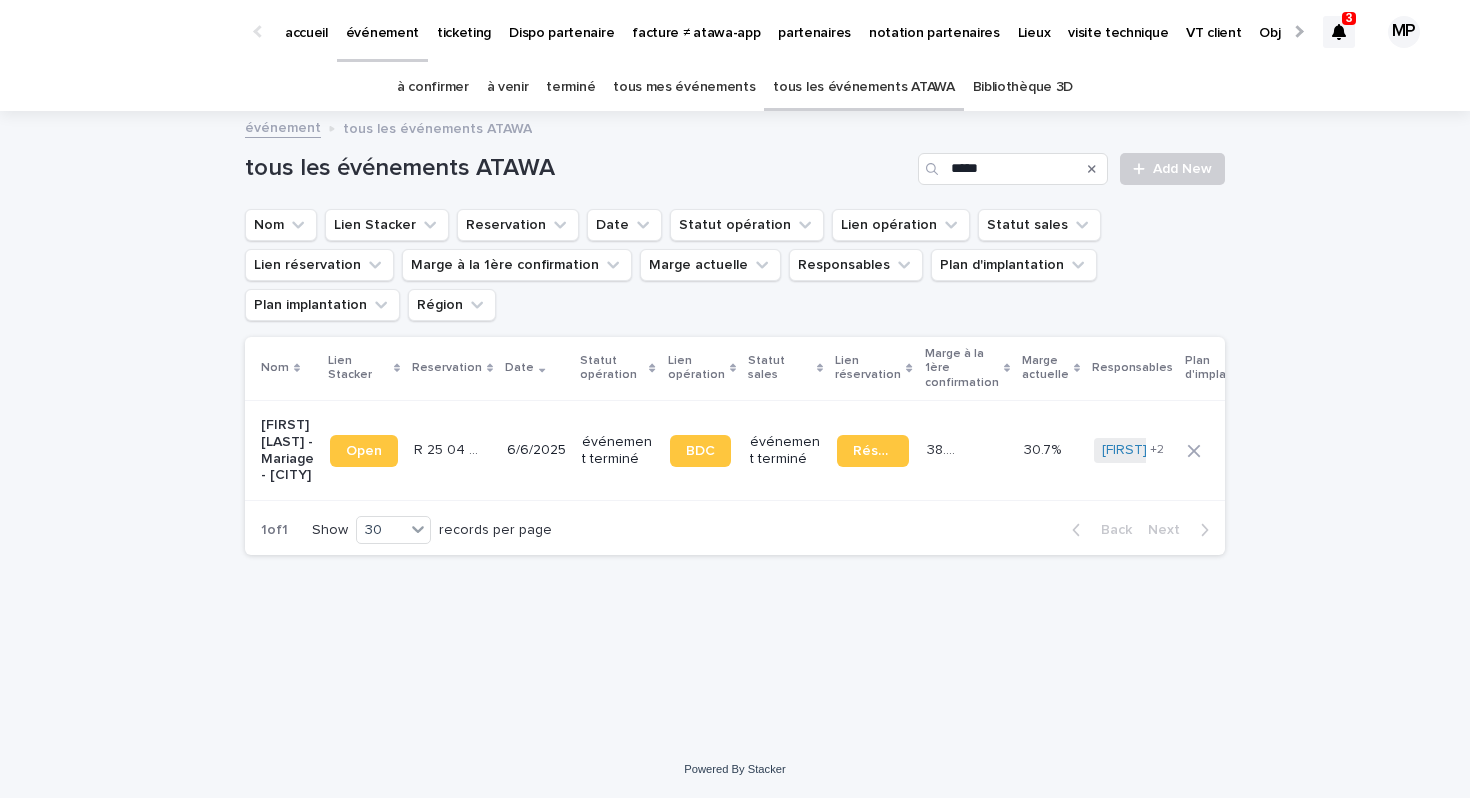 scroll, scrollTop: 0, scrollLeft: 0, axis: both 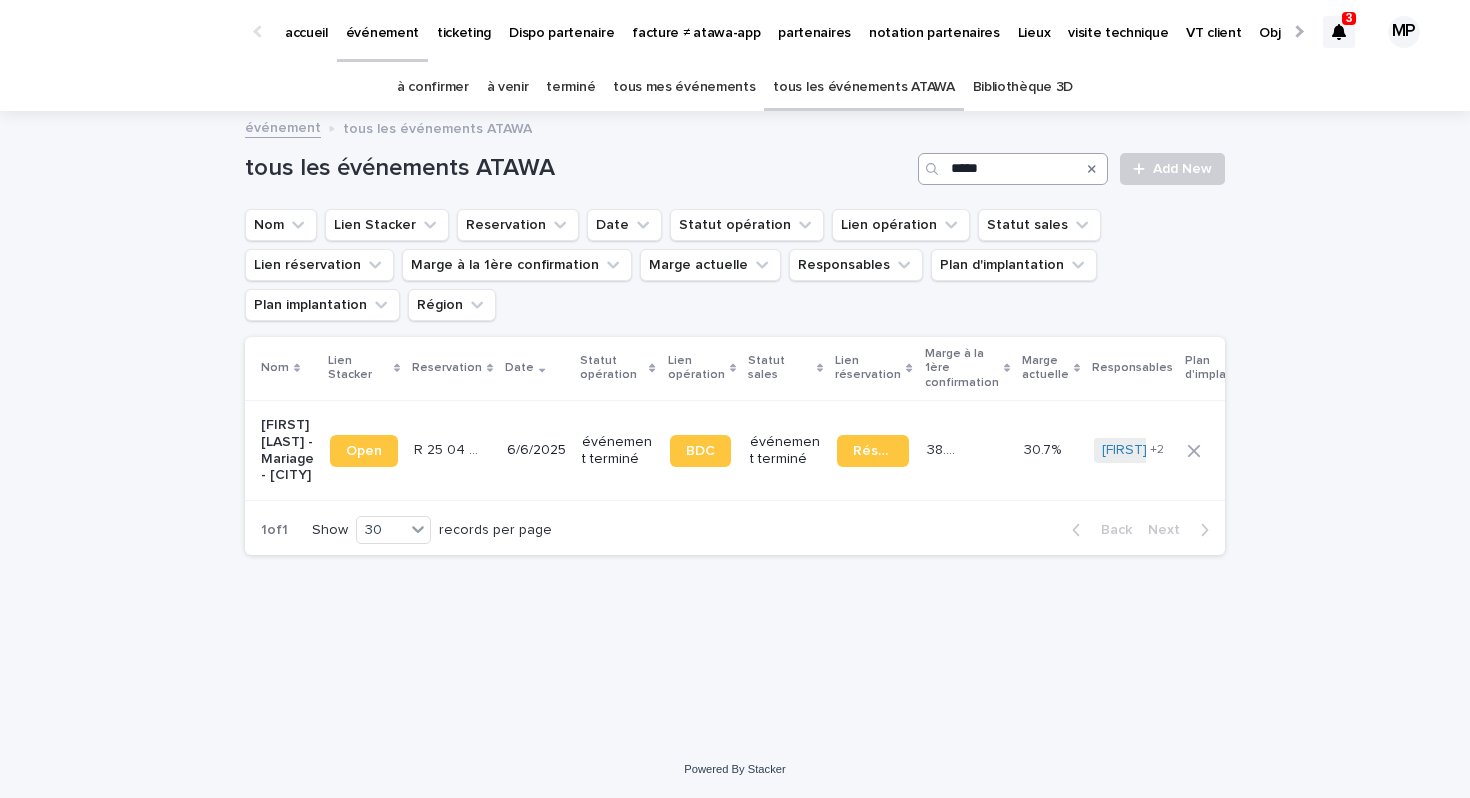 click on "*****" at bounding box center [1013, 169] 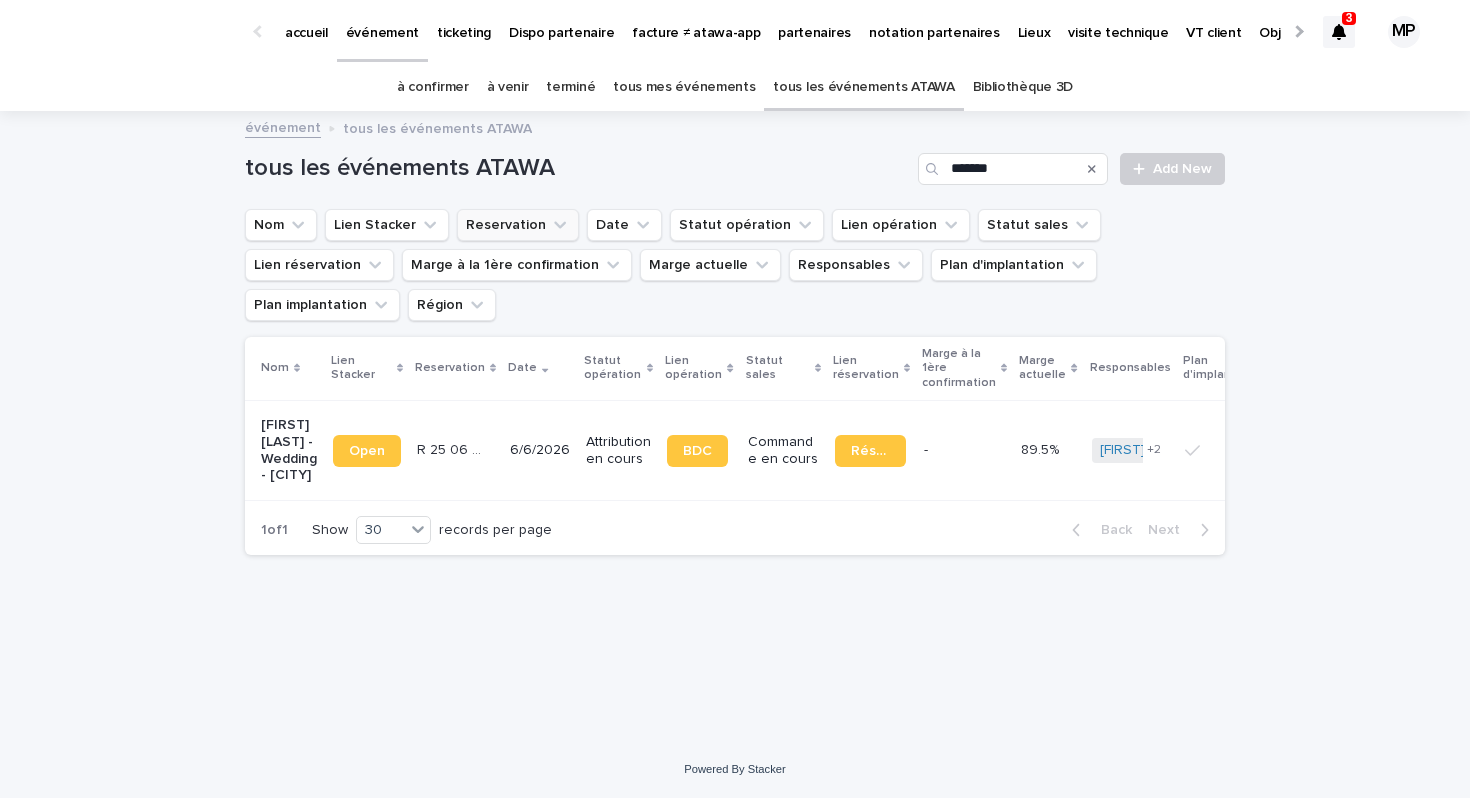 type on "*******" 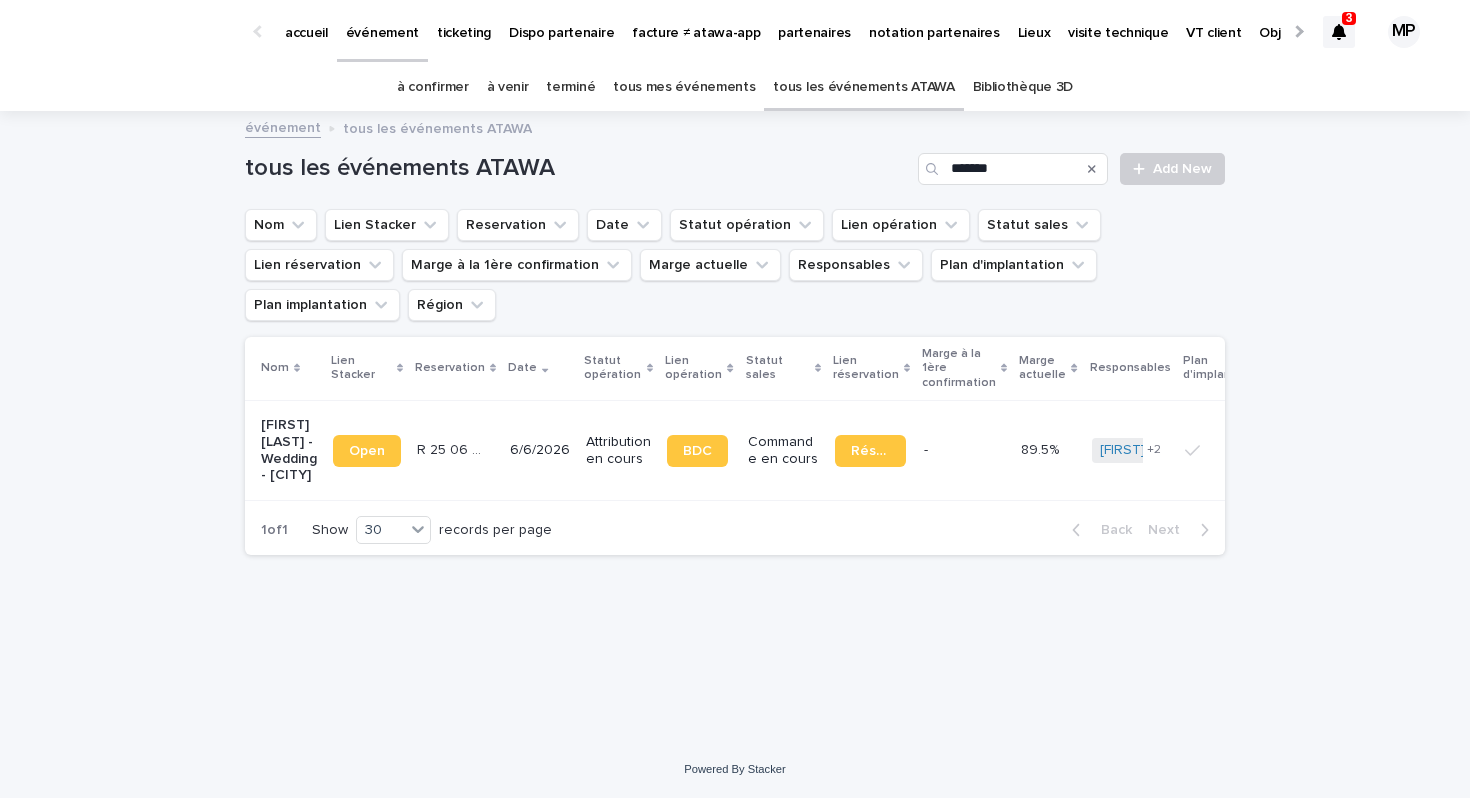 click on "Lucile Dequatre - Wedding - Lesigny" at bounding box center [289, 450] 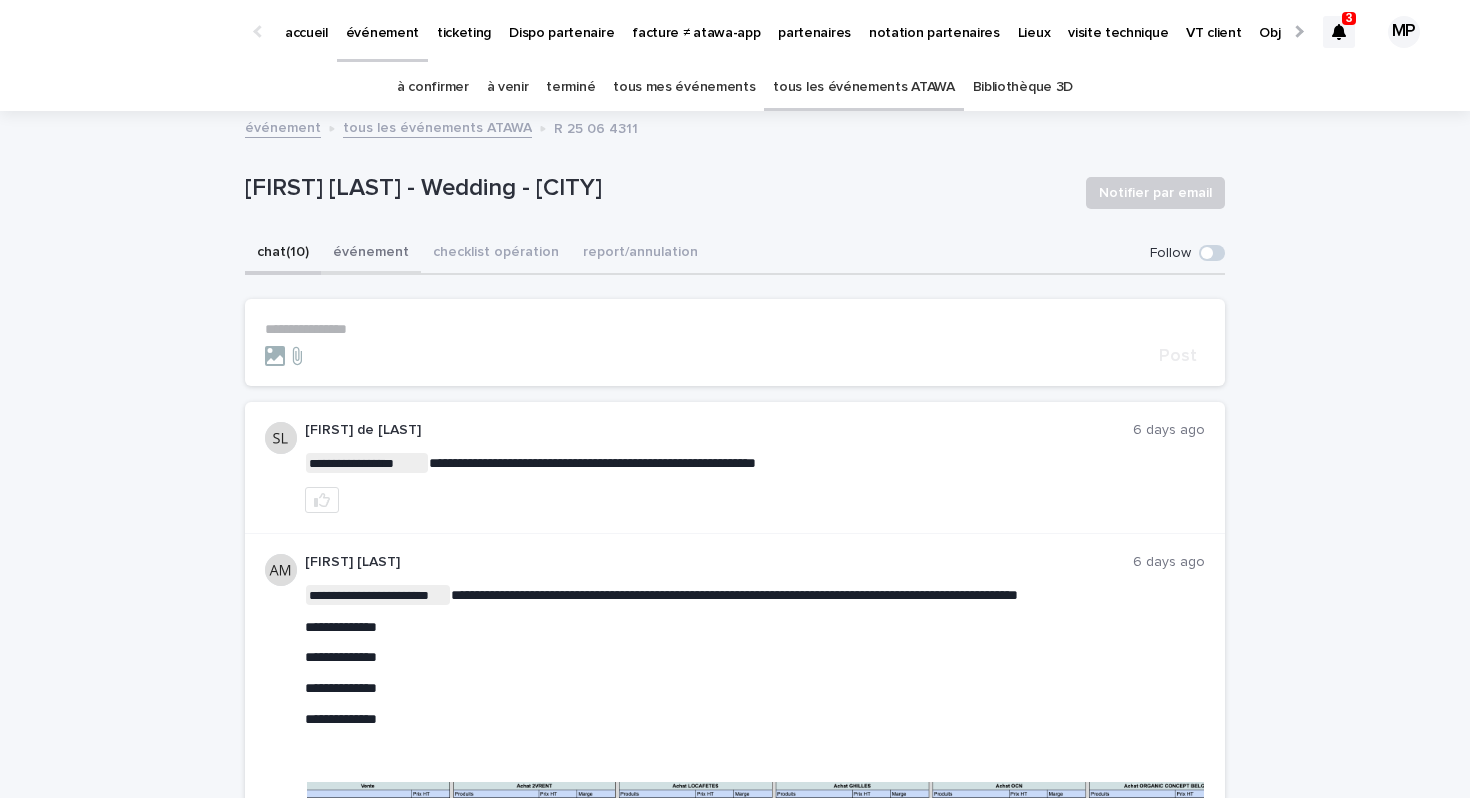 click on "événement" at bounding box center [371, 254] 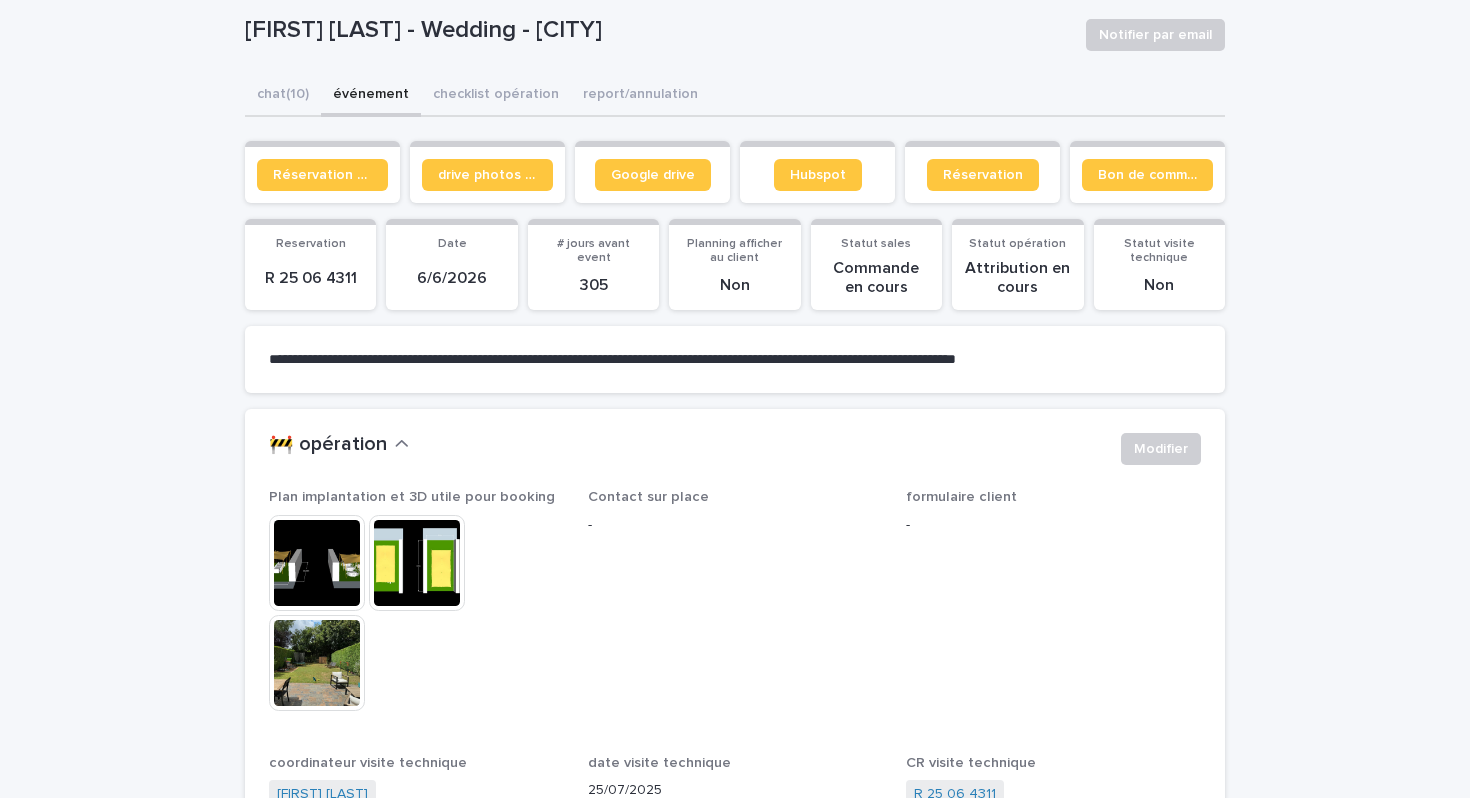 scroll, scrollTop: 175, scrollLeft: 0, axis: vertical 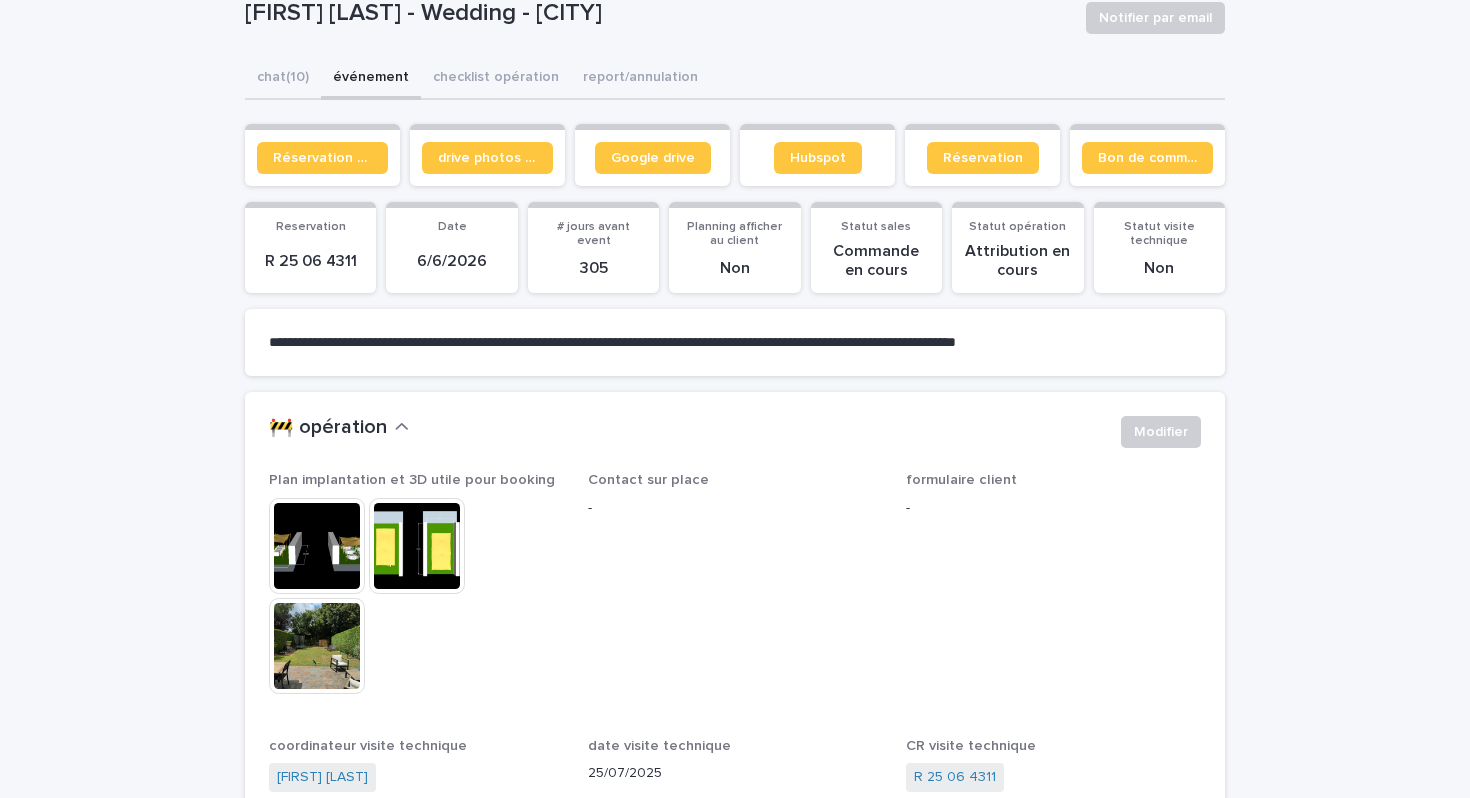 click at bounding box center (317, 646) 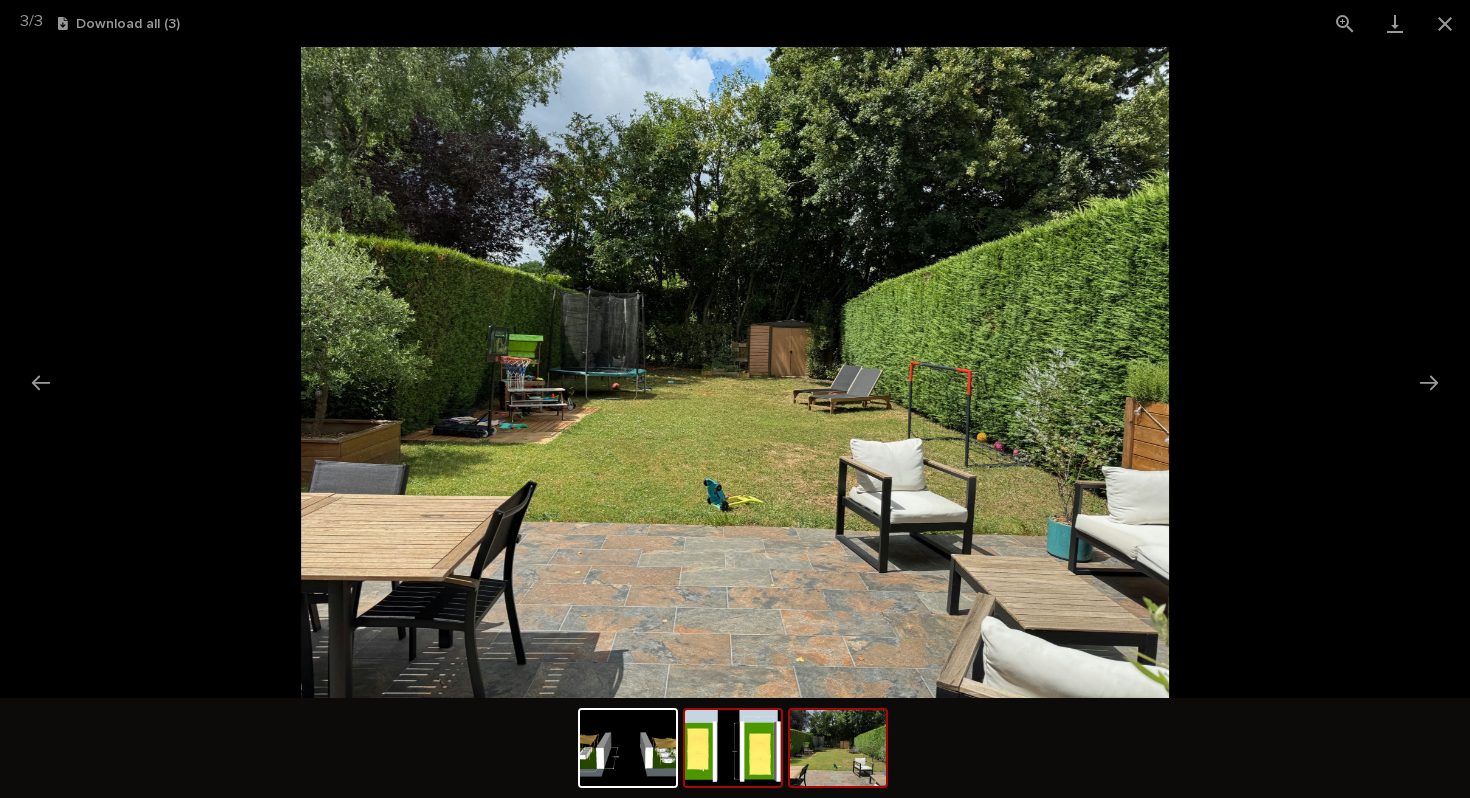 click at bounding box center (733, 748) 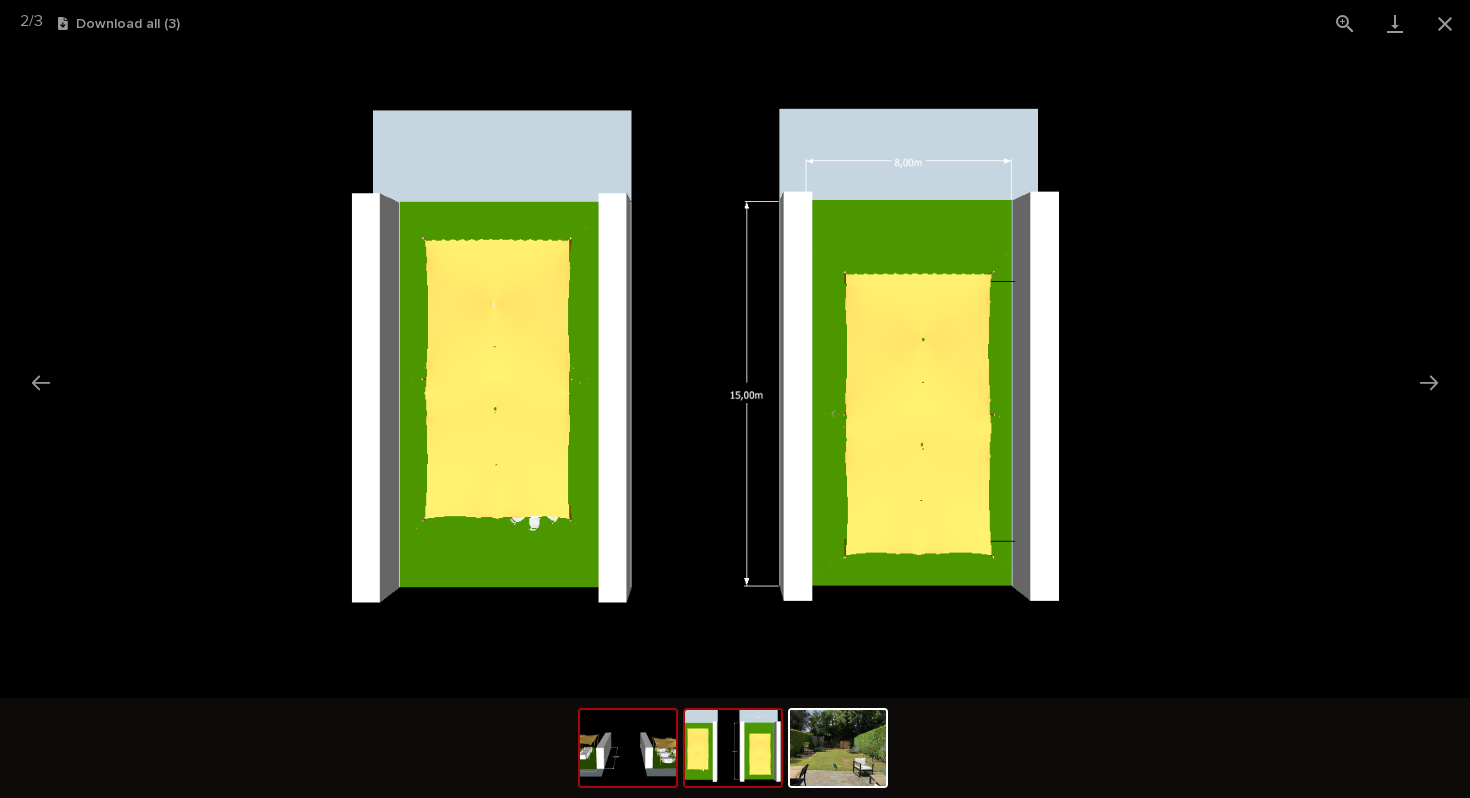 click at bounding box center [628, 748] 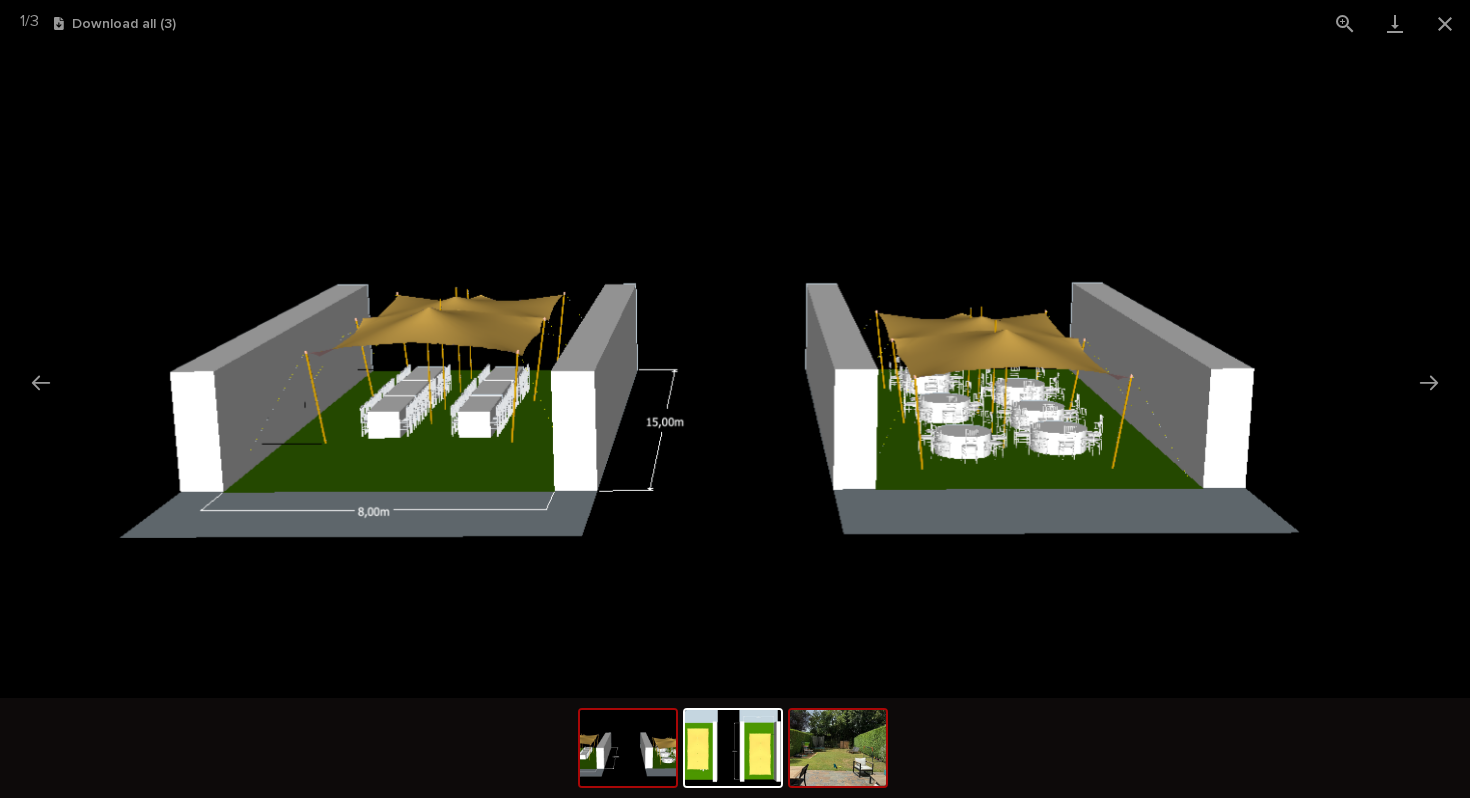 click at bounding box center [838, 748] 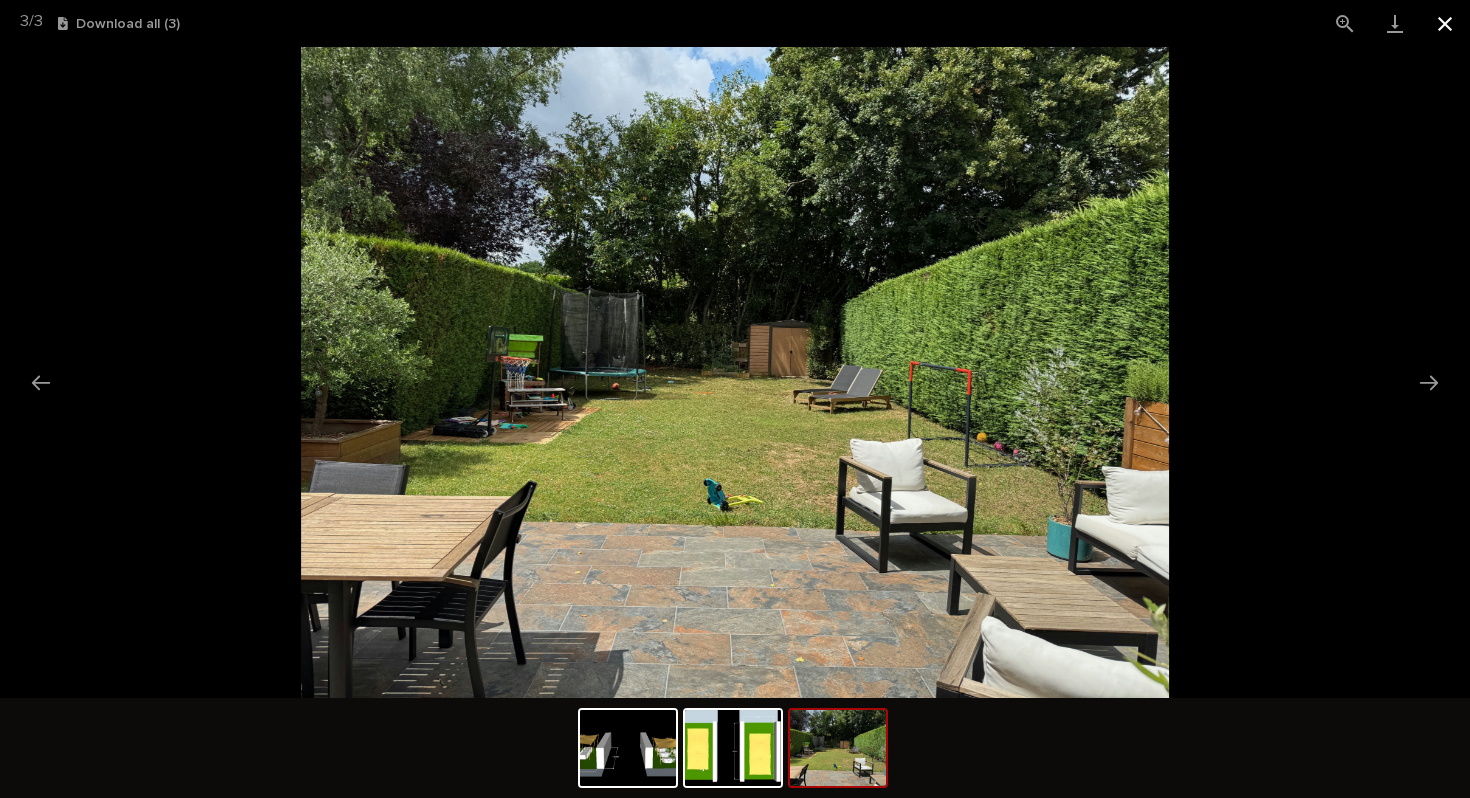 click at bounding box center [1445, 23] 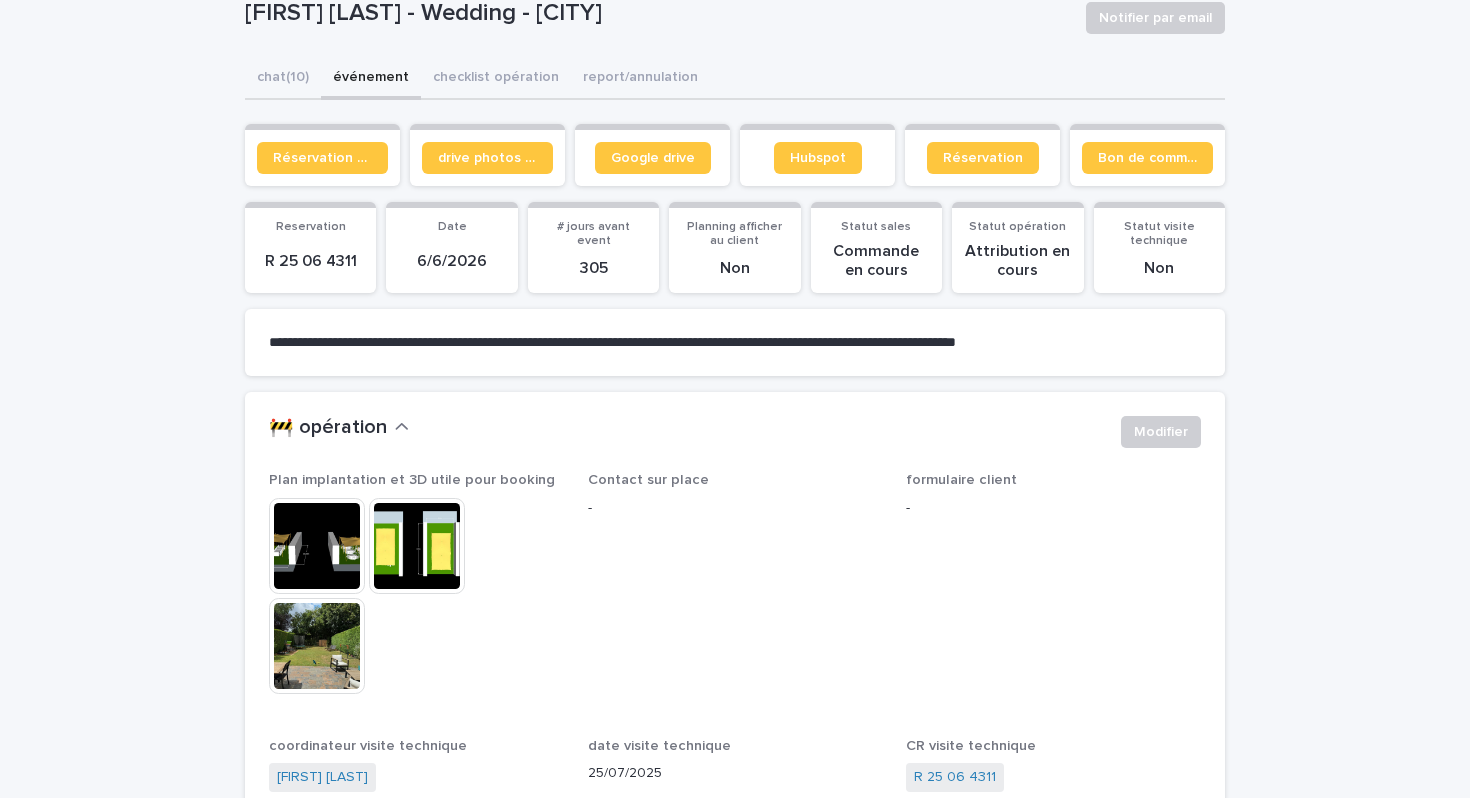 scroll, scrollTop: 0, scrollLeft: 0, axis: both 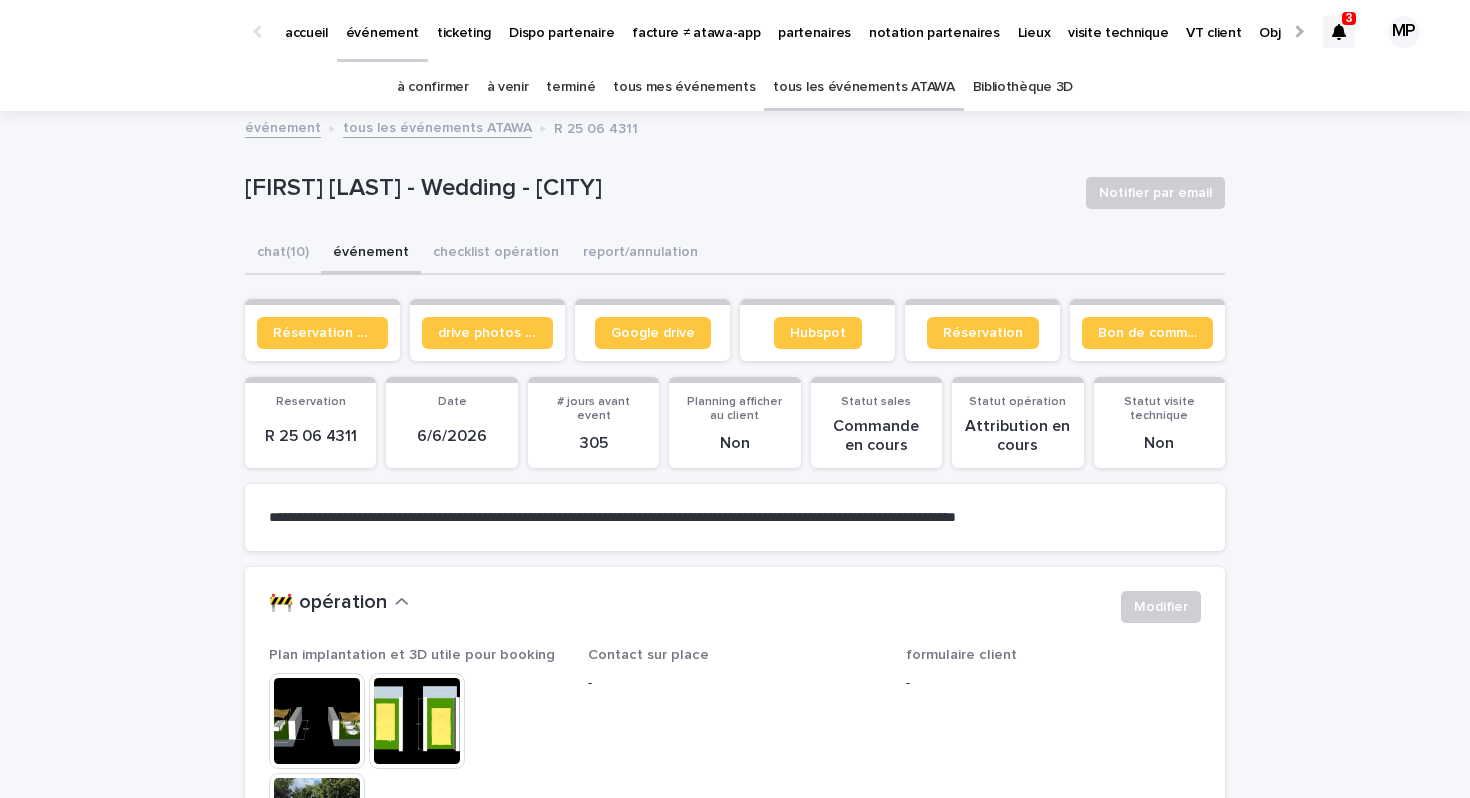 click on "tous les événements ATAWA" at bounding box center (863, 87) 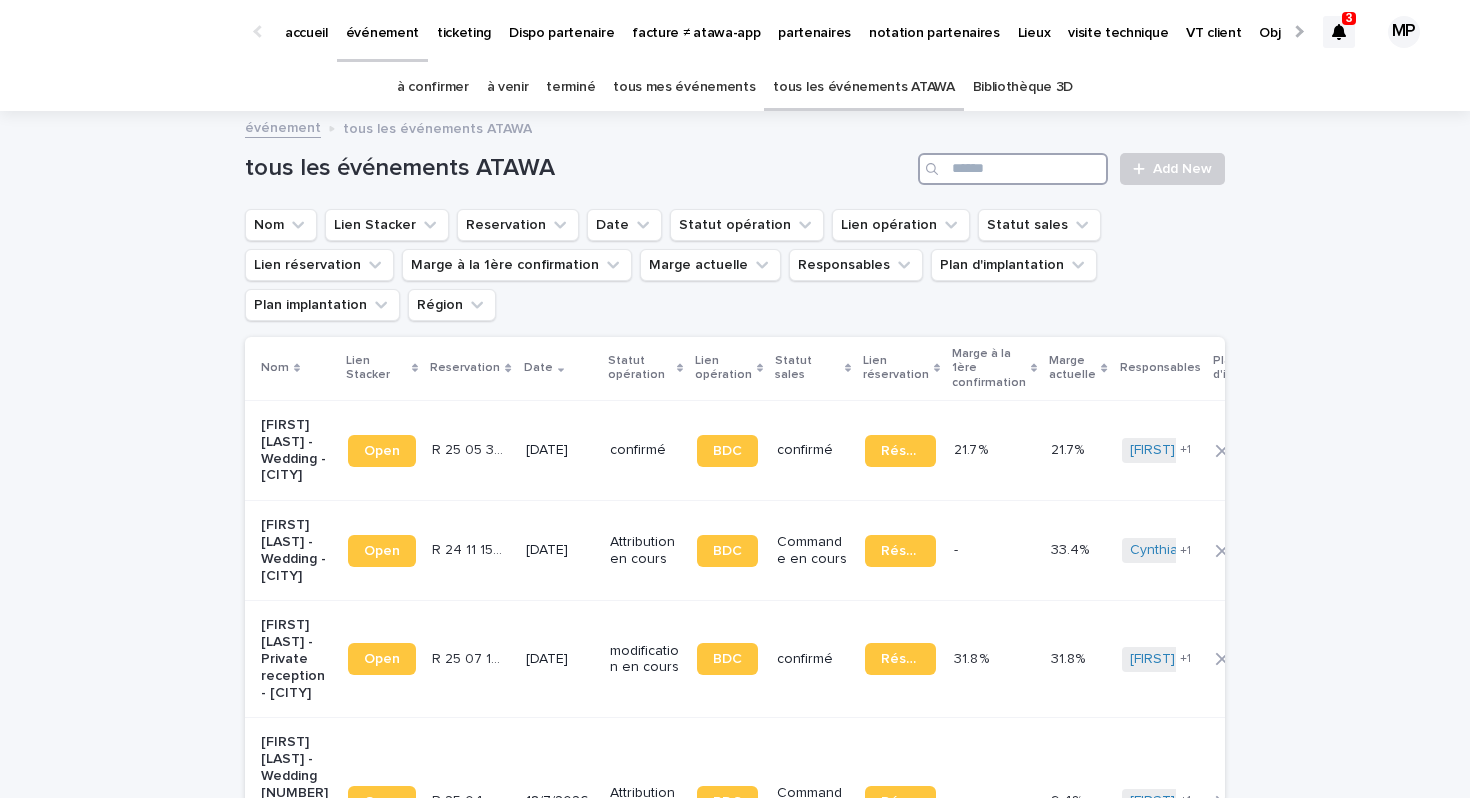 click at bounding box center [1013, 169] 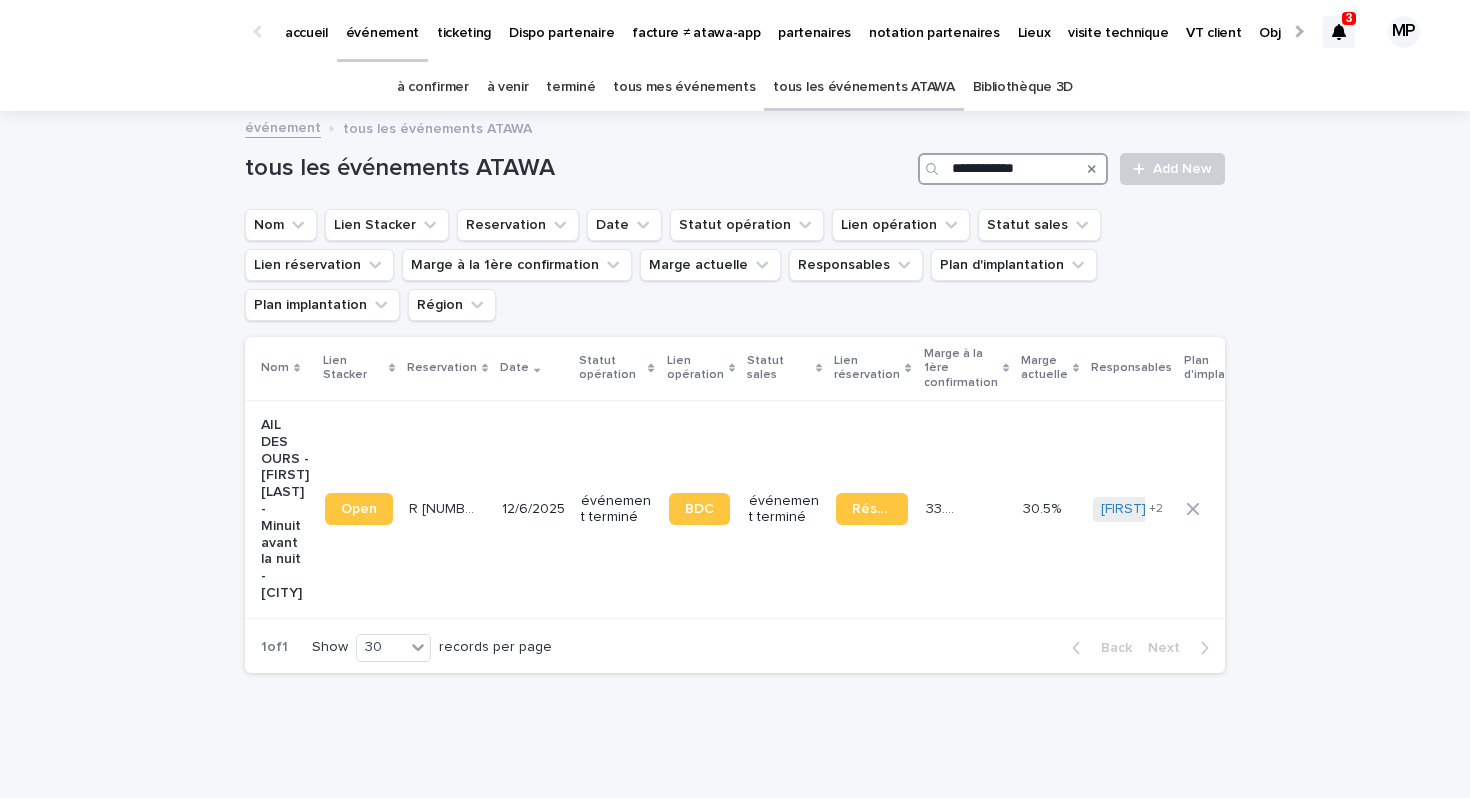 click on "**********" at bounding box center (1013, 169) 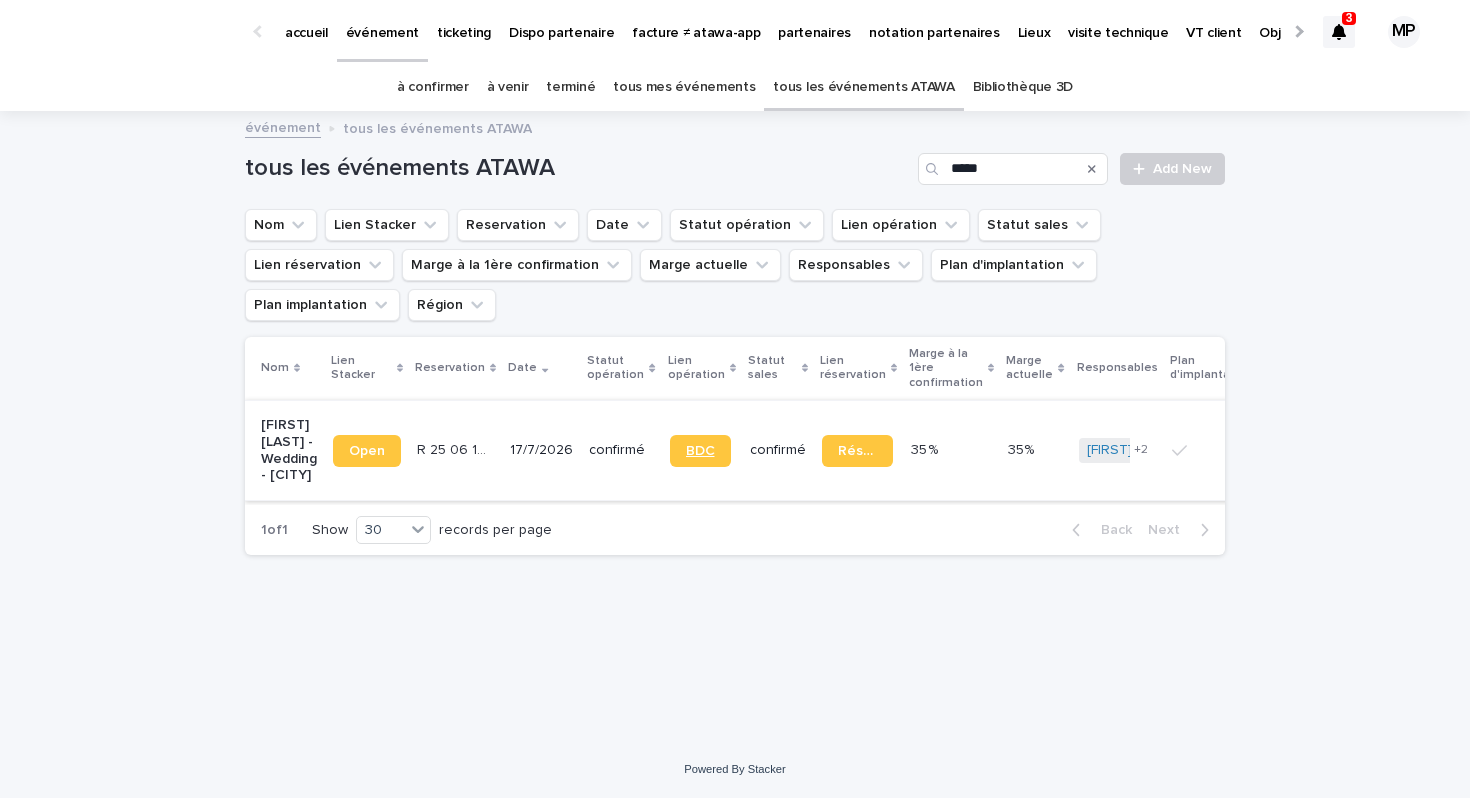 click on "BDC" at bounding box center [700, 451] 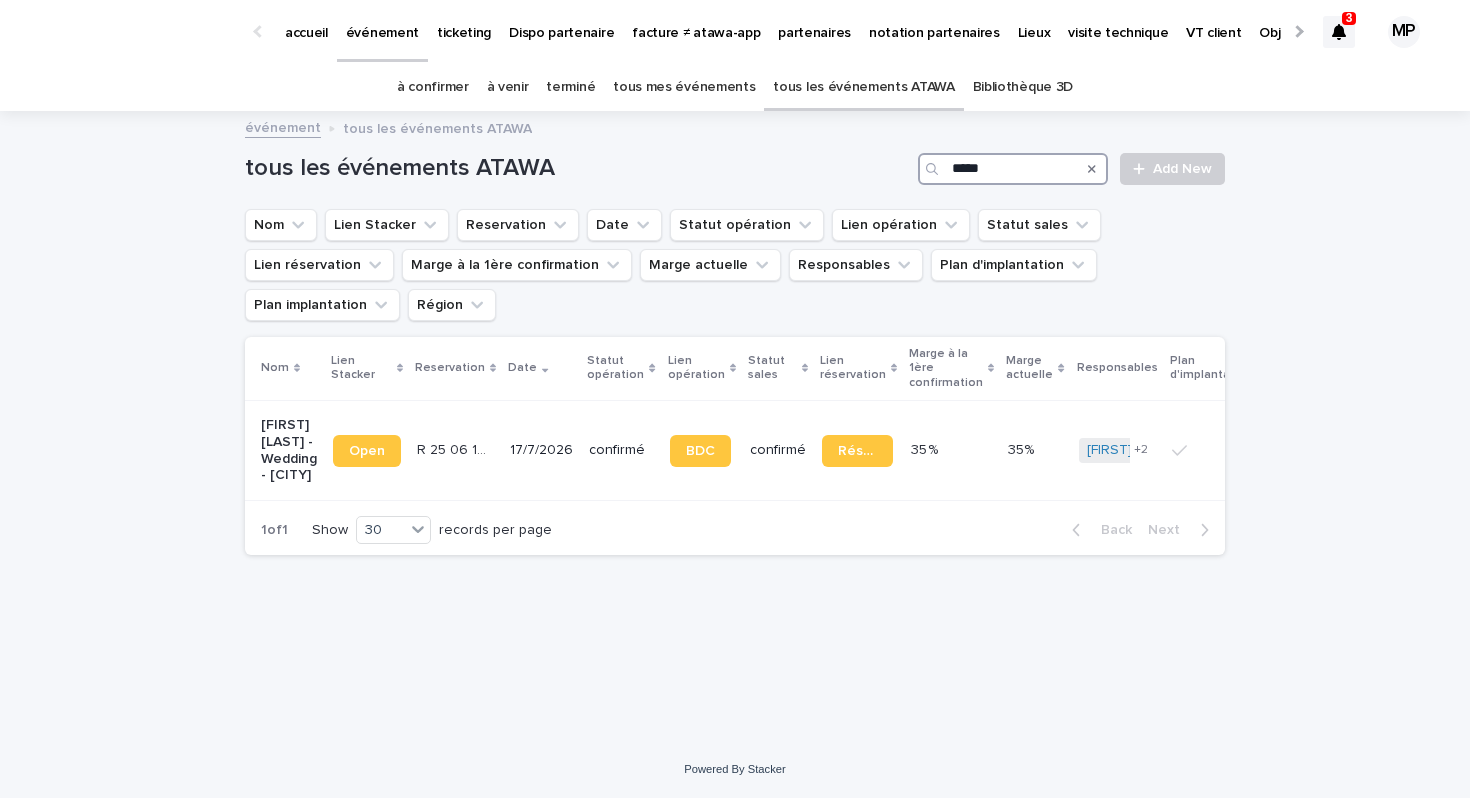 click on "*****" at bounding box center (1013, 169) 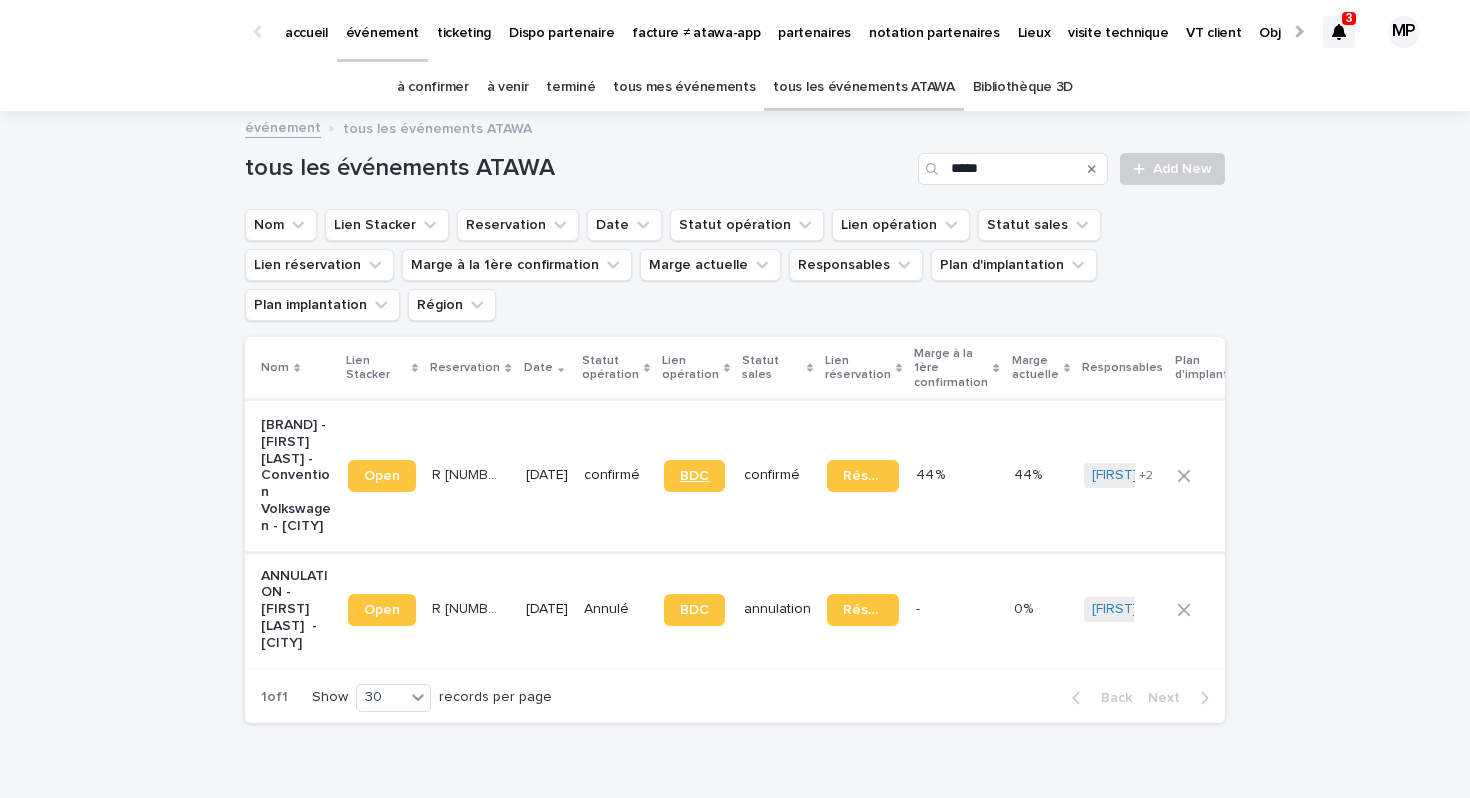 click on "BDC" at bounding box center [694, 476] 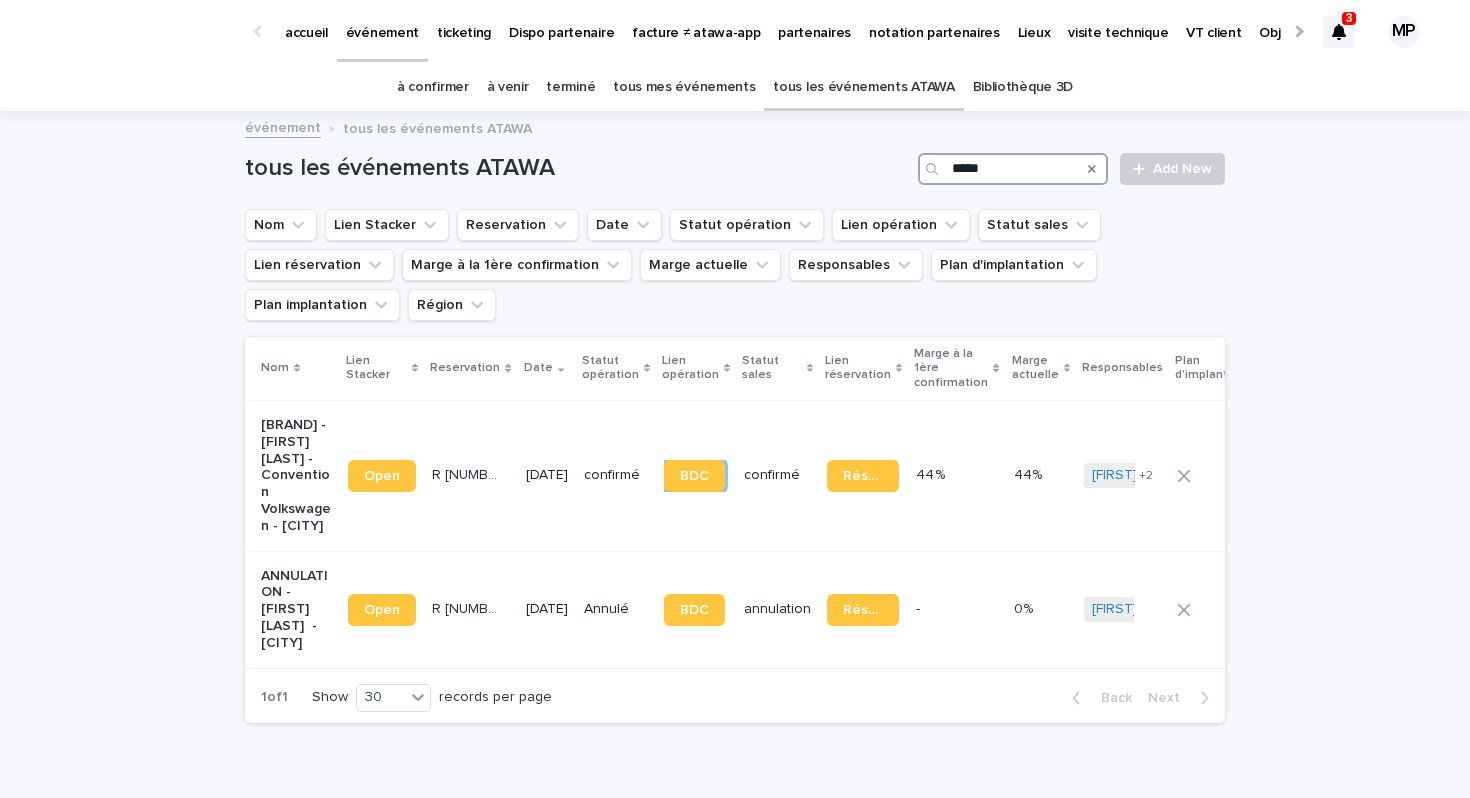 click on "*****" at bounding box center (1013, 169) 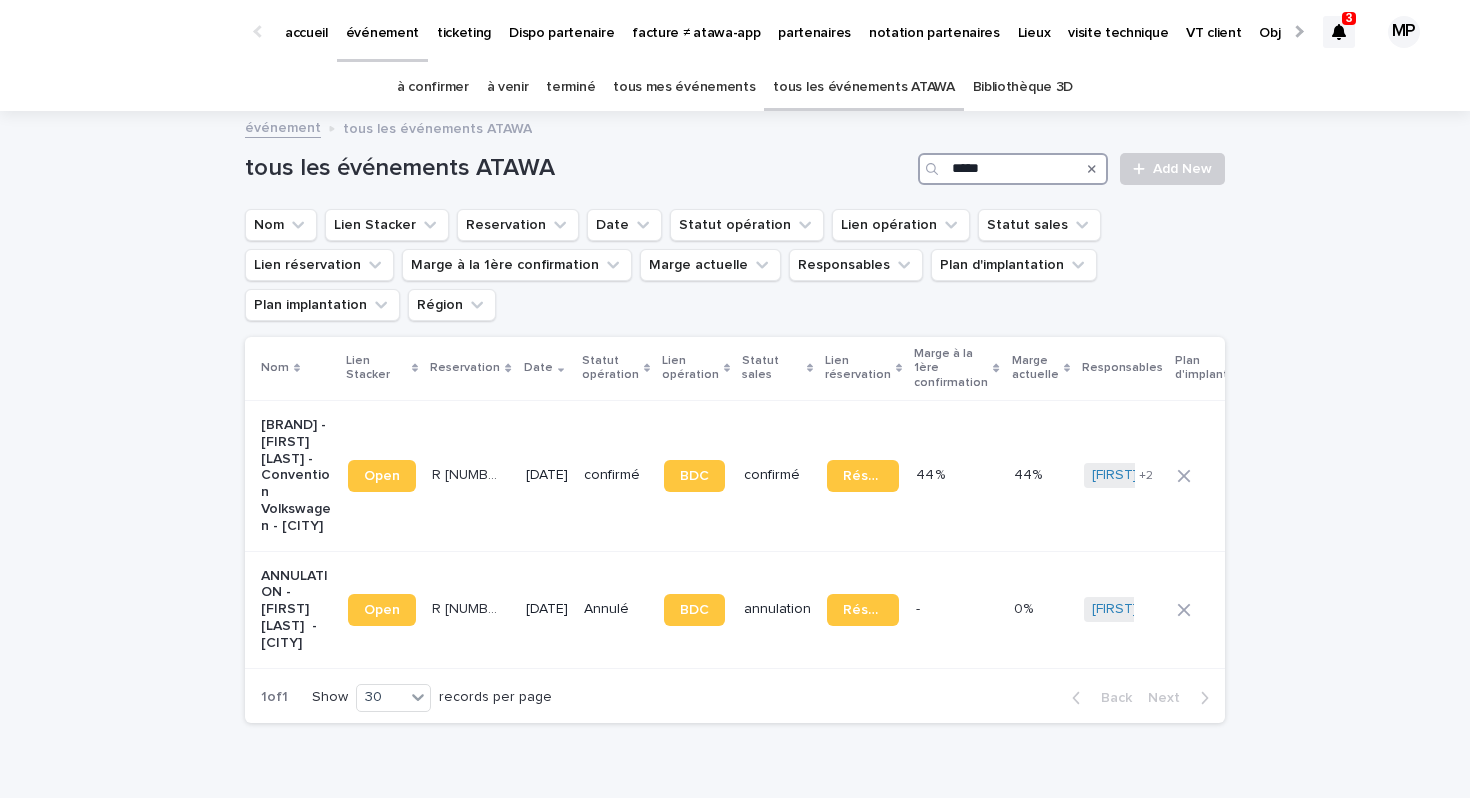click on "*****" at bounding box center (1013, 169) 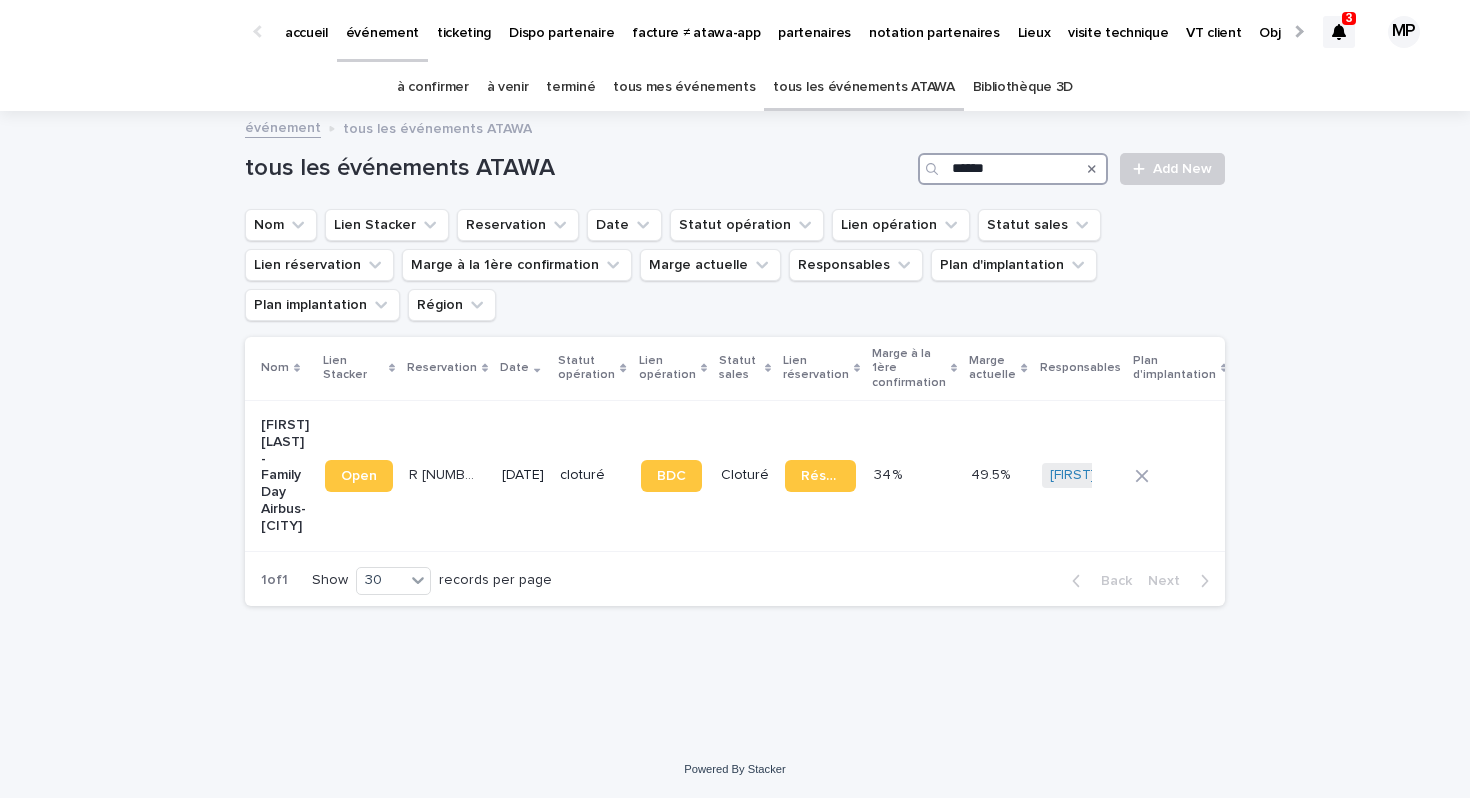 type on "******" 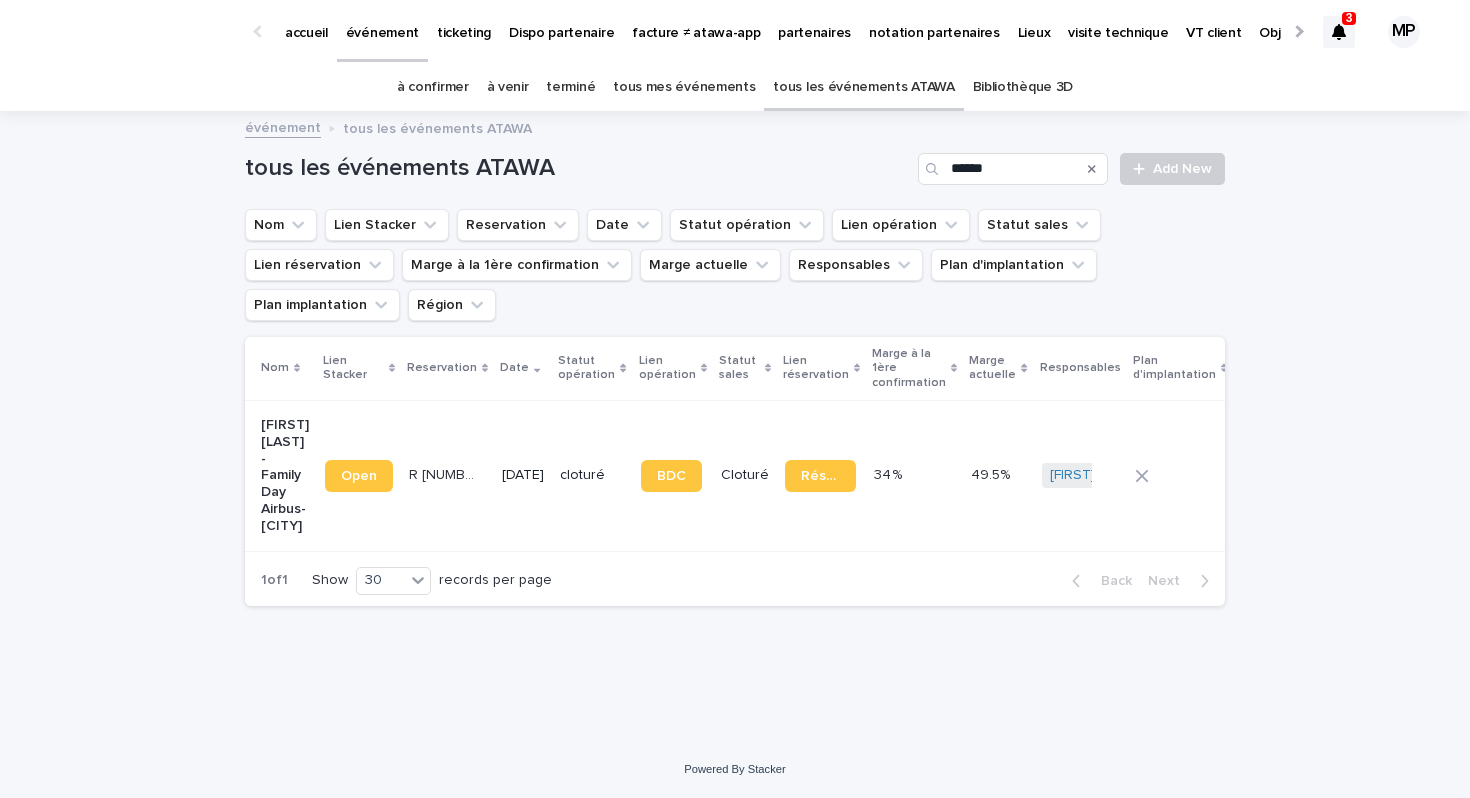 click 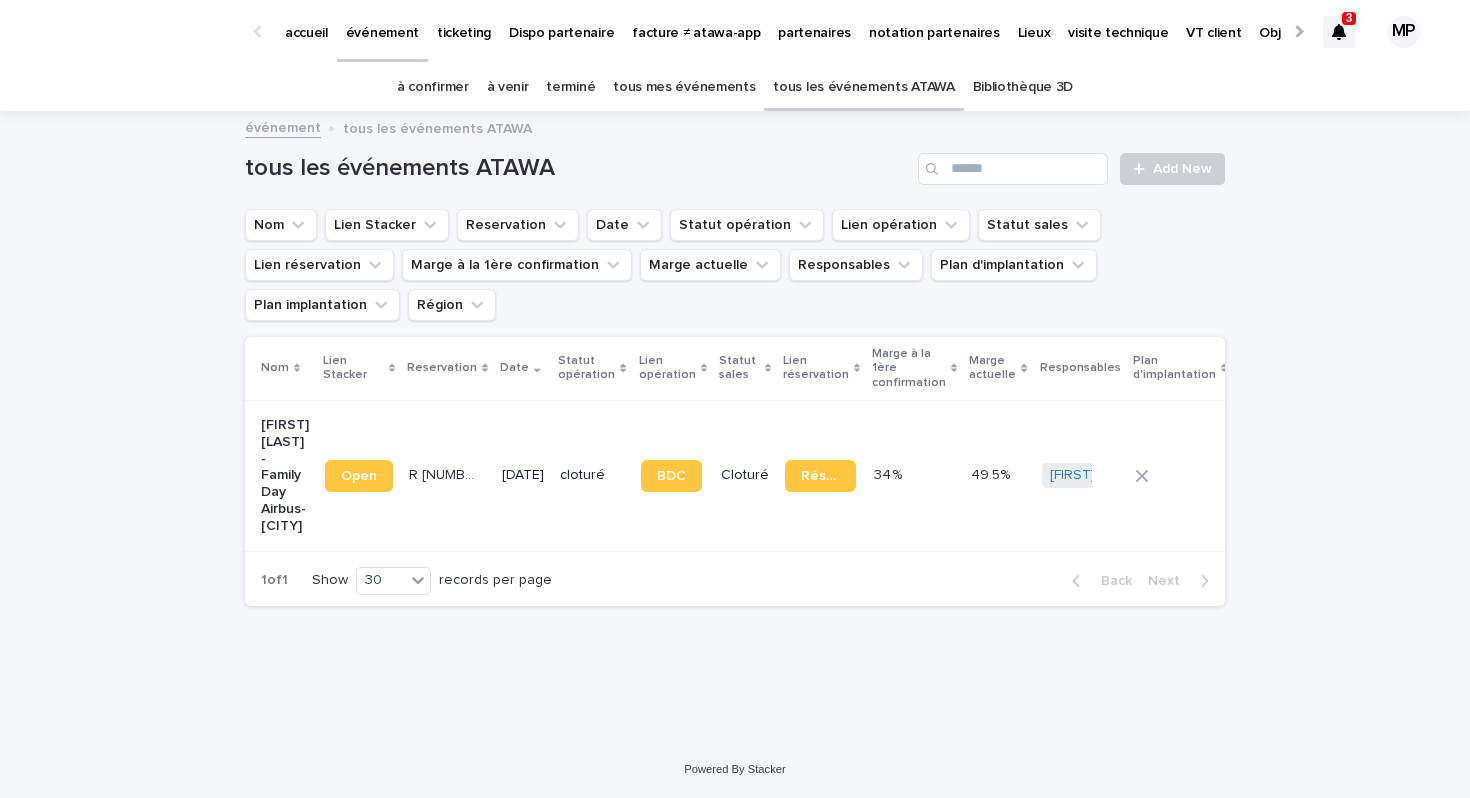 click on "Loading... Saving… Loading... Saving… tous les événements ATAWA Add New Nom Lien Stacker Reservation Date Statut opération Lien opération Statut sales Lien réservation Marge à la 1ère confirmation Marge actuelle Responsables Plan d'implantation Plan implantation Région Nom Lien Stacker Reservation Date Statut opération Lien opération Statut sales Lien réservation Marge à la 1ère confirmation Marge actuelle Responsables Plan d'implantation Plan implantation Région Julie Mahé - Family Day Airbus- Toulouse Open R 24 06 4261 R 24 06 4261   15/9/2024 cloturé BDC Cloturé Réservation 34 % 34 %   49.5% 49.5%   Pierre-Axel de Fournoux   + 0 - Occitanie Occitanie   1  of  1 Show 30 records per page Back Next" at bounding box center [735, 427] 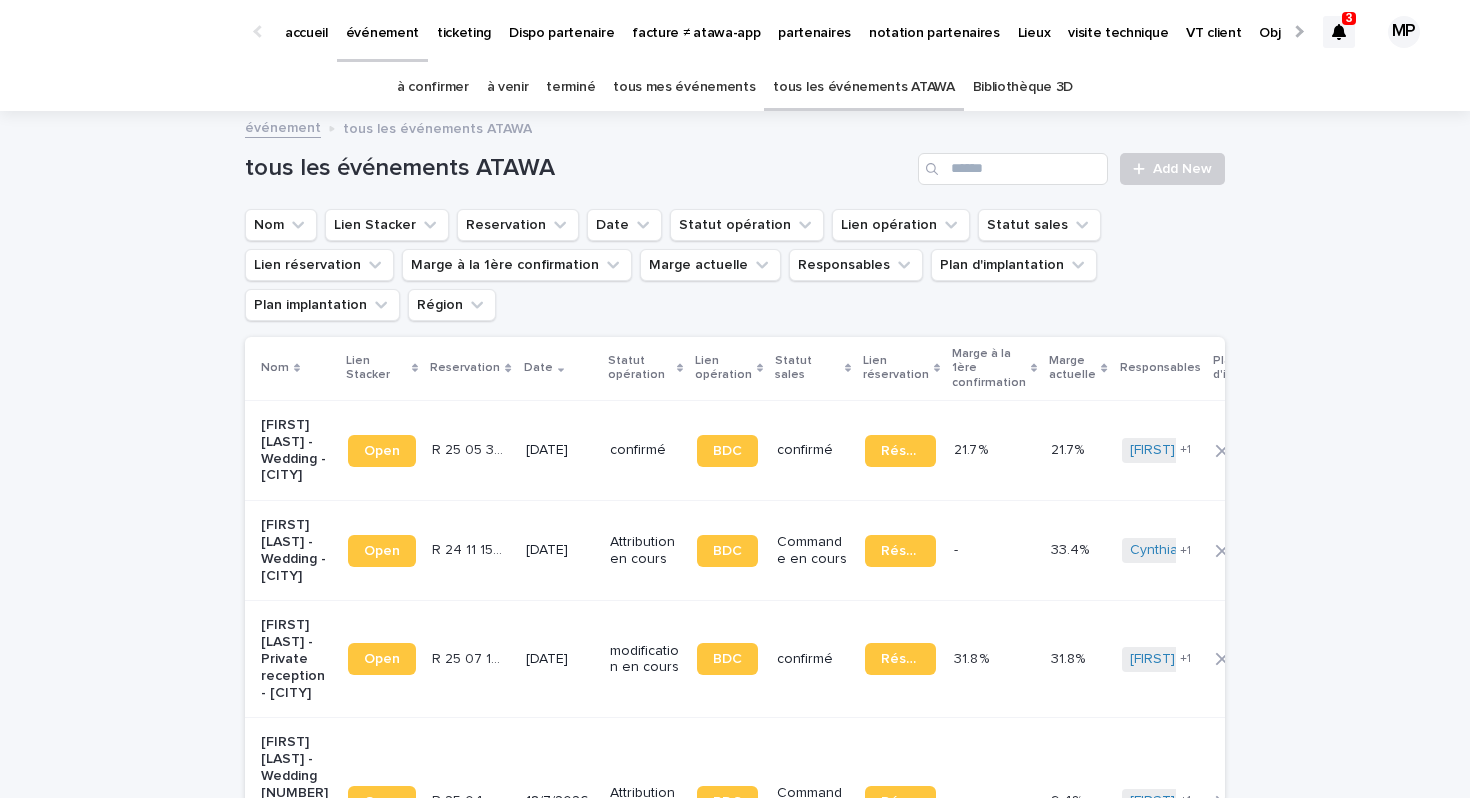 click 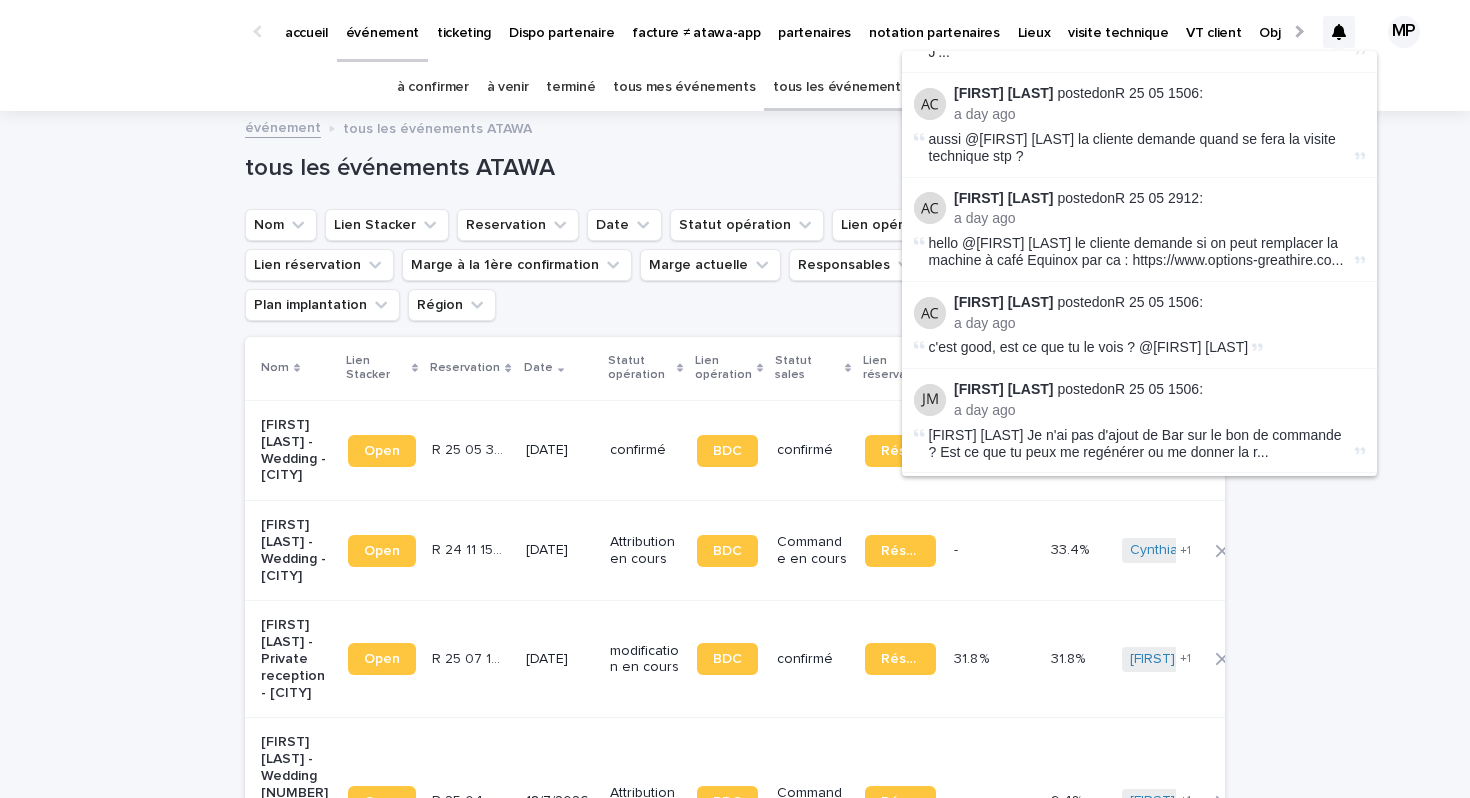 scroll, scrollTop: 314, scrollLeft: 0, axis: vertical 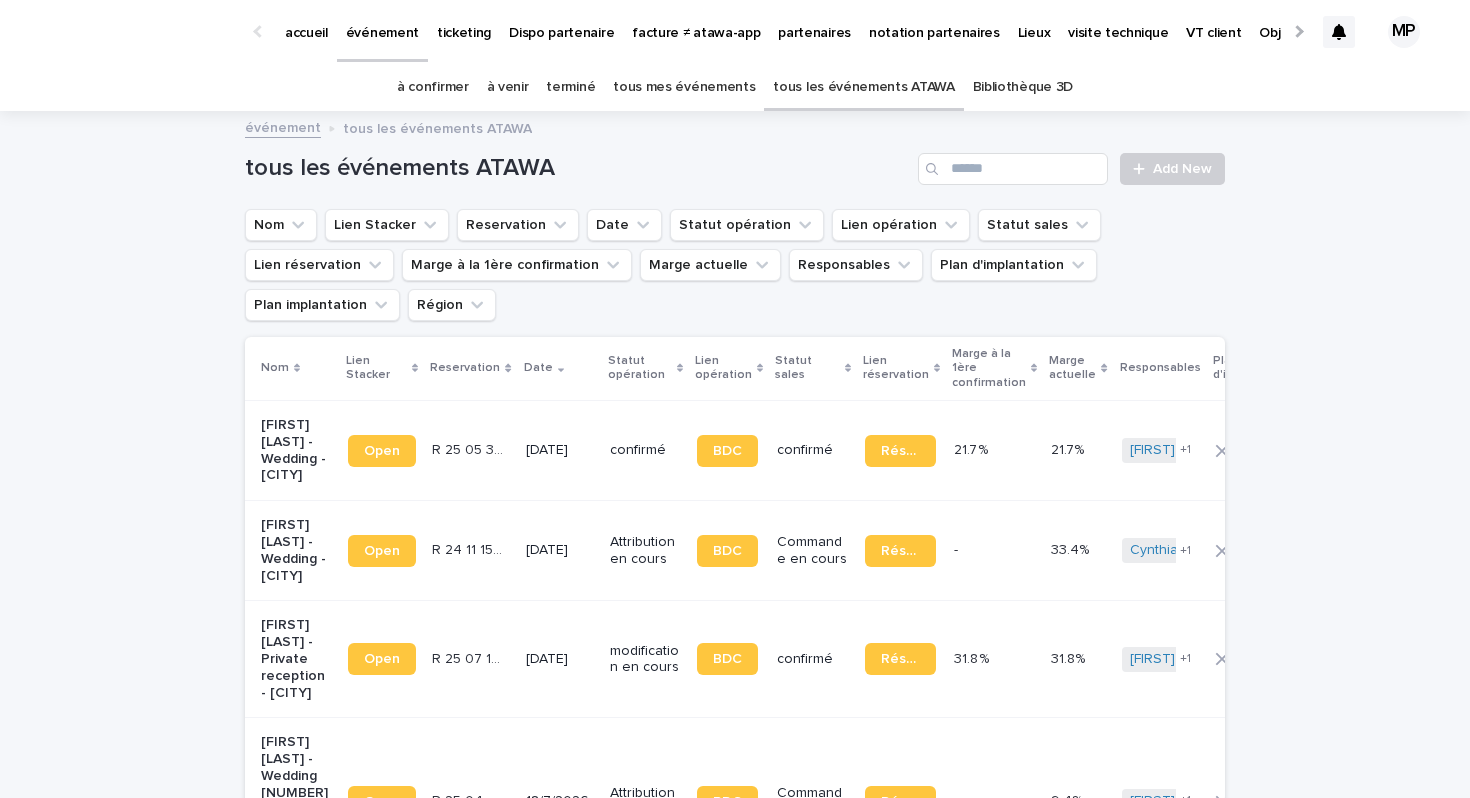 click on "Loading... Saving… Loading... Saving… tous les événements ATAWA Add New Nom Lien Stacker Reservation Date Statut opération Lien opération Statut sales Lien réservation Marge à la 1ère confirmation Marge actuelle Responsables Plan d'implantation Plan implantation Région Nom Lien Stacker Reservation Date Statut opération Lien opération Statut sales Lien réservation Marge à la 1ère confirmation Marge actuelle Responsables Plan d'implantation Plan implantation Région Nicolas Cuvillier - Wedding - Ahetze Open R 25 05 3705 R 25 05 3705   22/8/2026 confirmé BDC confirmé Réservation 21.7 % 21.7 %   21.7% 21.7%   Léa Cardin   Julia  Majerus   + 1 - - -   Ludivine Ferjoux - Wedding - Villersexel Open R 24 11 1598 R 24 11 1598   1/8/2026 Attribution en cours BDC Commande en cours Réservation - -   33.4% 33.4%   Cynthia Vitale   Alexandre-Arthur  Martin   + 1 - Grand-Est Bourgogne Grand-Est Bourgogne   Valerie Castelein-Bioul - Private reception - Colombières Open R 25 07 1183   BDC" at bounding box center (735, 2097) 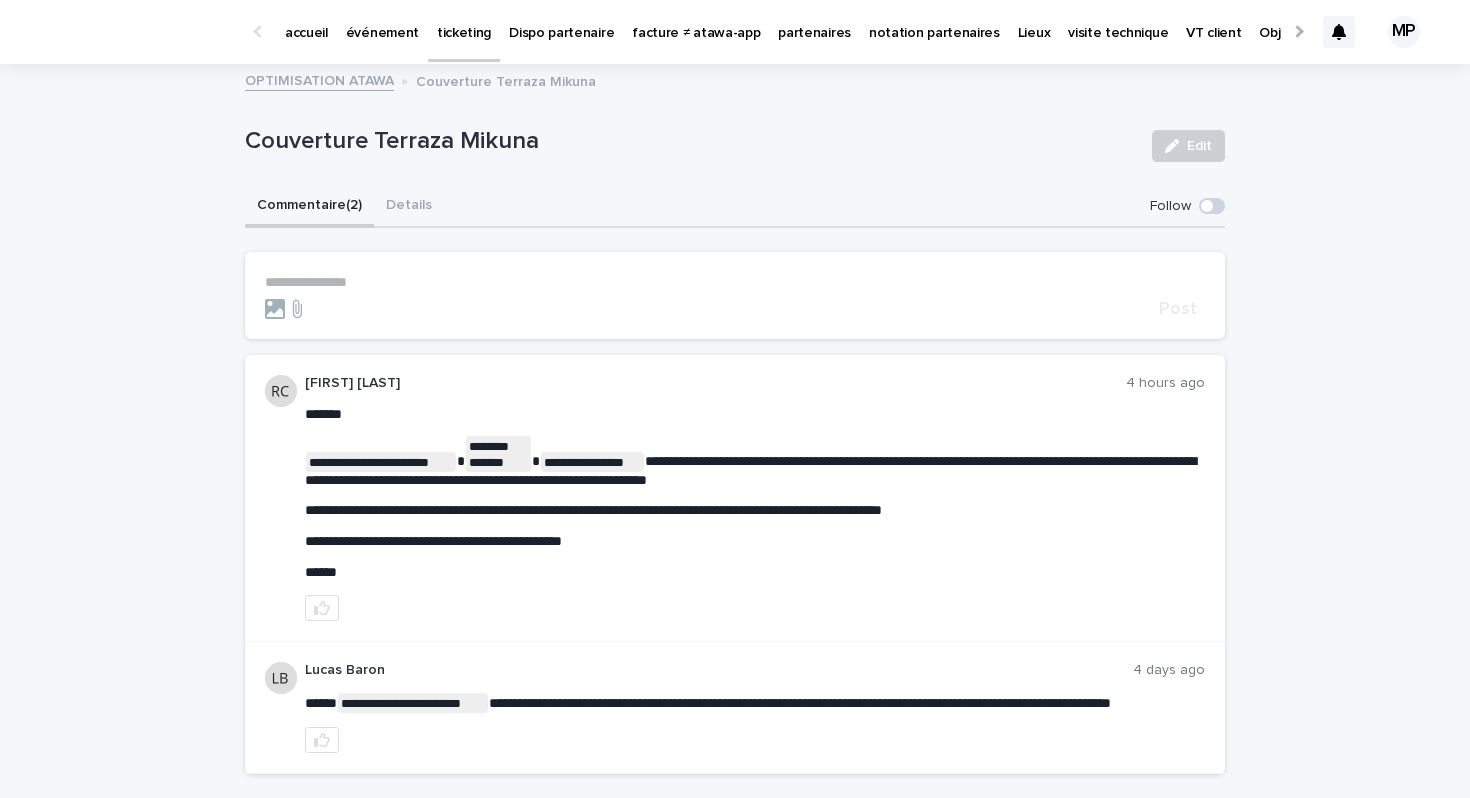 scroll, scrollTop: 0, scrollLeft: 0, axis: both 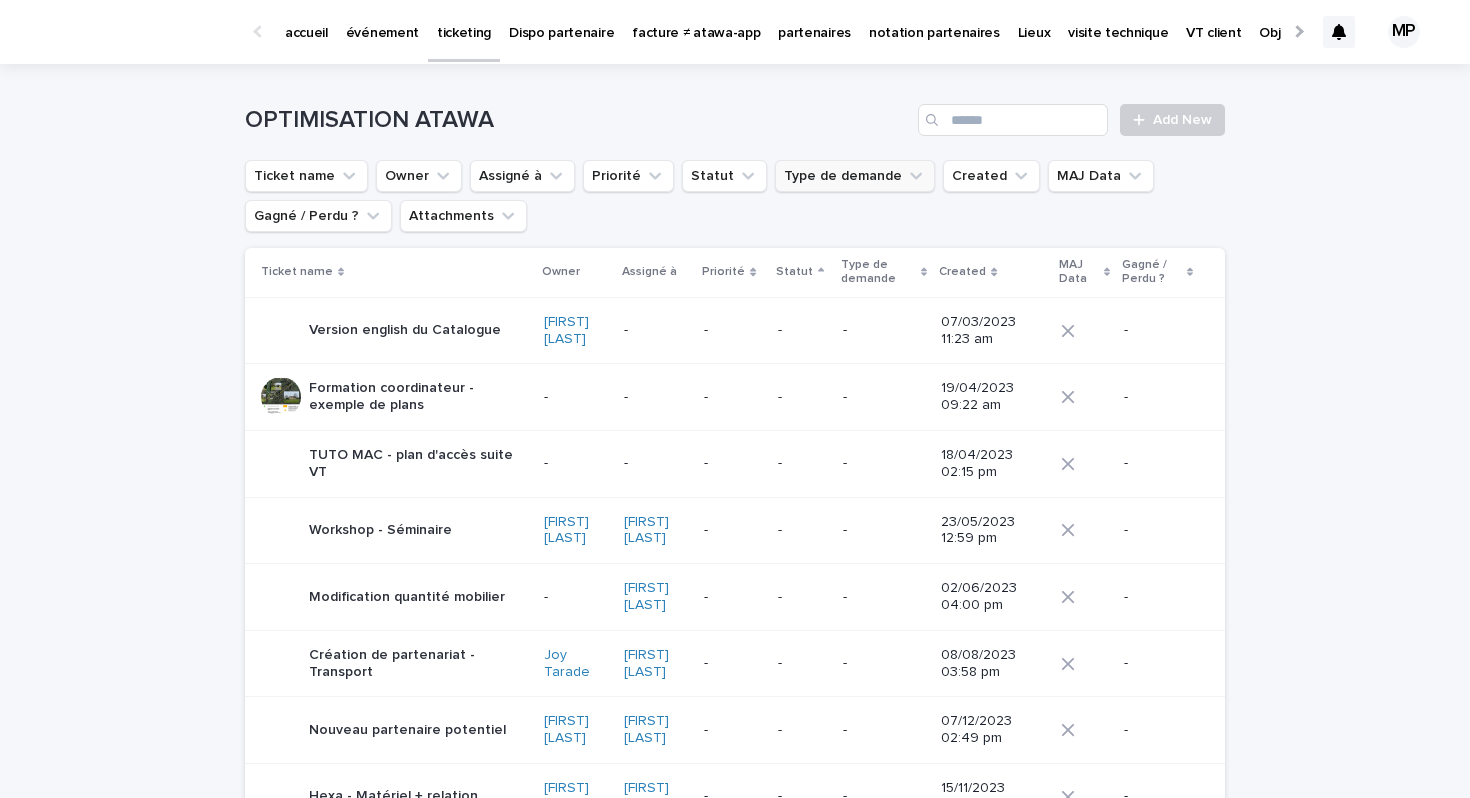click on "Type de demande" at bounding box center (855, 176) 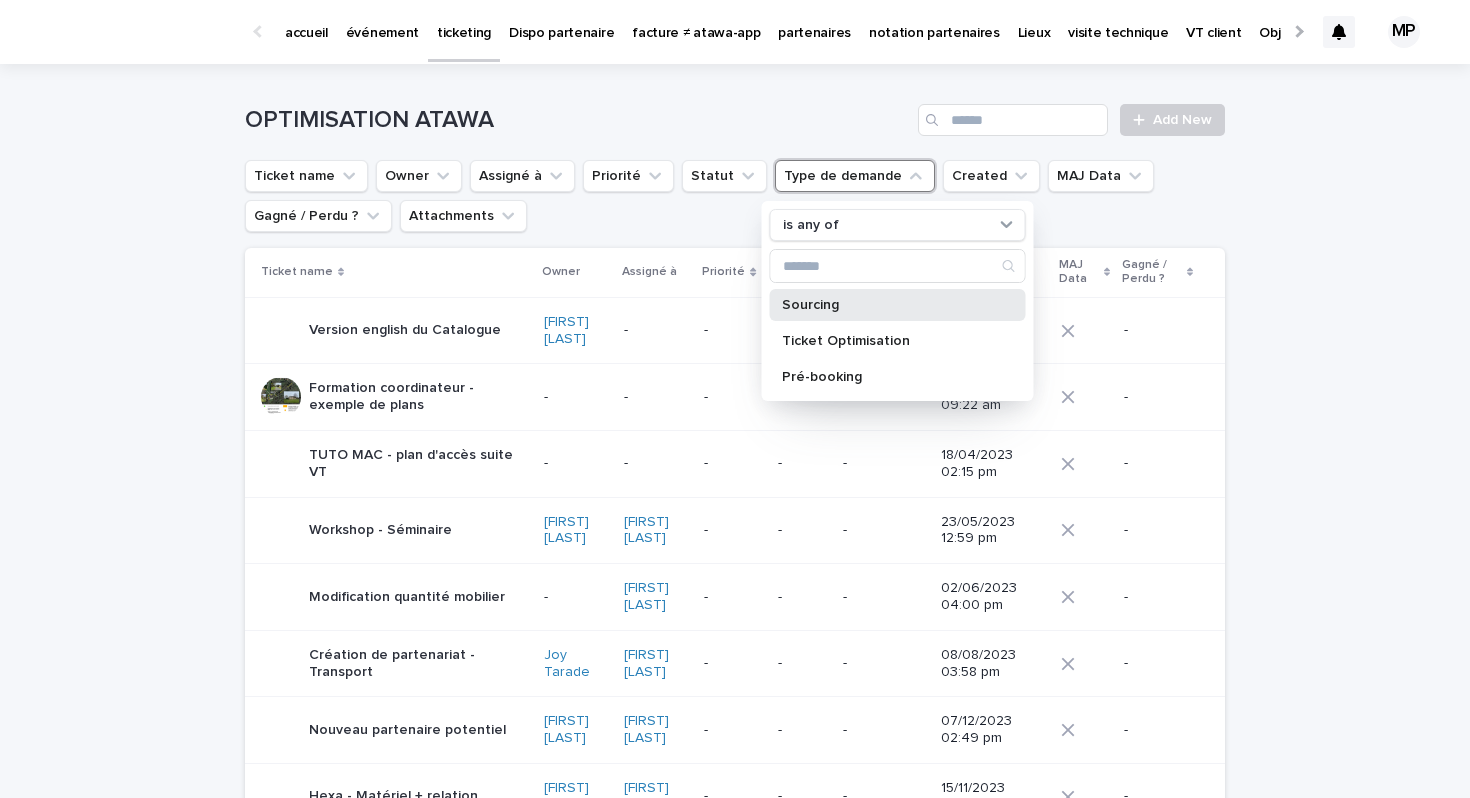 click on "Sourcing" at bounding box center (888, 305) 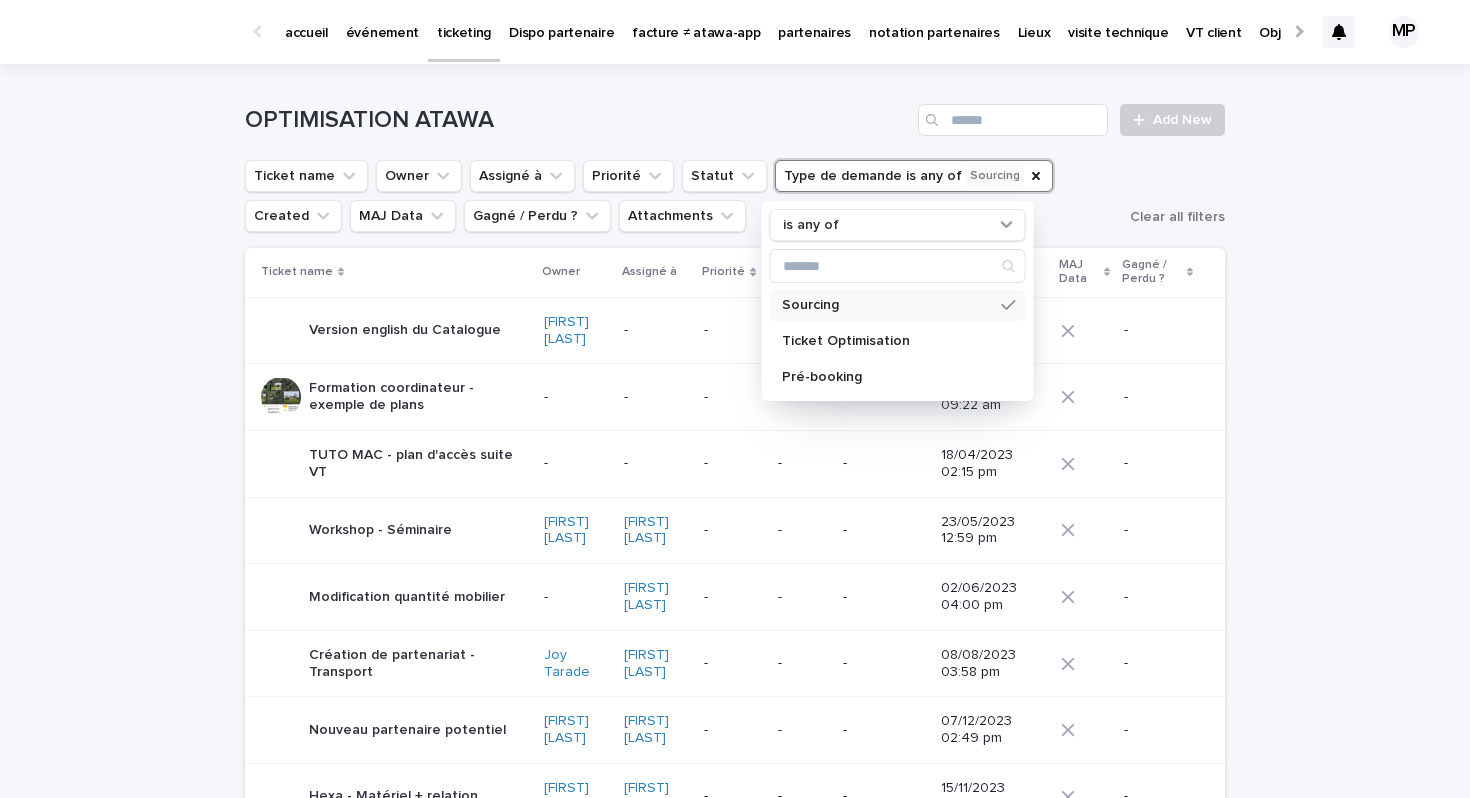 click on "Loading... Saving… Loading... Saving… OPTIMISATION ATAWA Add New Ticket name Owner Assigné à Priorité Statut Type de demande is any of Sourcing is any of Sourcing Ticket Optimisation Pré-booking Created MAJ Data Gagné / Perdu ? Attachments Clear all filters Ticket name Owner Assigné à Priorité Statut Type de demande Created MAJ Data Gagné / Perdu ? Version english du Catalogue Fanny Dornier   - - - - 07/03/2023 11:23 am - Formation coordinateur - exemple de plans - - - - - 19/04/2023 09:22 am - TUTO MAC - plan d'accès suite VT - - - - - 18/04/2023 02:15 pm - Workshop - Séminaire Garance Oboeuf   Lucas Barron   - - - 23/05/2023 12:59 pm - Modification quantité mobilier  - Marion Houriez   - - - 02/06/2023 04:00 pm - Création de partenariat - Transport  Joy Tarade   Théo Maillet   - - - 08/08/2023 03:58 pm - Nouveau partenaire potentiel Léa Cardin   Théo Maillet   - - - 07/12/2023 02:49 pm - Hexa - Matériel + relation Estelle Prochasson   Marion Houriez   - - - 15/11/2023 02:03 pm -   - - -" at bounding box center (735, 1306) 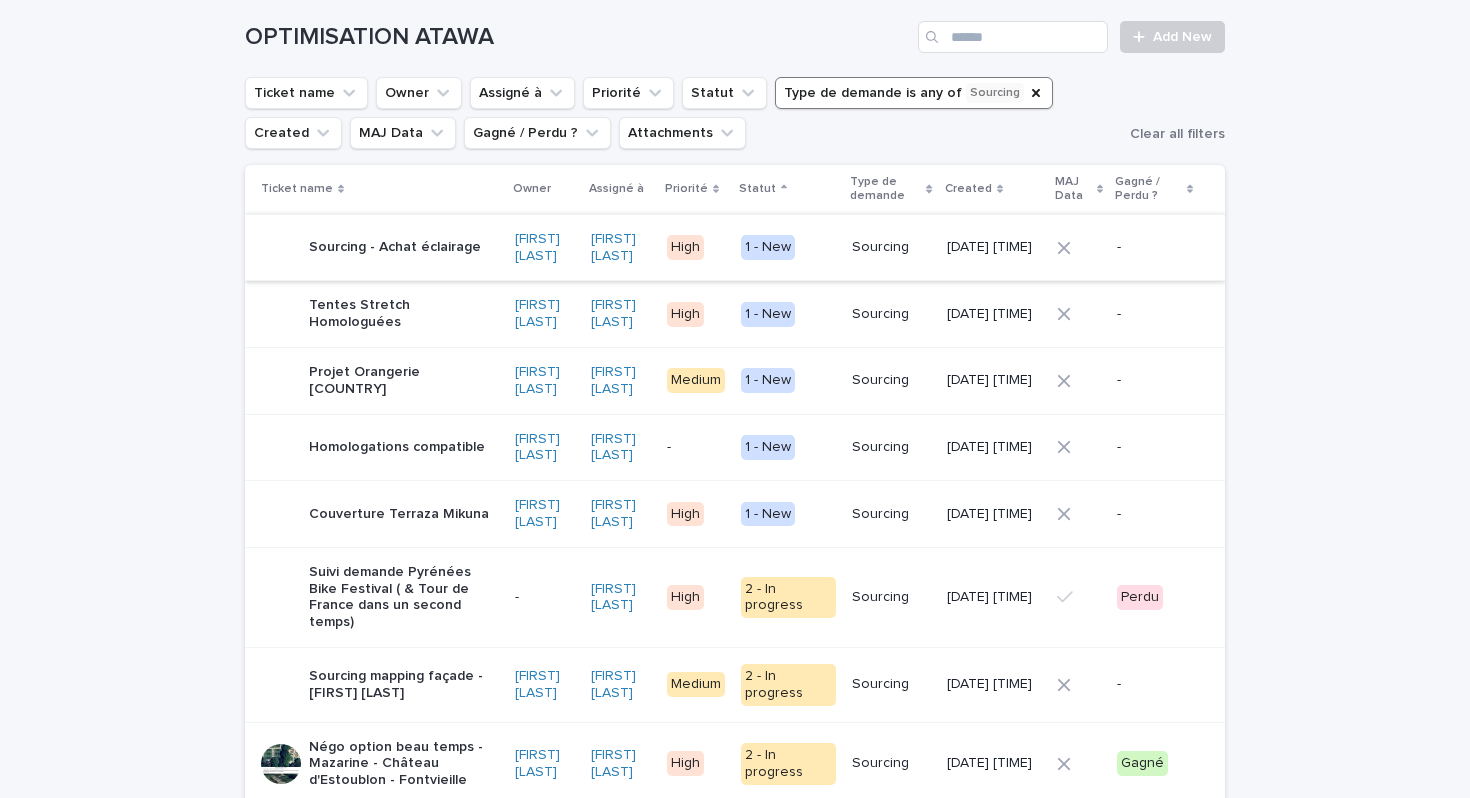 scroll, scrollTop: 0, scrollLeft: 0, axis: both 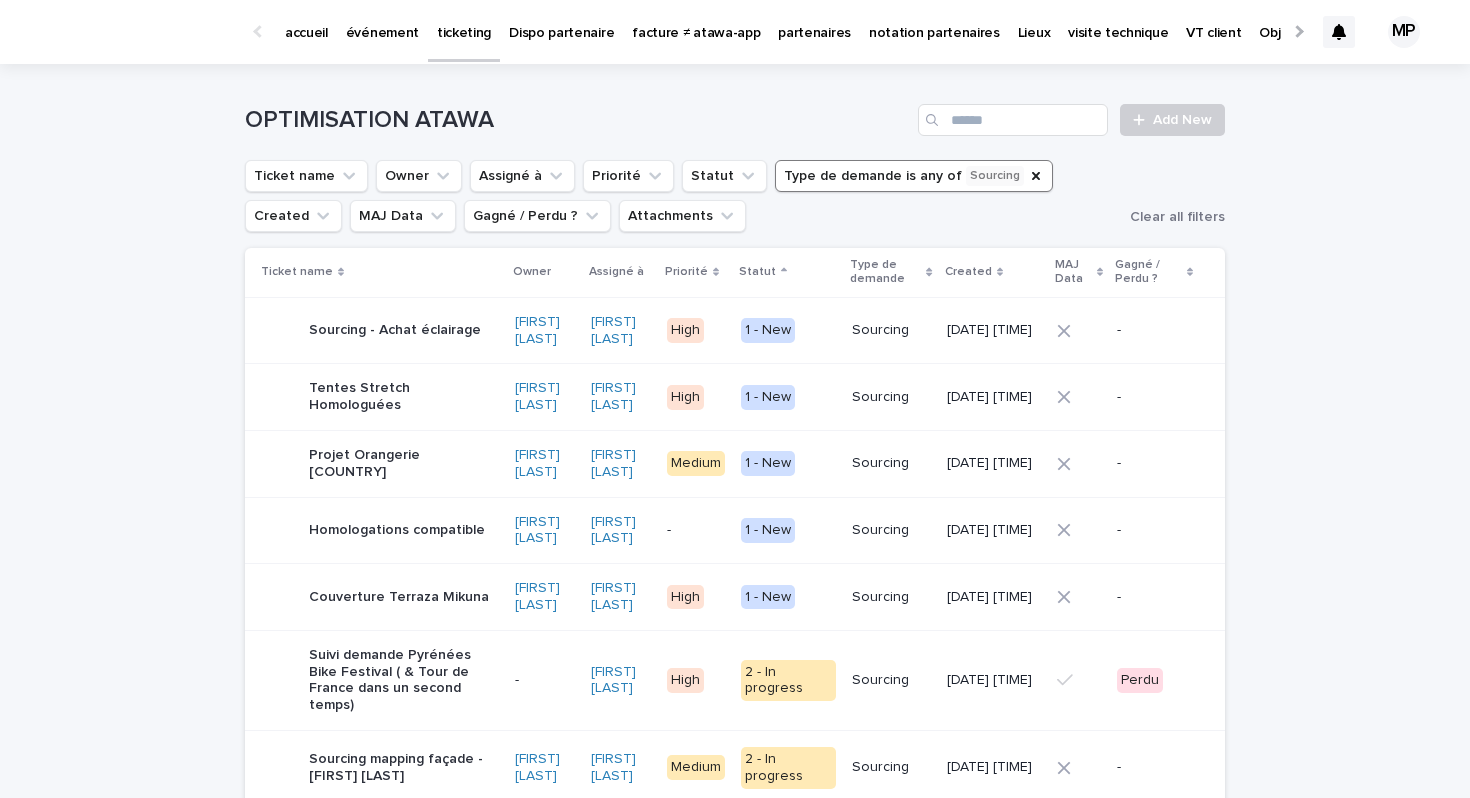 click on "Type de demande is any of Sourcing" at bounding box center (914, 176) 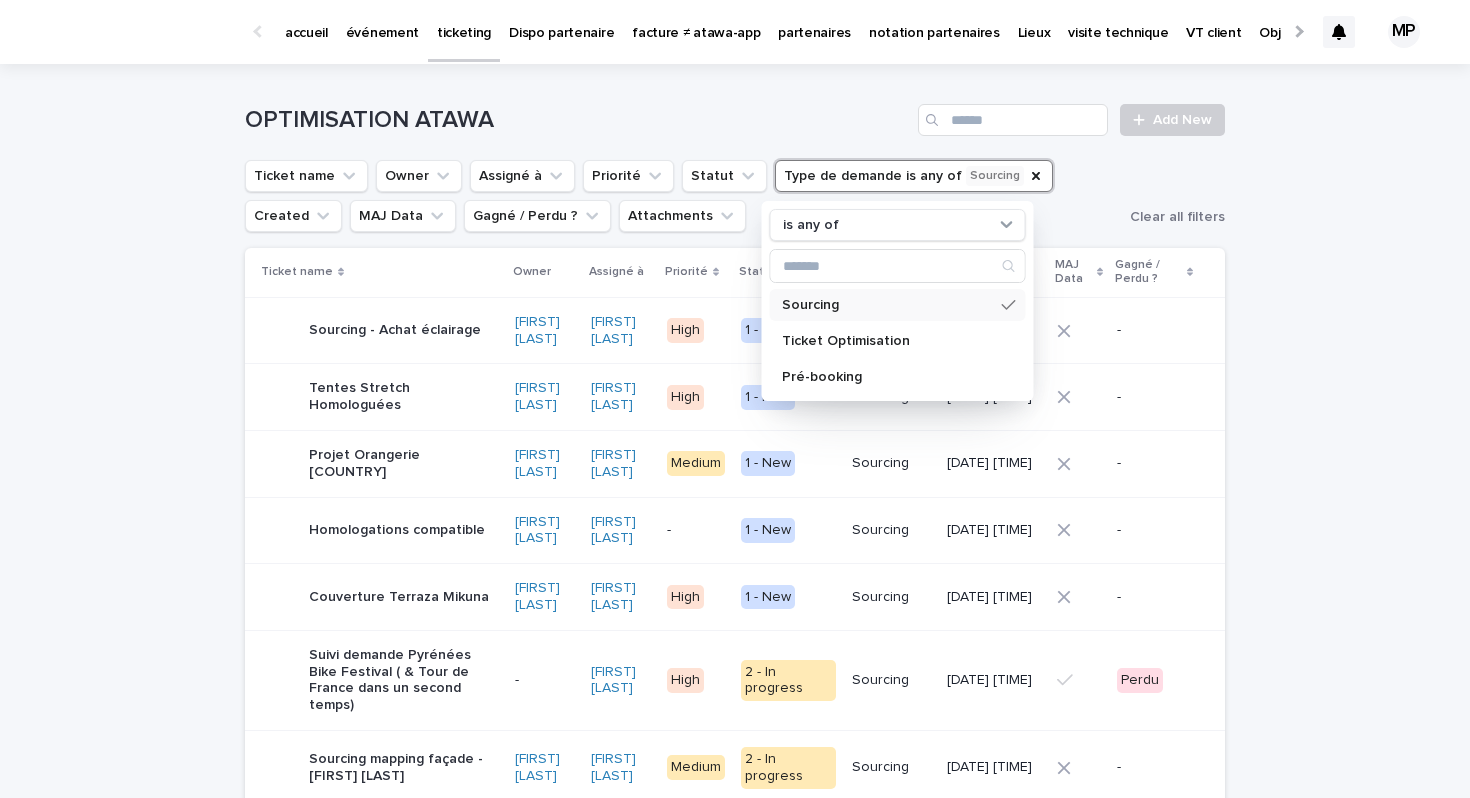 click on "Ticket name Owner Assigné à Priorité Statut Type de demande is any of Sourcing is any of Sourcing Ticket Optimisation Pré-booking Created MAJ Data Gagné / Perdu ? Attachments" at bounding box center (683, 196) 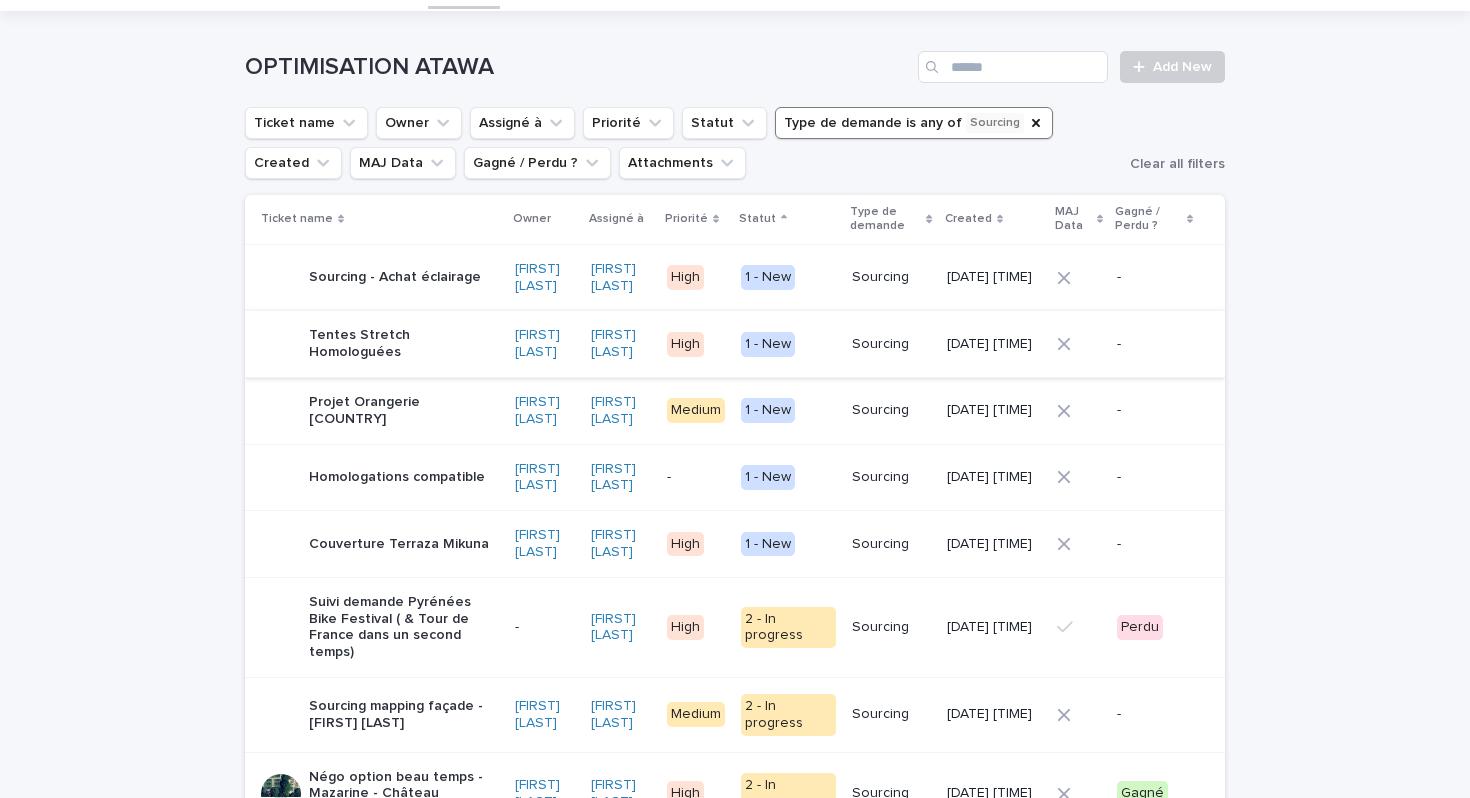 scroll, scrollTop: 0, scrollLeft: 0, axis: both 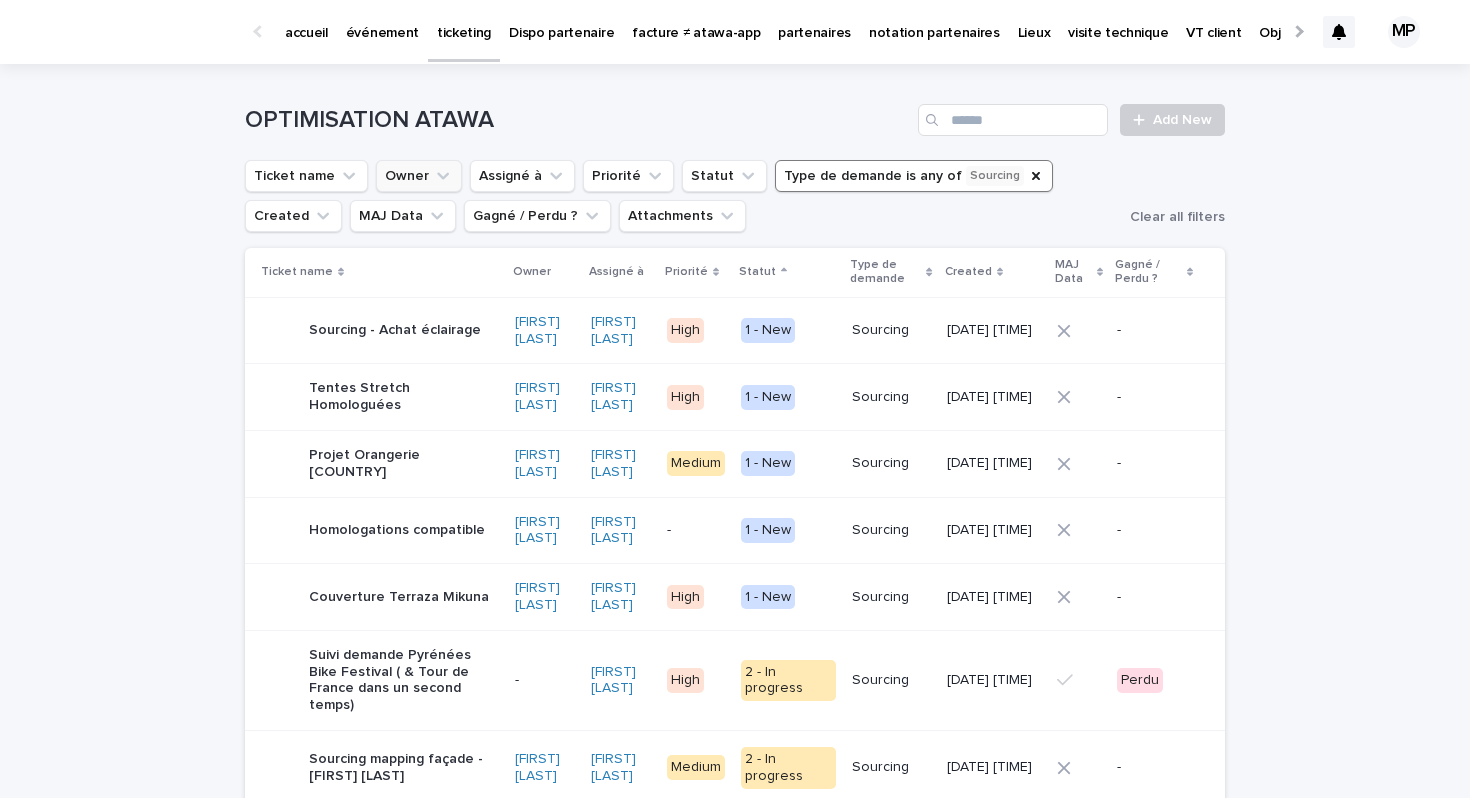 click 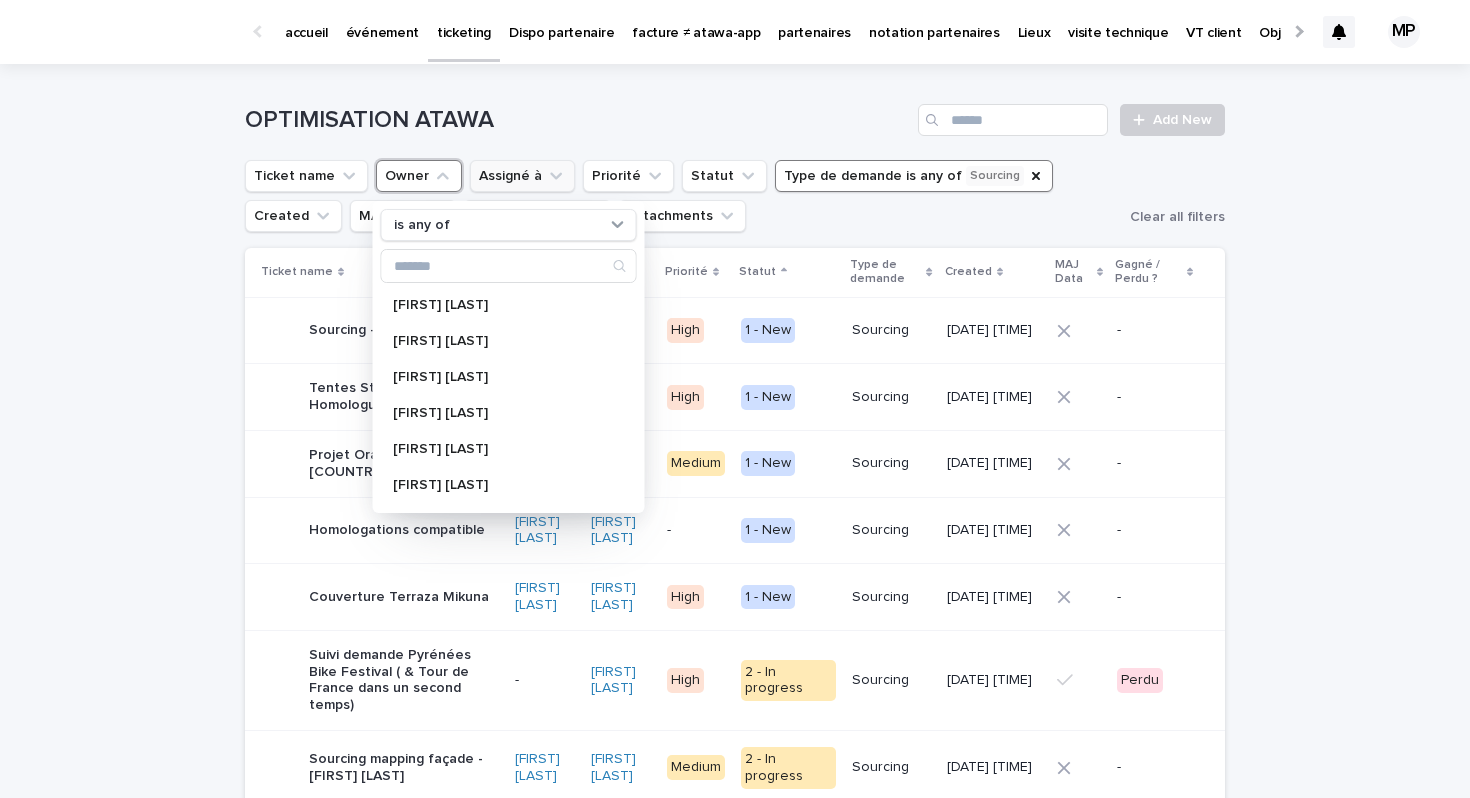 click on "Assigné à" at bounding box center (522, 176) 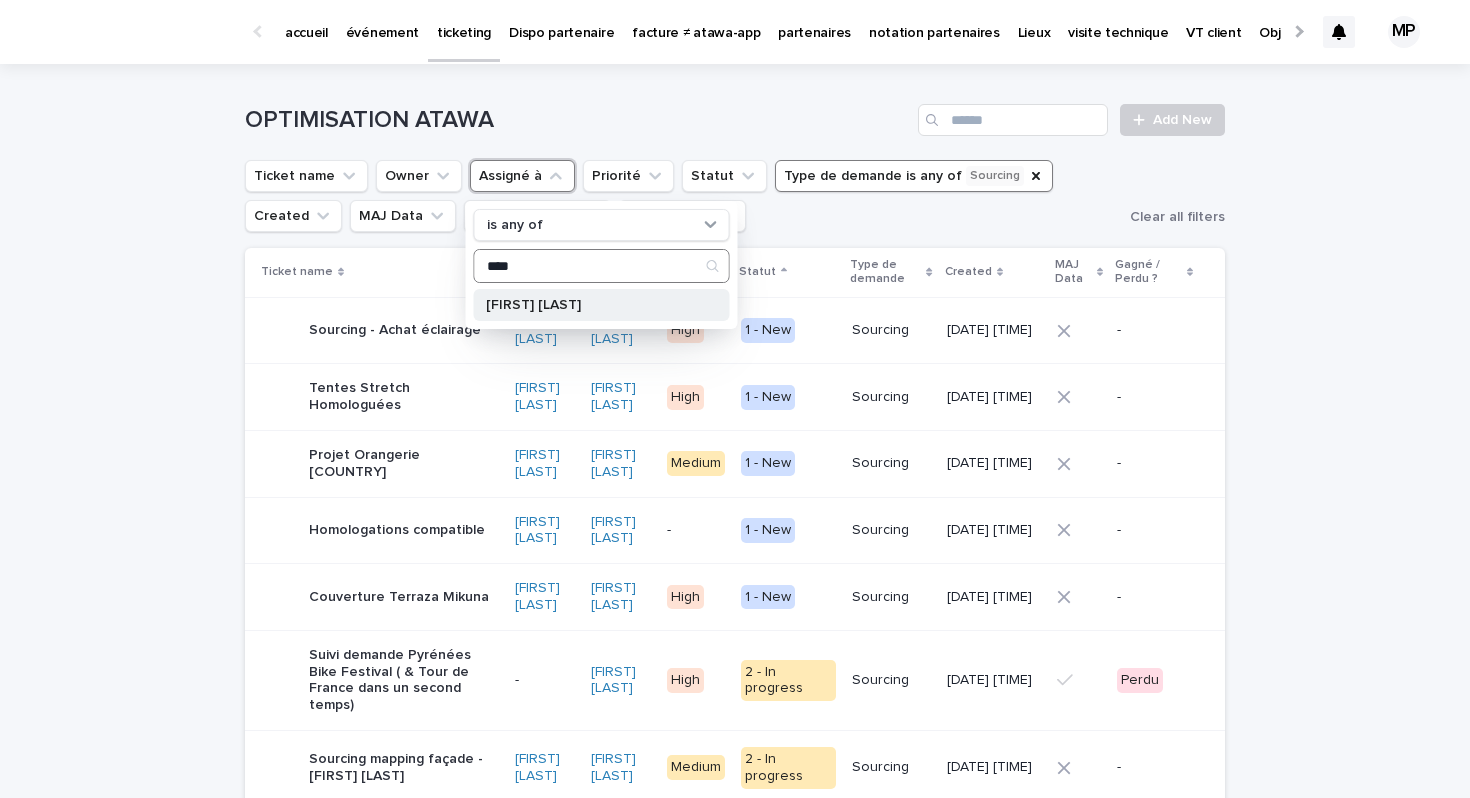 type on "****" 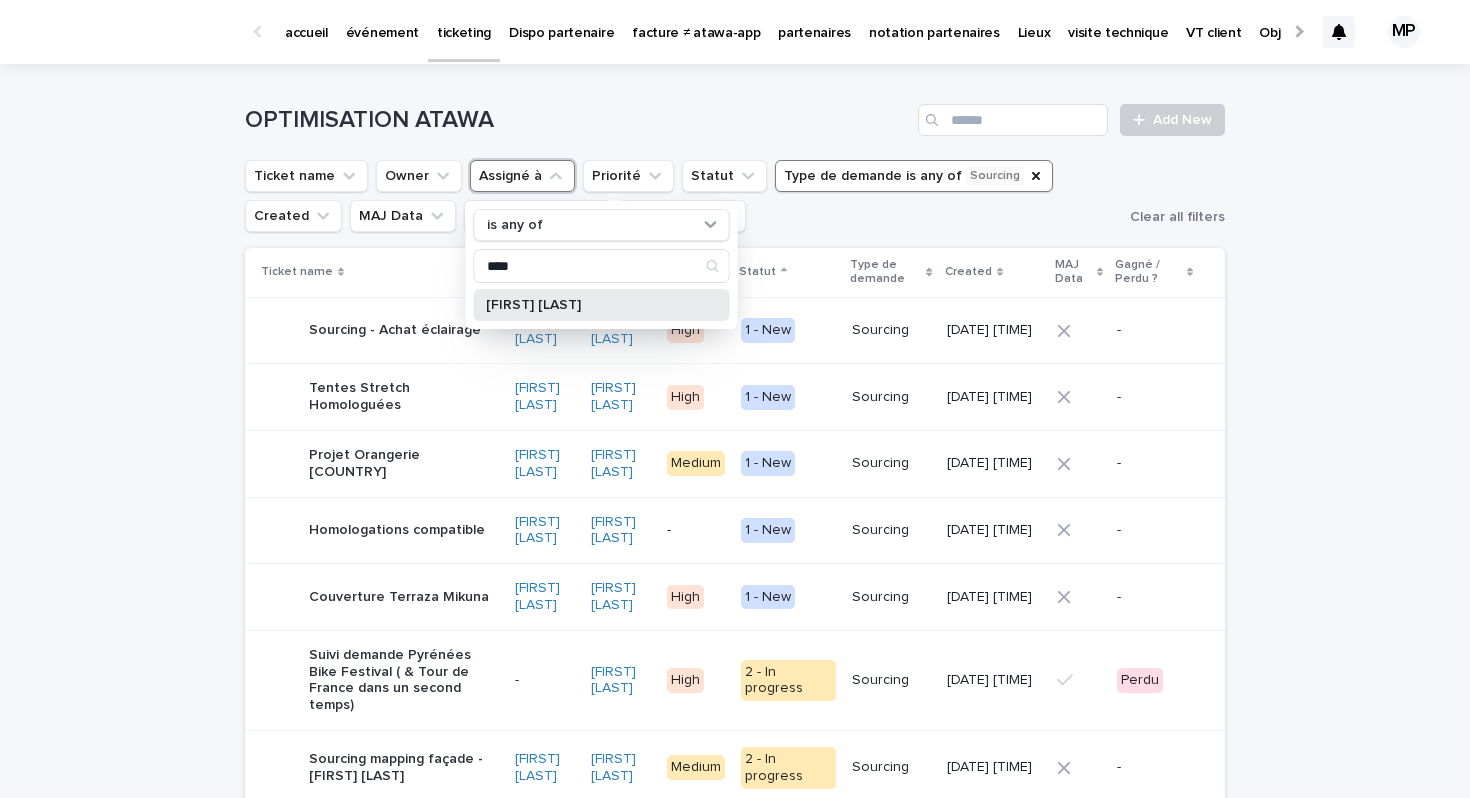 click on "Théo Maillet" at bounding box center (592, 305) 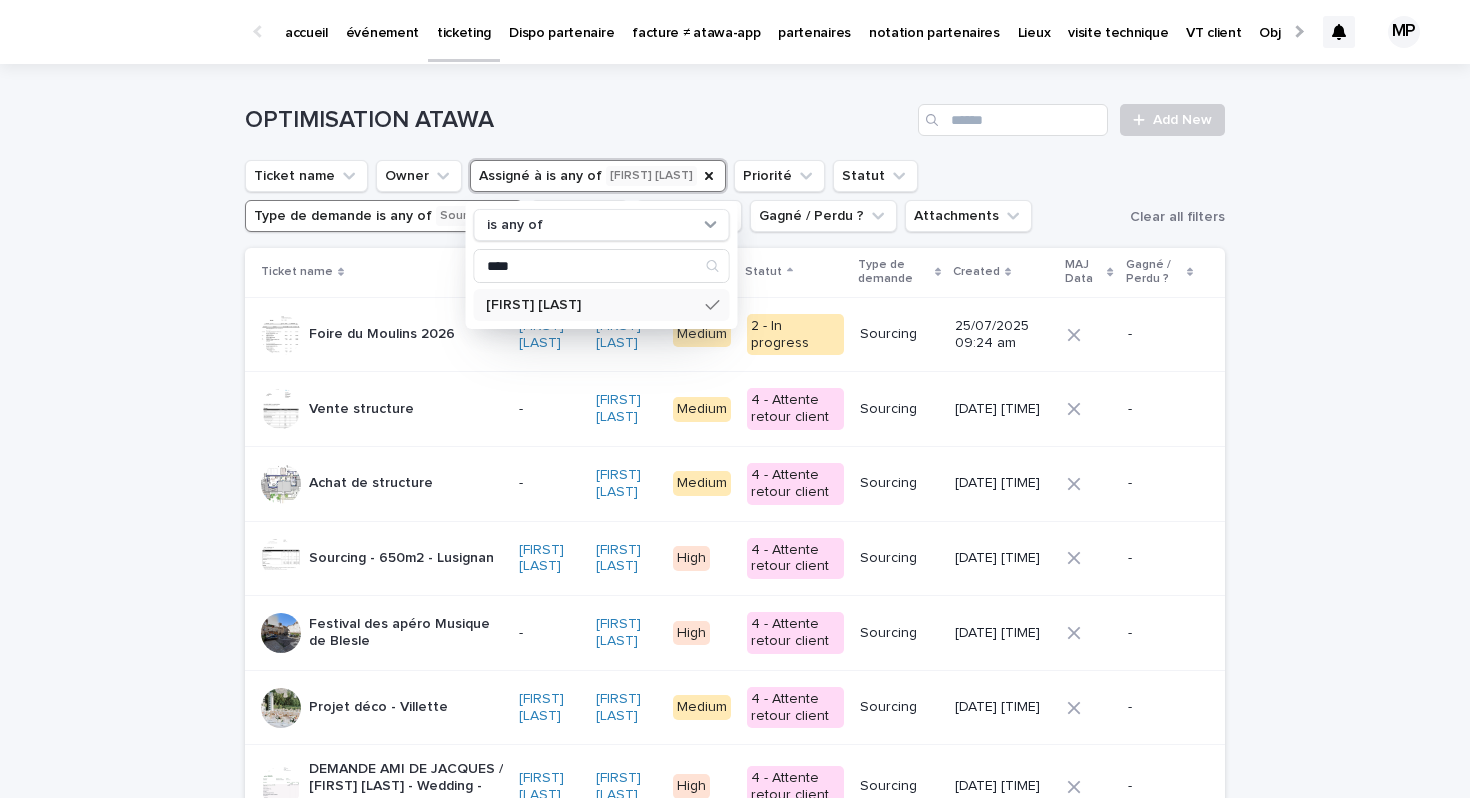 click on "Loading... Saving… Loading... Saving… OPTIMISATION ATAWA Add New Ticket name Owner Assigné à is any of Théo Maillet is any of **** Théo Maillet Priorité Statut Type de demande is any of Sourcing Created MAJ Data Gagné / Perdu ? Attachments Clear all filters Ticket name Owner Assigné à Priorité Statut Type de demande Created MAJ Data Gagné / Perdu ? Foire du Moulins 2026 Lucas Barron   Théo Maillet   Medium 2 - In progress Sourcing 25/07/2025 09:24 am - Vente structure - Théo Maillet   Medium 4 - Attente retour client Sourcing 17/10/2024 05:15 pm - Achat de structure - Théo Maillet   Medium 4 - Attente retour client Sourcing 13/11/2024 02:53 pm - Sourcing - 650m2 - Lusignan Apolline Vion   Théo Maillet   High 4 - Attente retour client Sourcing 29/11/2024 04:25 pm - Festival des apéro Musique de Blesle - Théo Maillet   High 4 - Attente retour client Sourcing 20/12/2024 01:50 pm - Projet déco - Villette Fanny Dornier   Théo Maillet   Medium 4 - Attente retour client Sourcing - Léa Cardin" at bounding box center (735, 1420) 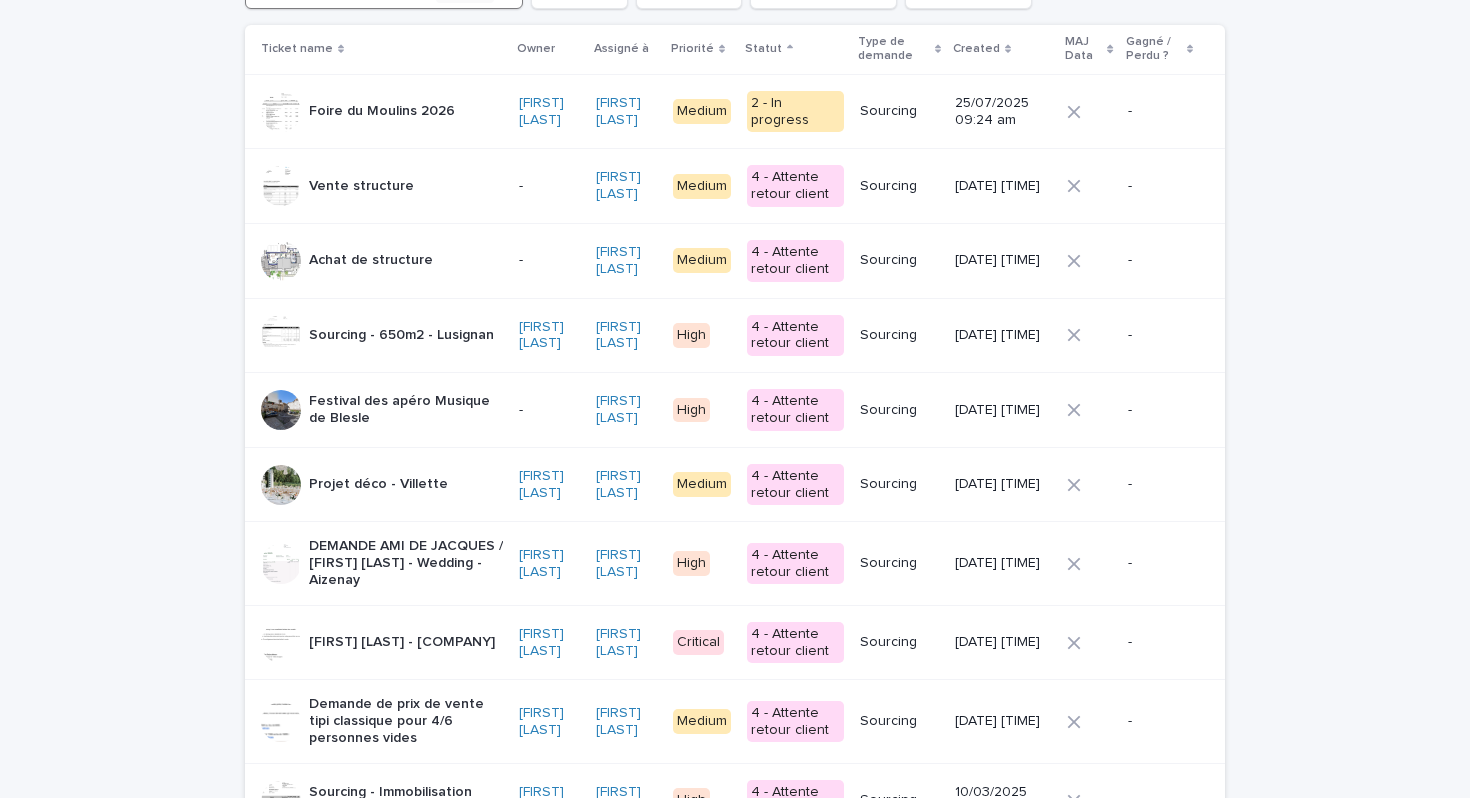scroll, scrollTop: 236, scrollLeft: 0, axis: vertical 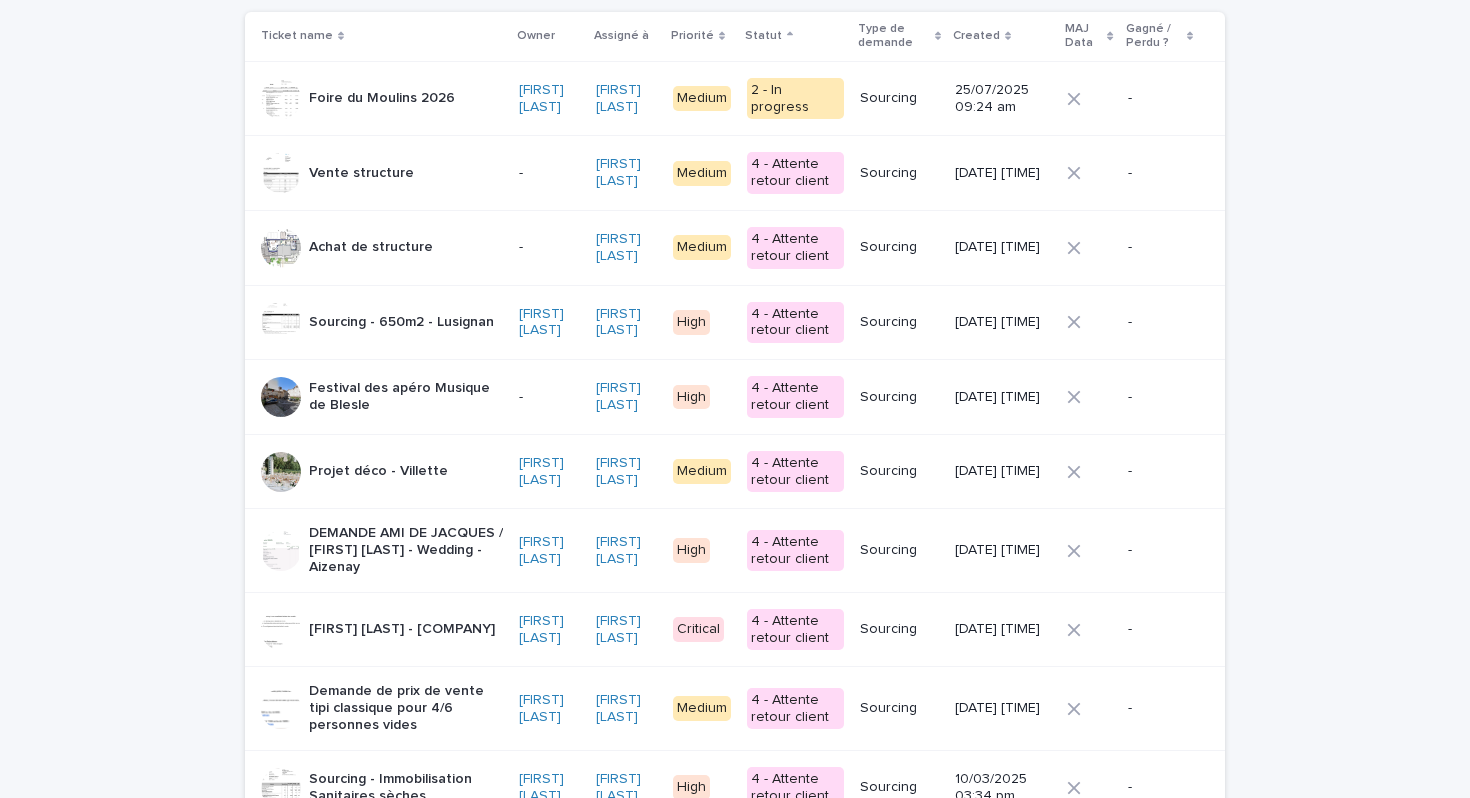 click 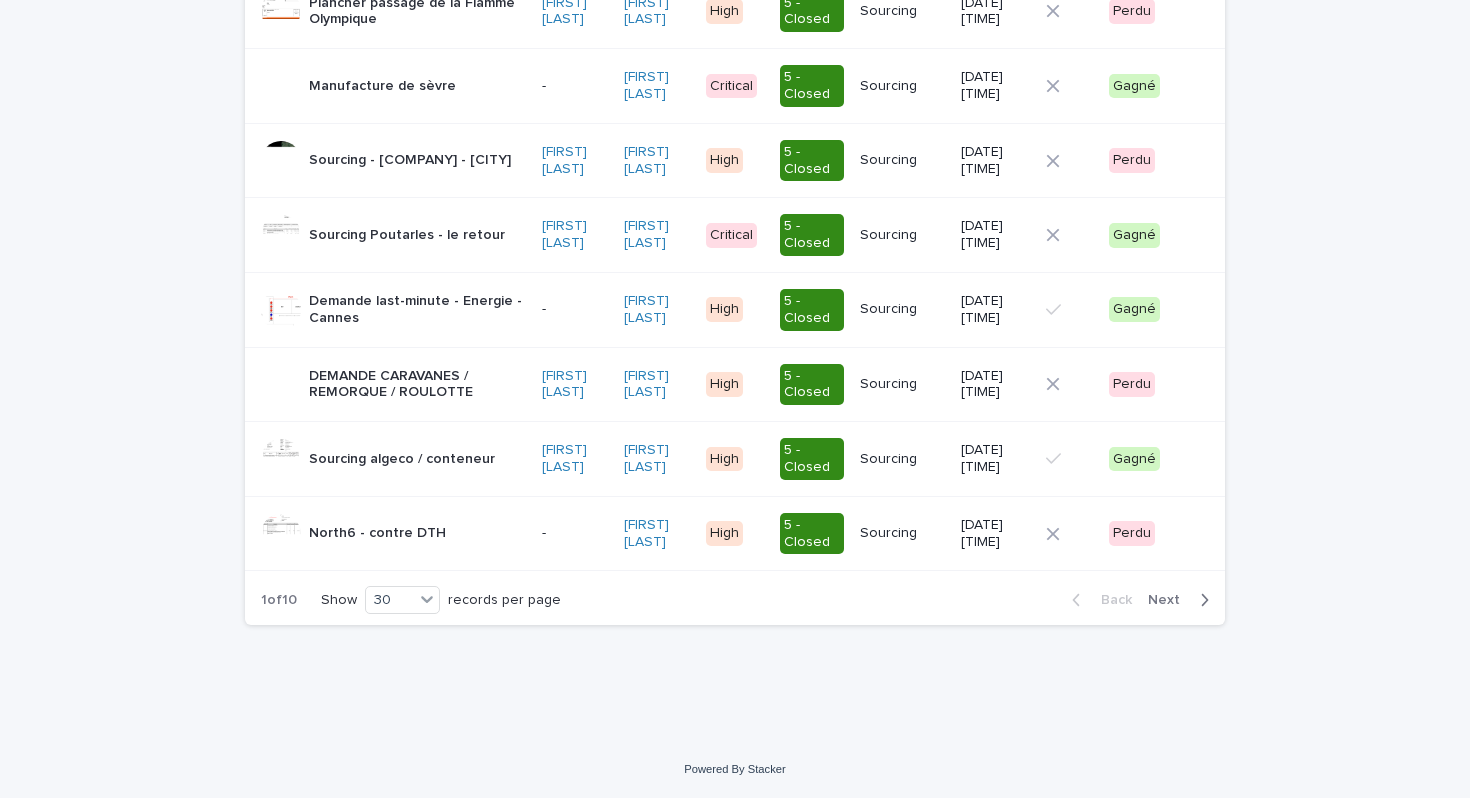 scroll, scrollTop: 2060, scrollLeft: 0, axis: vertical 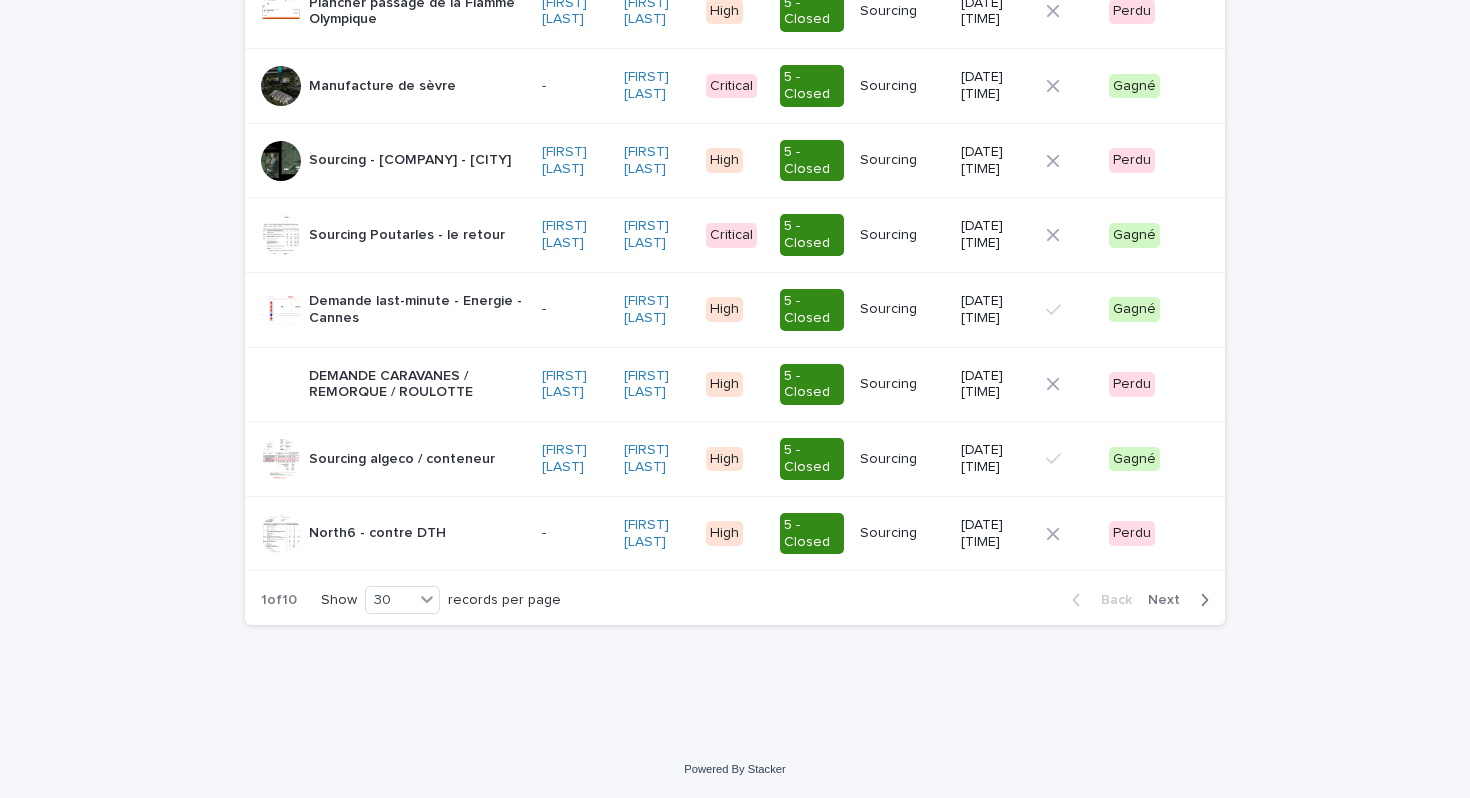 click on "Next" at bounding box center [1170, 600] 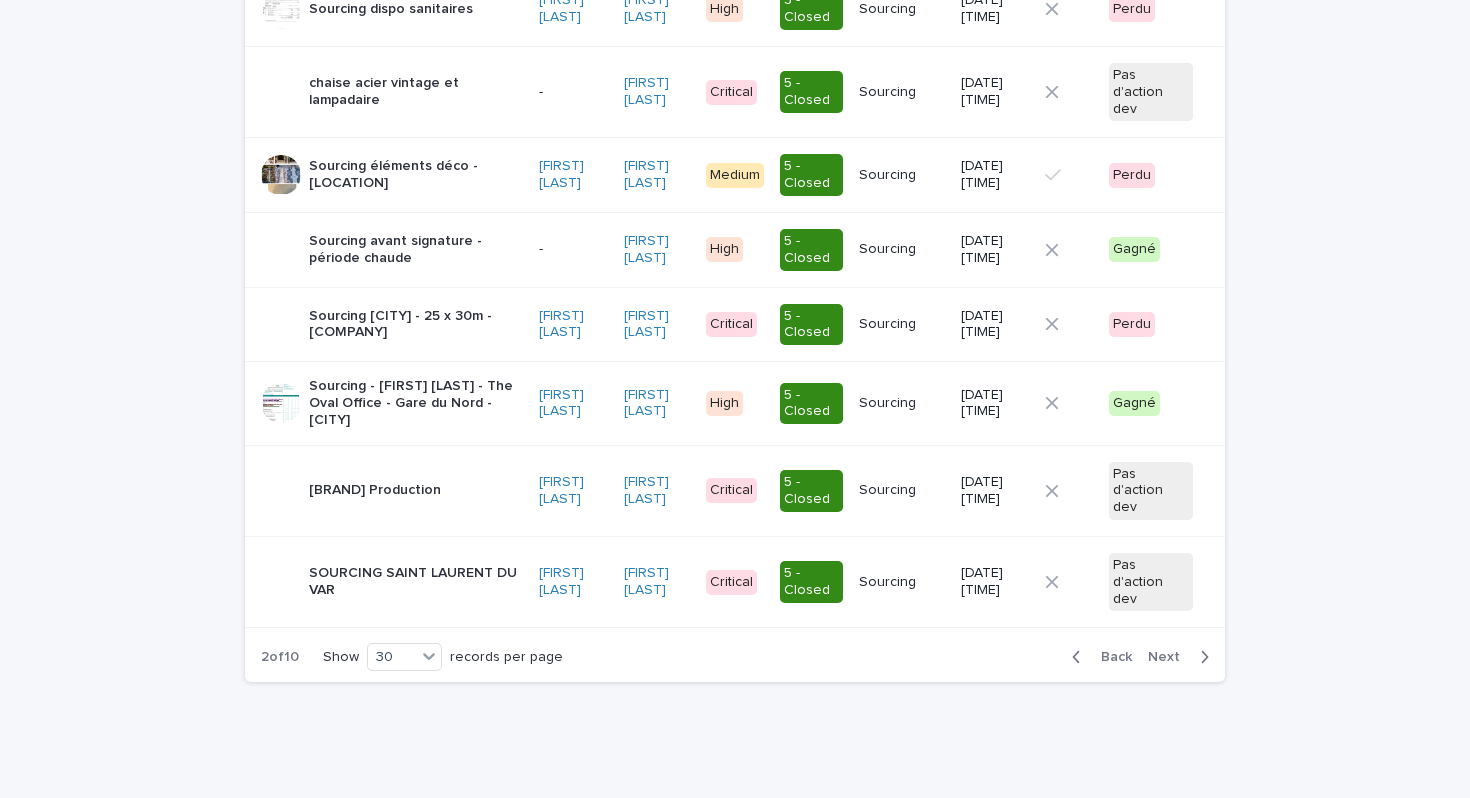 click on "Next" at bounding box center [1170, 657] 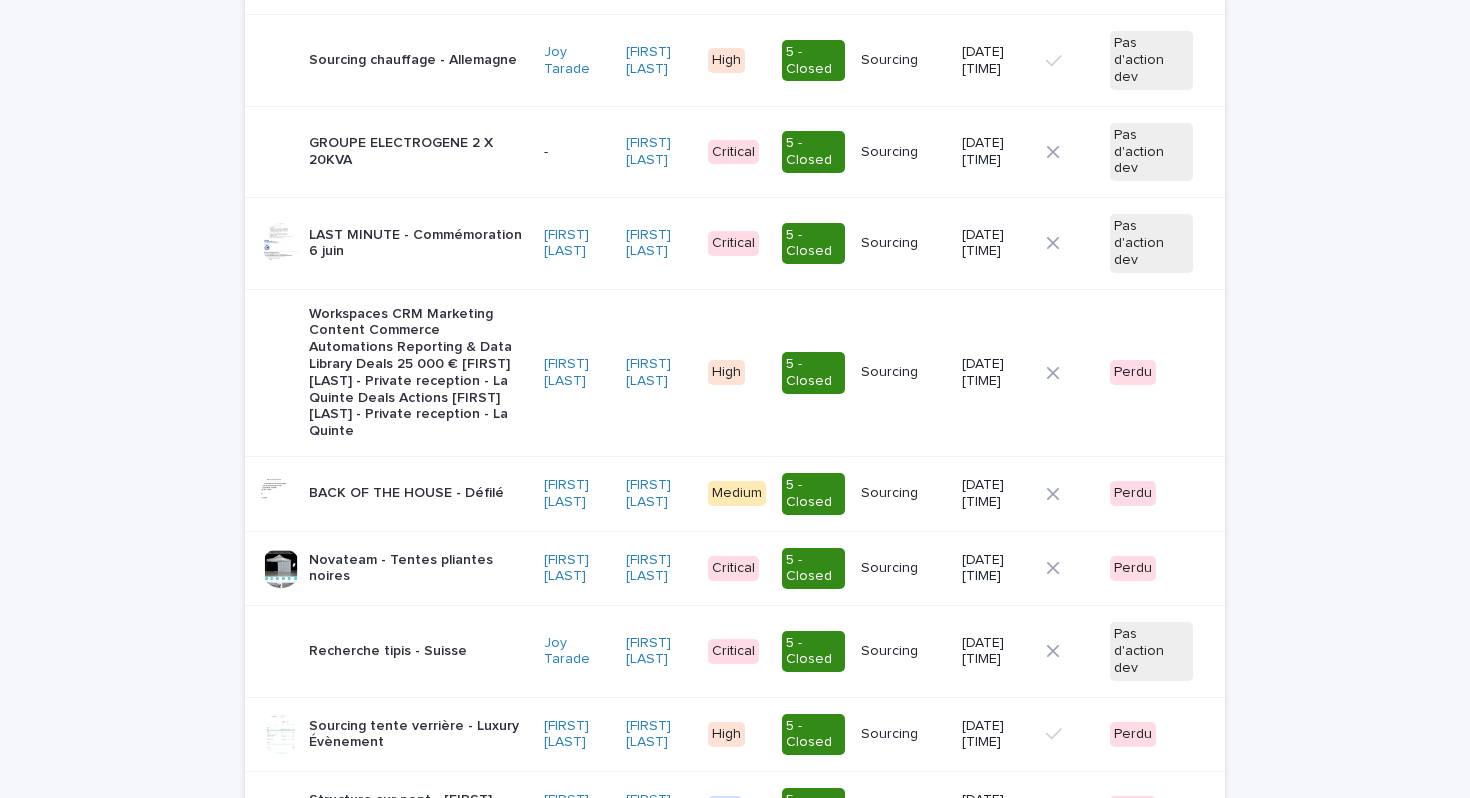scroll, scrollTop: 0, scrollLeft: 0, axis: both 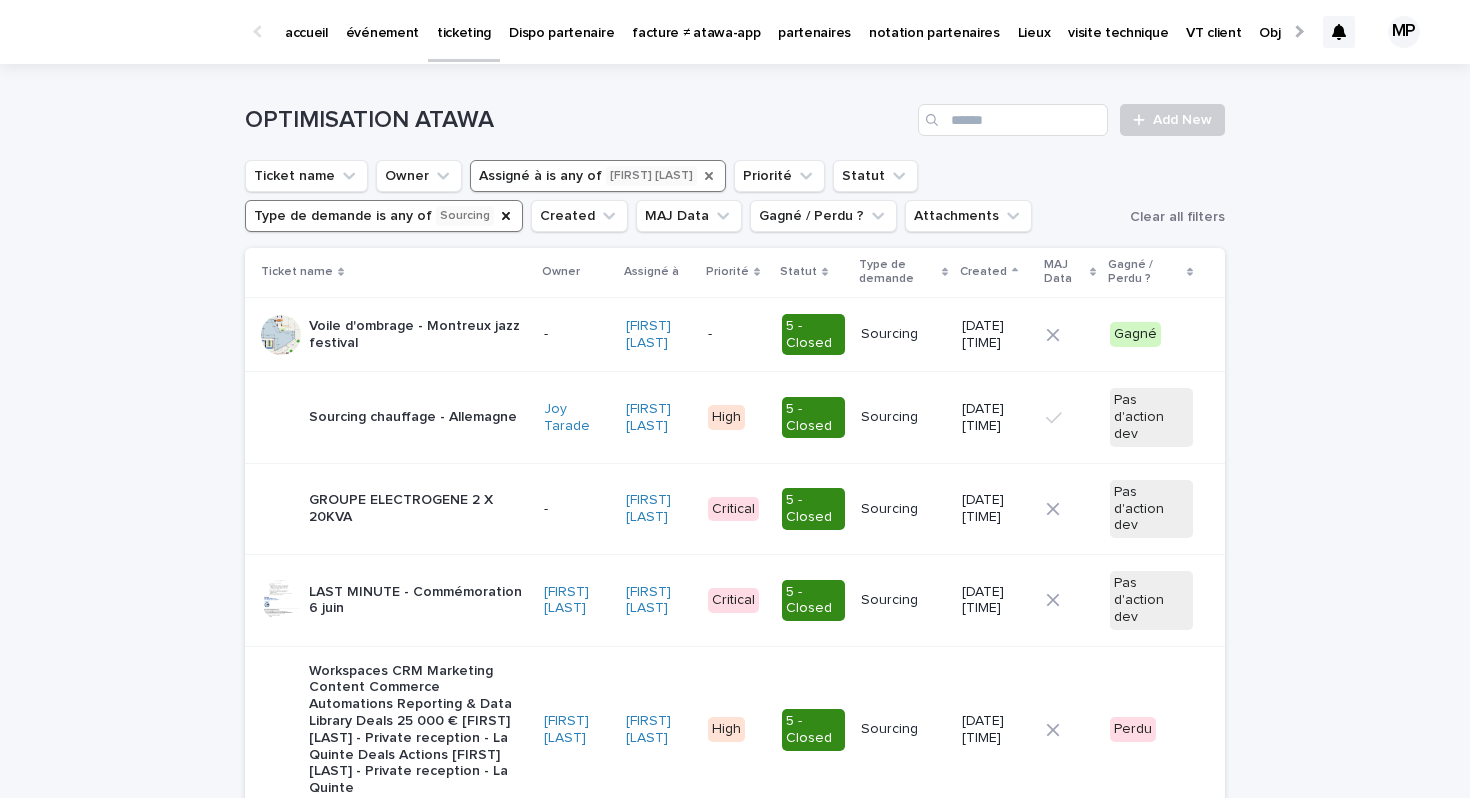 click 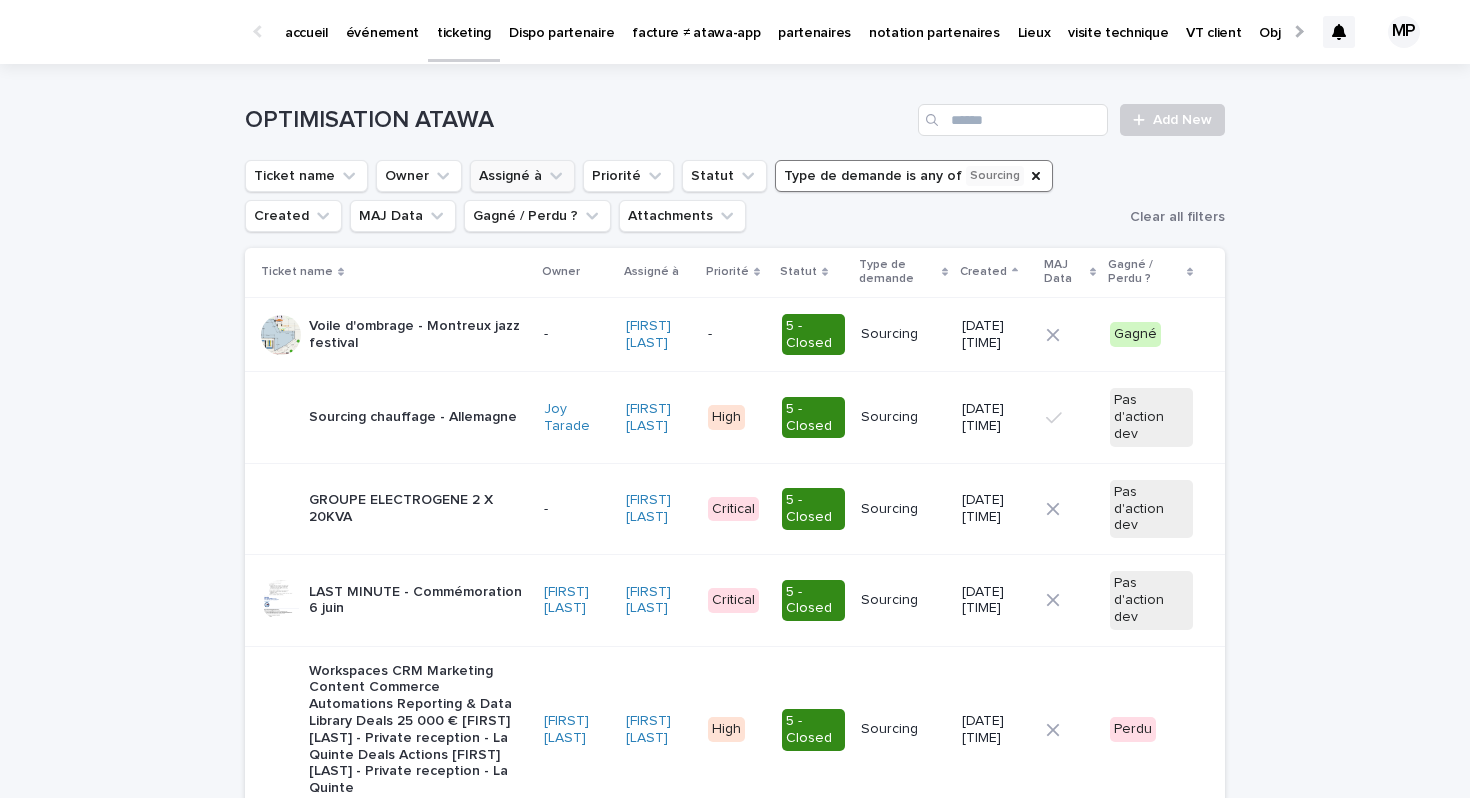 click 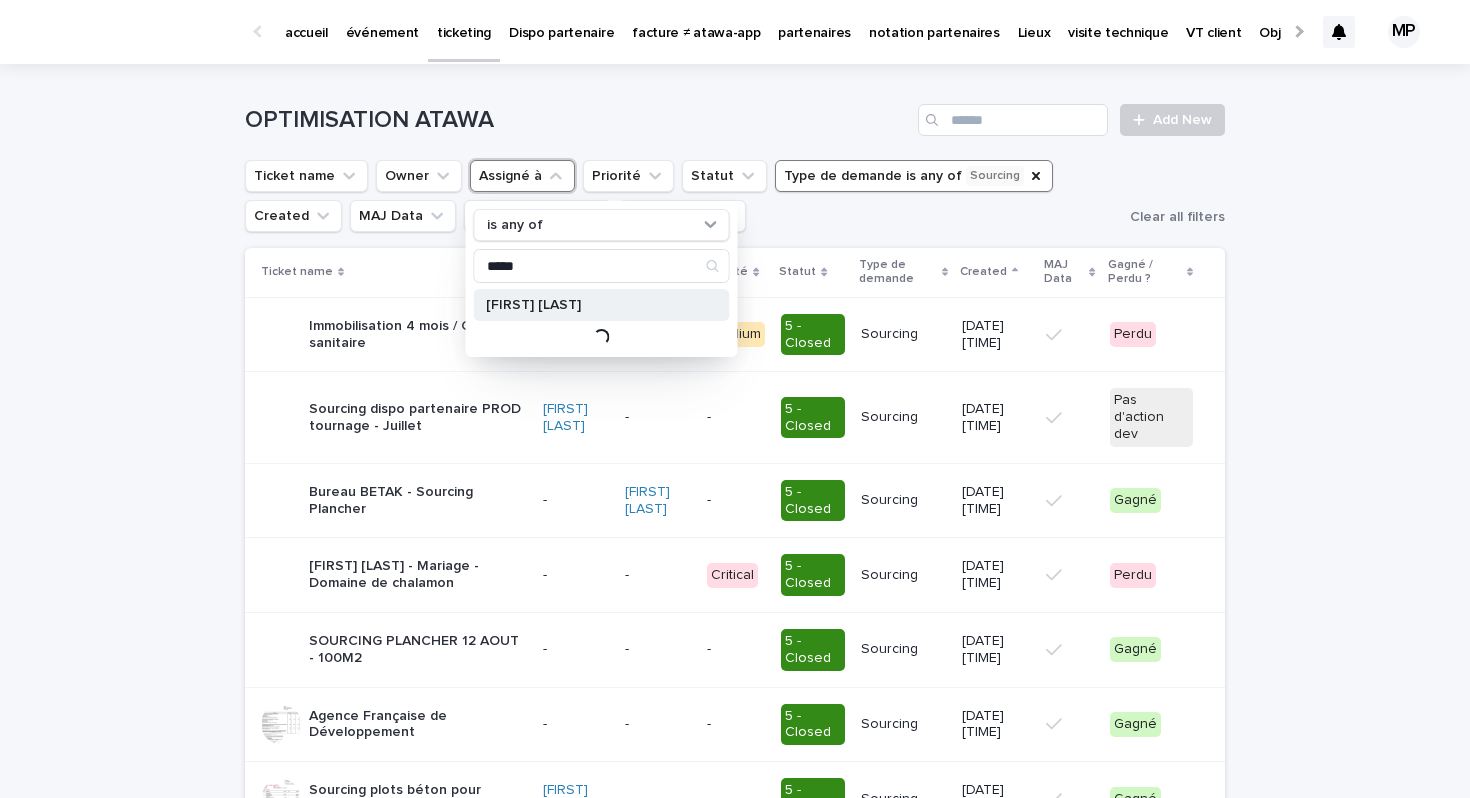 type on "*****" 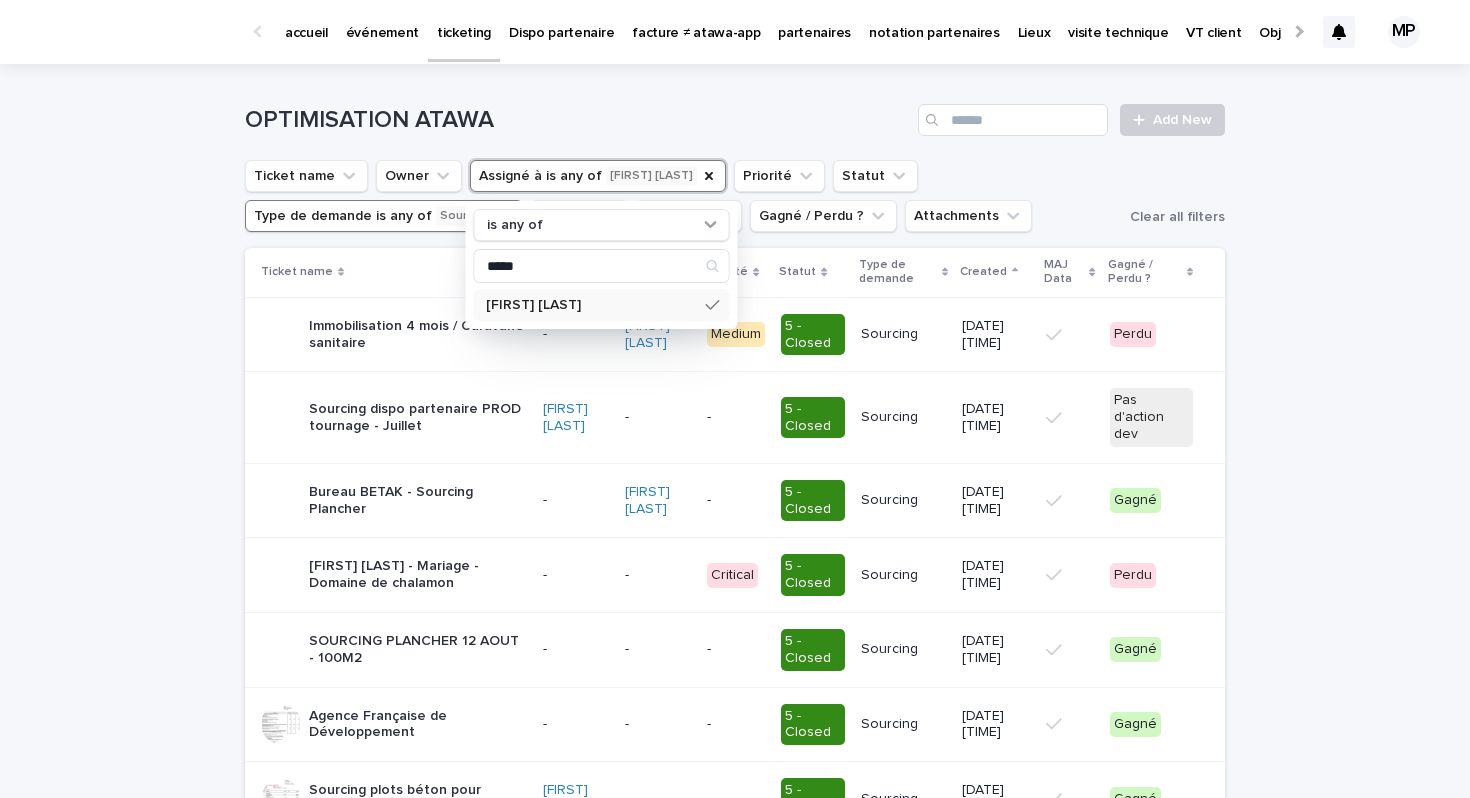 click on "Loading... Saving… Loading... Saving… OPTIMISATION ATAWA Add New Ticket name Owner Assigné à is any of Albane Dumont is any of ***** Albane Dumont Priorité Statut Type de demande is any of Sourcing Created MAJ Data Gagné / Perdu ? Attachments Clear all filters Ticket name Owner Assigné à Priorité Statut Type de demande Created MAJ Data Gagné / Perdu ? Immobilisation 4 mois / Caravane sanitaire - Albane Dumont   Medium 5 - Closed Sourcing 19/06/2023 12:43 pm Perdu Sourcing dispo partenaire PROD tournage - Juillet Olivia Marchand   - - 5 - Closed Sourcing 19/06/2023 03:59 pm Pas d'action dev Bureau BETAK - Sourcing Plancher - Marion Houriez   - 5 - Closed Sourcing 20/06/2023 11:22 am Gagné Murielle Saldalamaca - Mariage - Domaine de chalamon - - Critical 5 - Closed Sourcing 20/06/2023 04:31 pm Perdu SOURCING PLANCHER 12 AOUT - 100M2 - - - 5 - Closed Sourcing 21/06/2023 04:41 pm Gagné Agence Française de Développement - - - 5 - Closed Sourcing 21/06/2023 06:05 pm Gagné Estelle Prochasson   - -" at bounding box center (735, 1419) 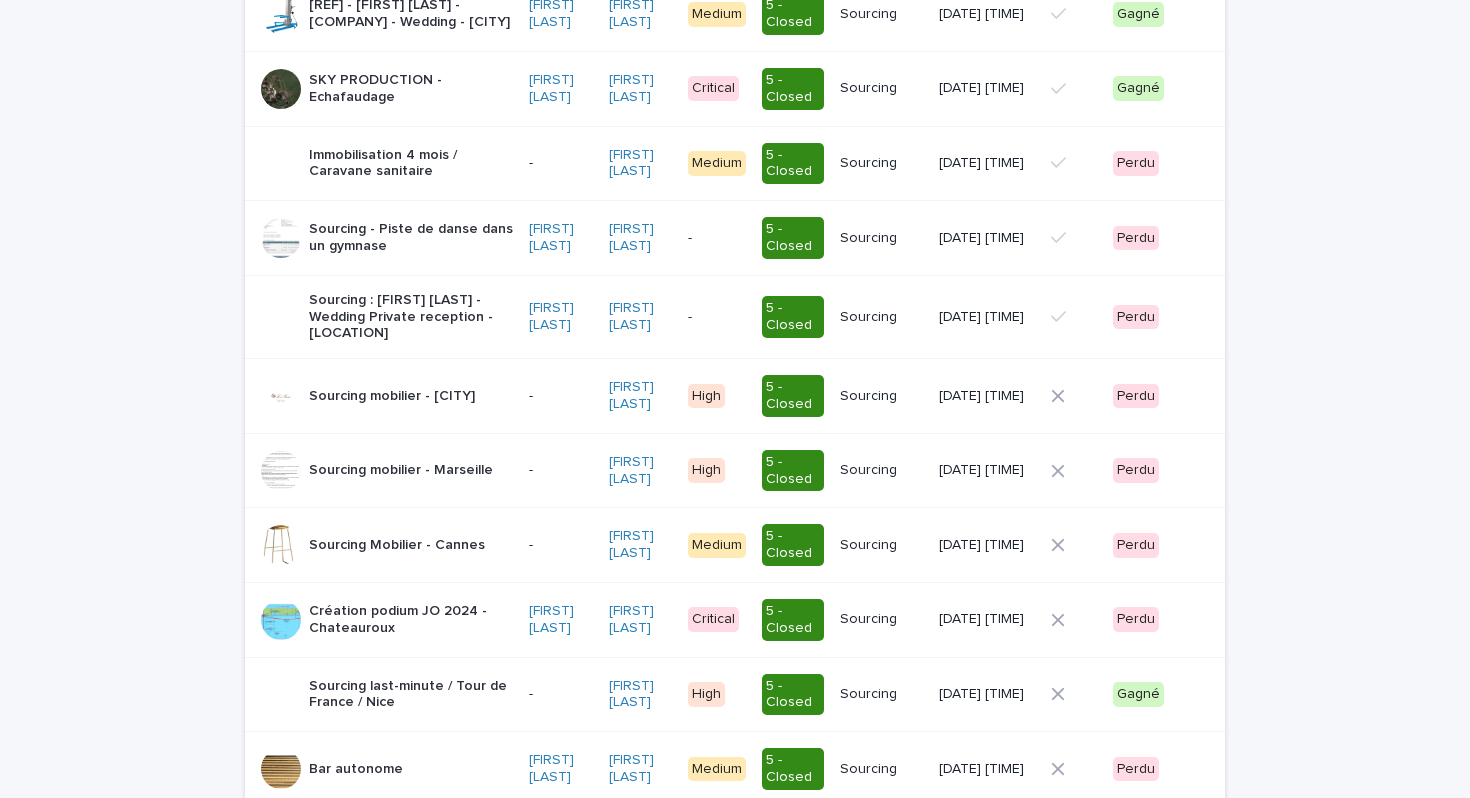 scroll, scrollTop: 0, scrollLeft: 0, axis: both 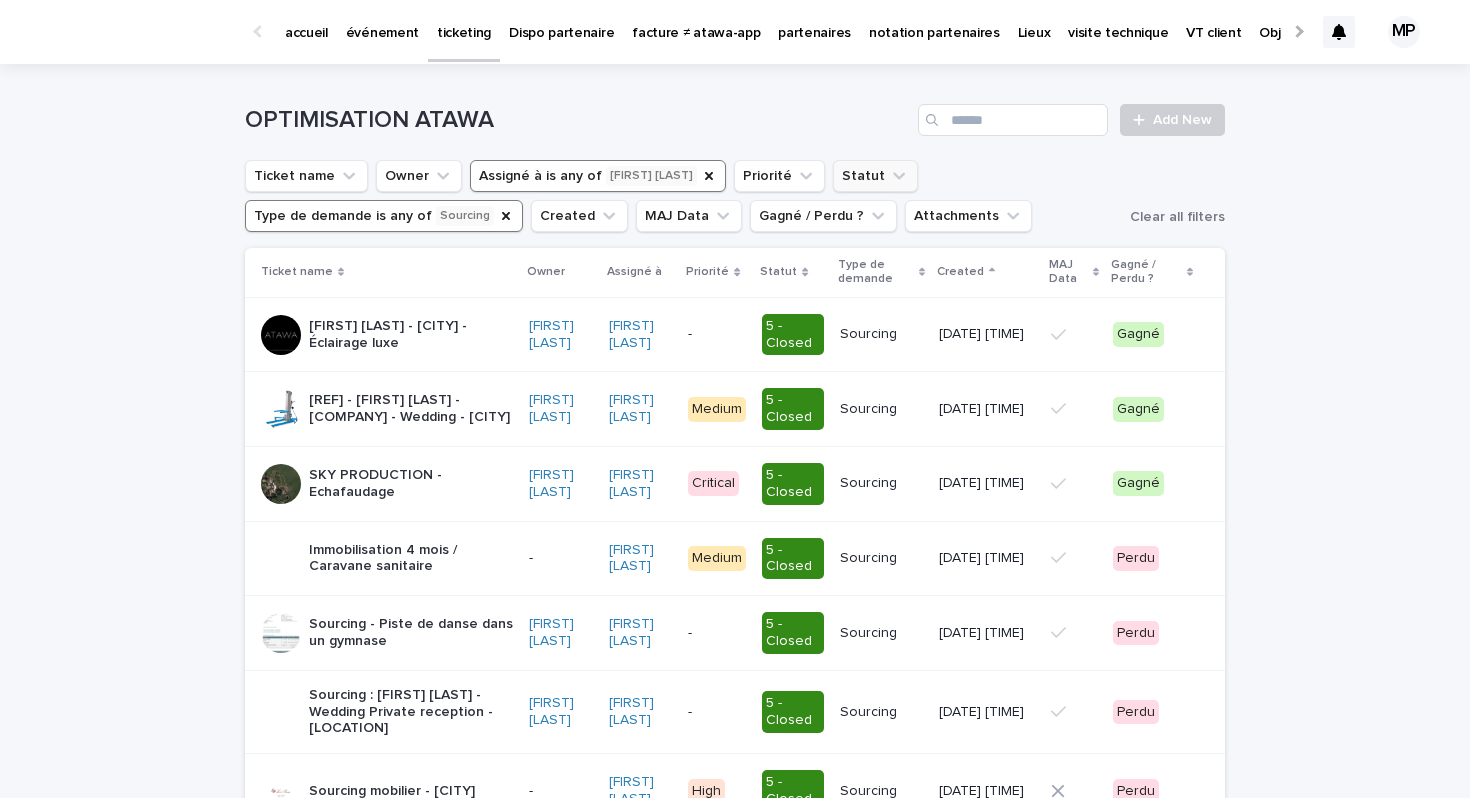 click on "Statut" at bounding box center (875, 176) 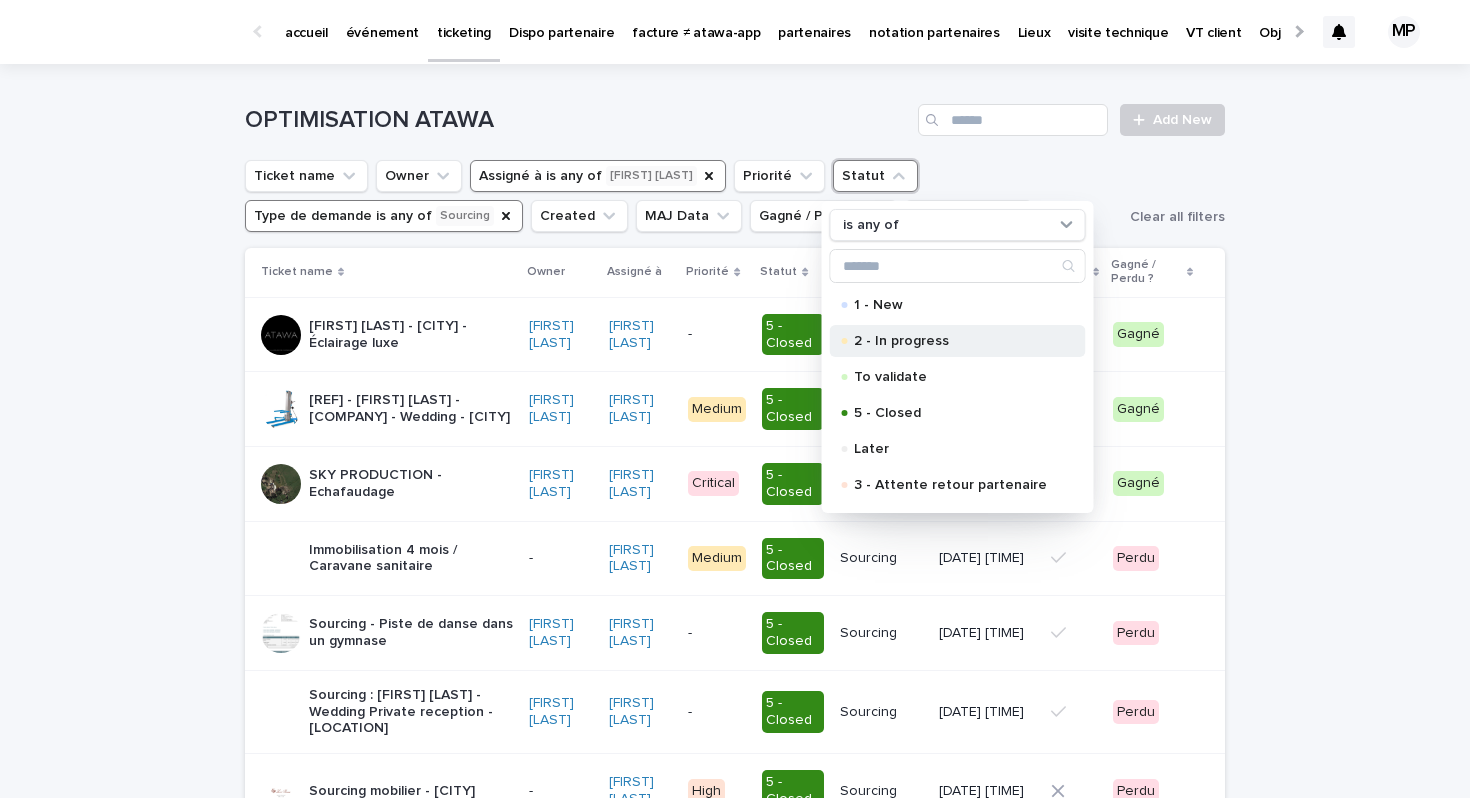 scroll, scrollTop: 32, scrollLeft: 0, axis: vertical 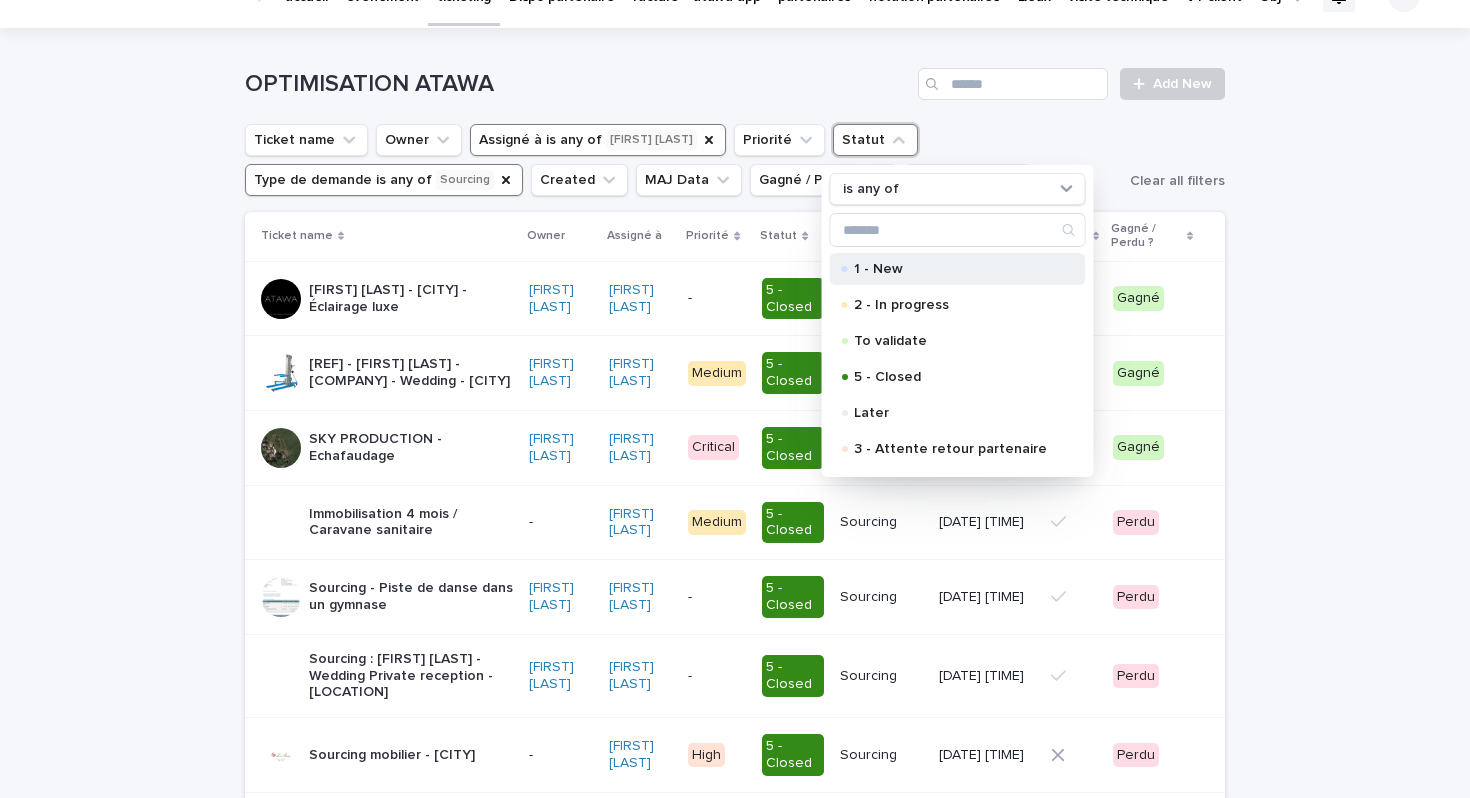 click on "1 - New" at bounding box center (958, 269) 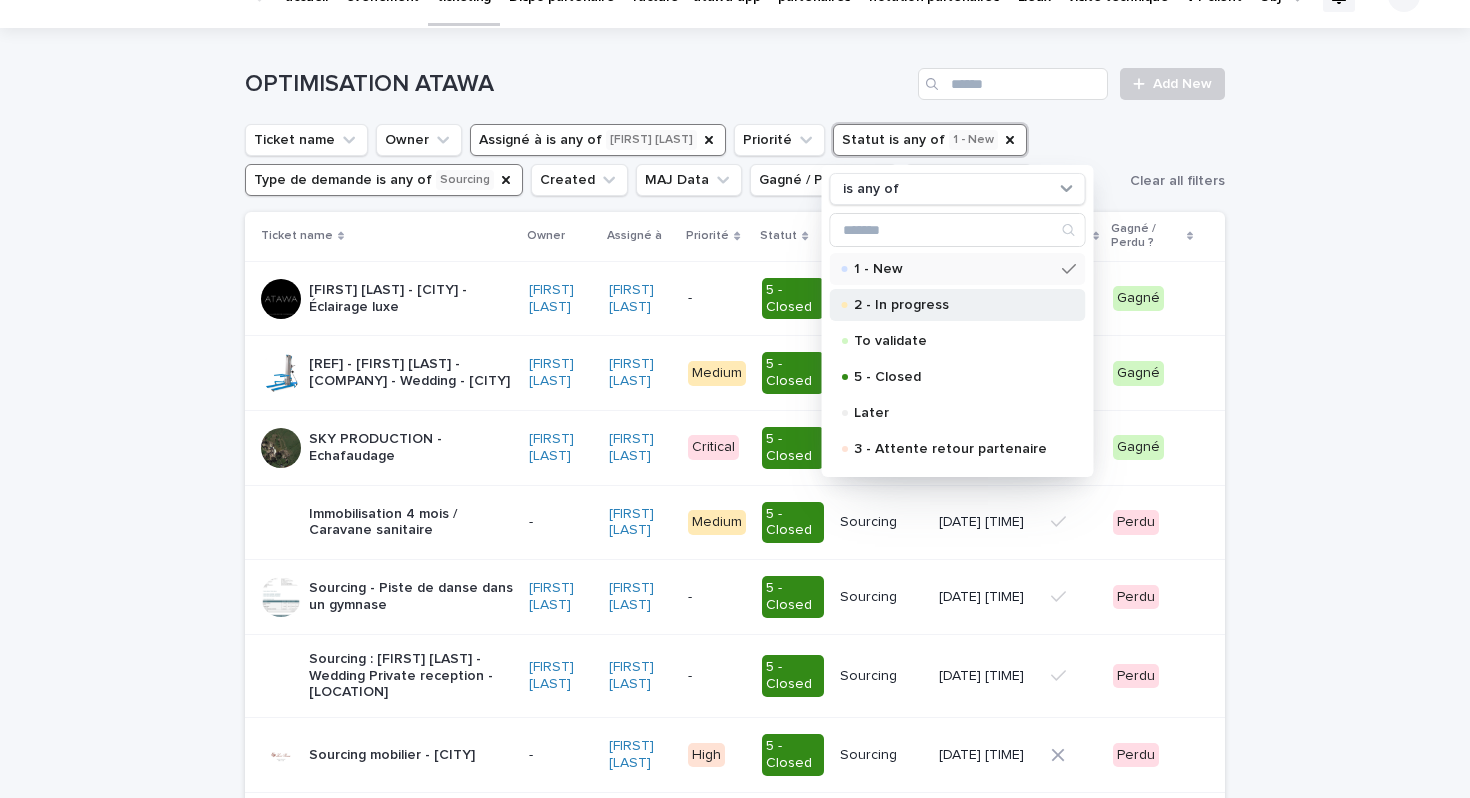 click on "2 - In progress" at bounding box center [954, 305] 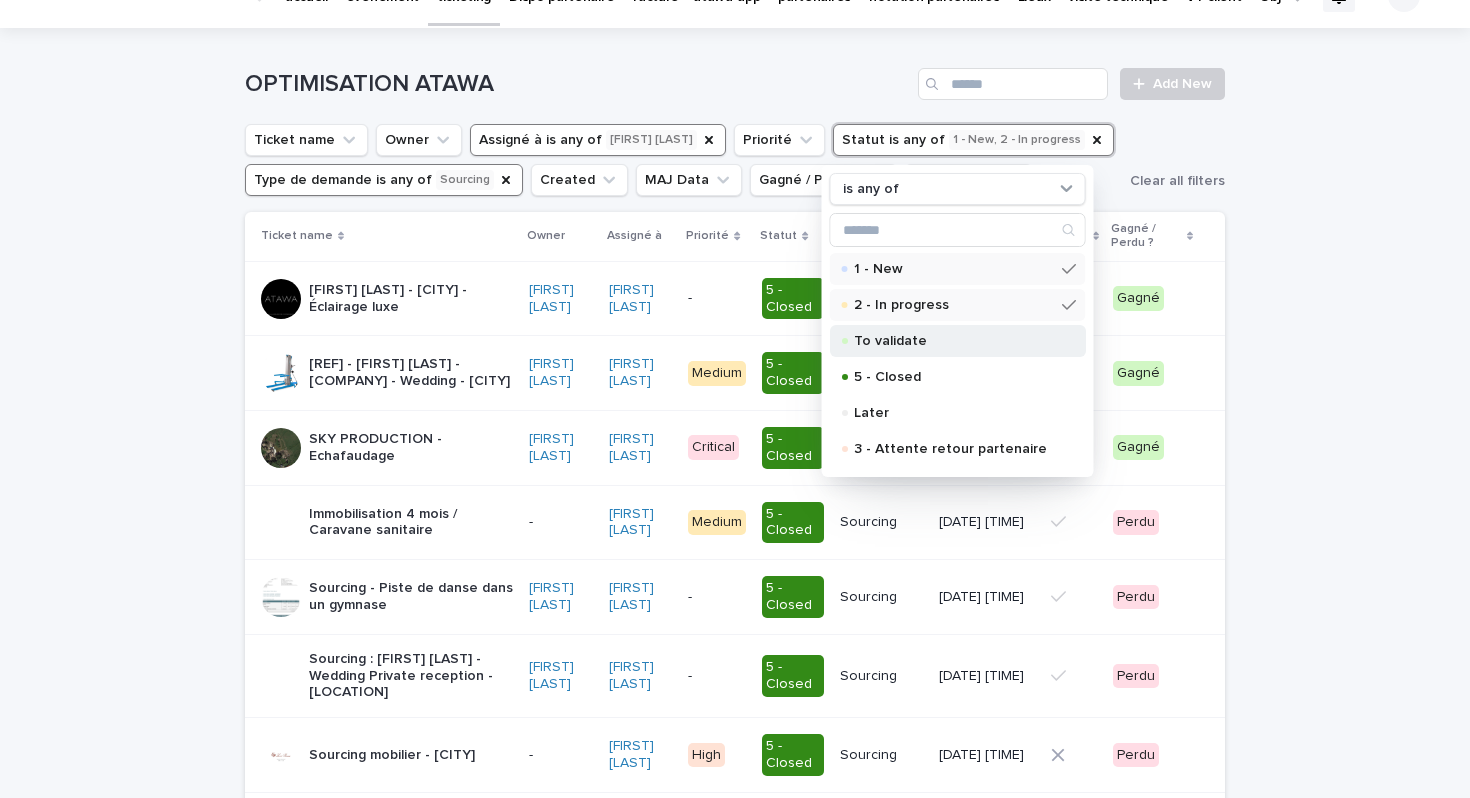 click on "To validate" at bounding box center [954, 341] 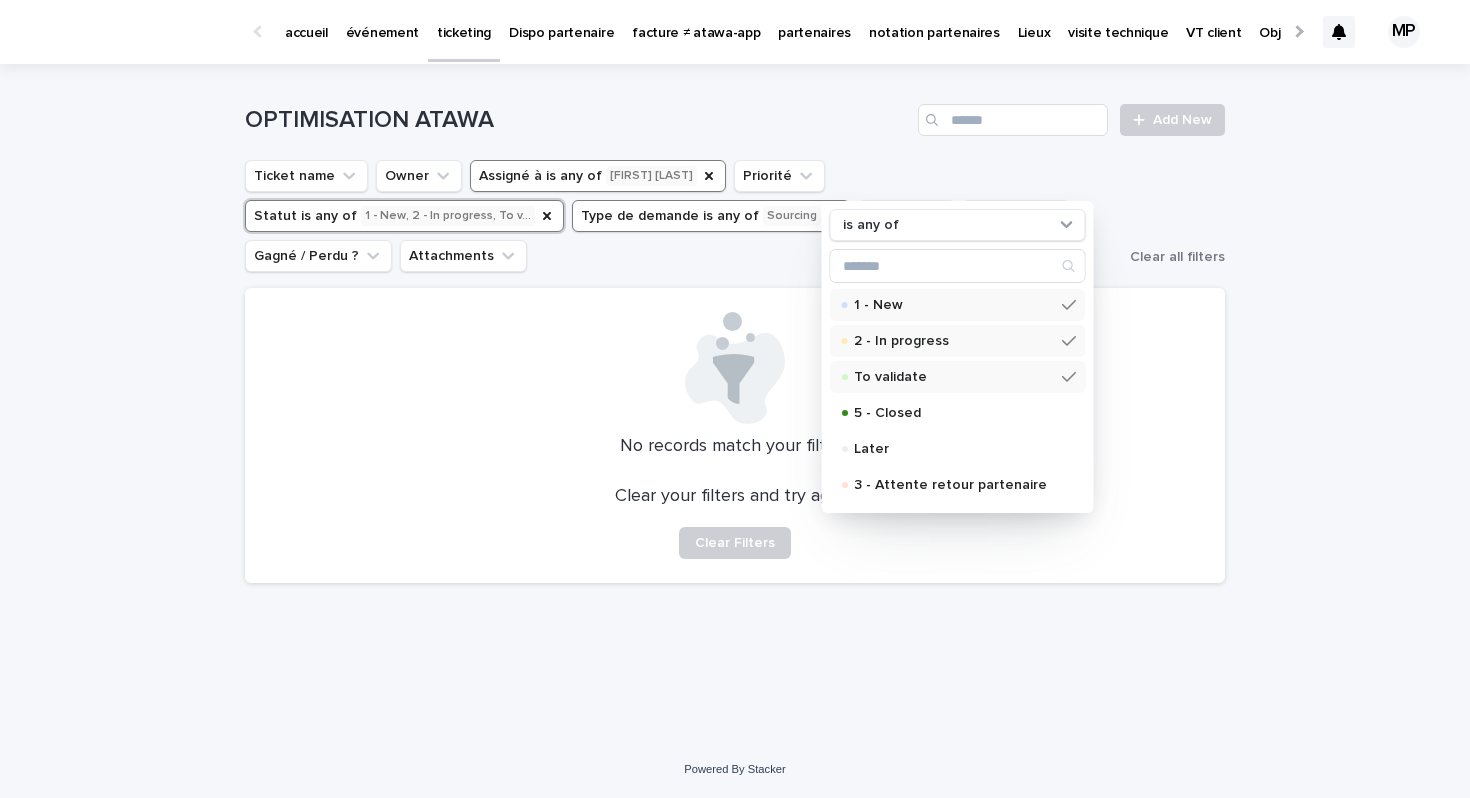 scroll, scrollTop: 0, scrollLeft: 0, axis: both 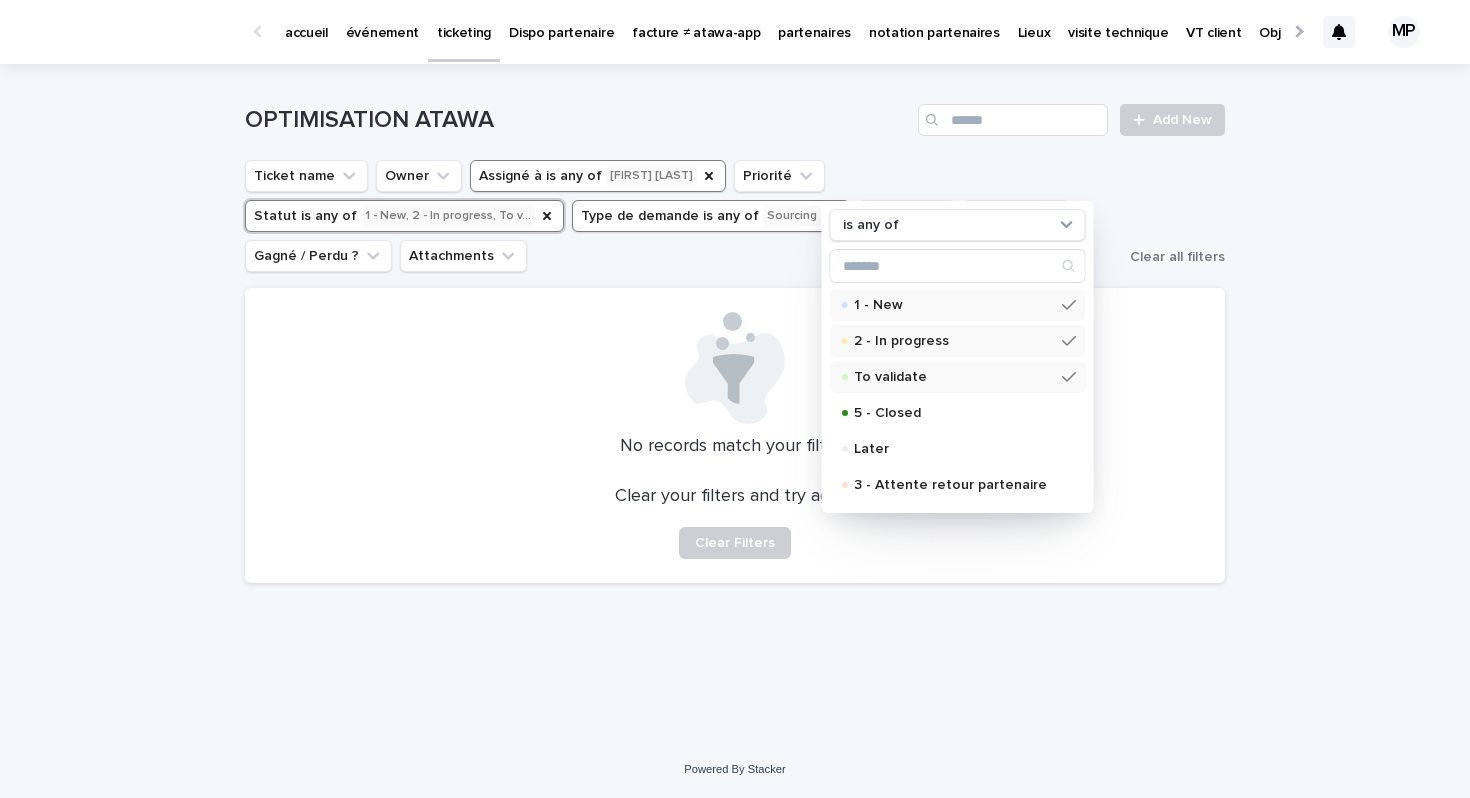 click on "Assigné à is any of Albane Dumont" at bounding box center [598, 176] 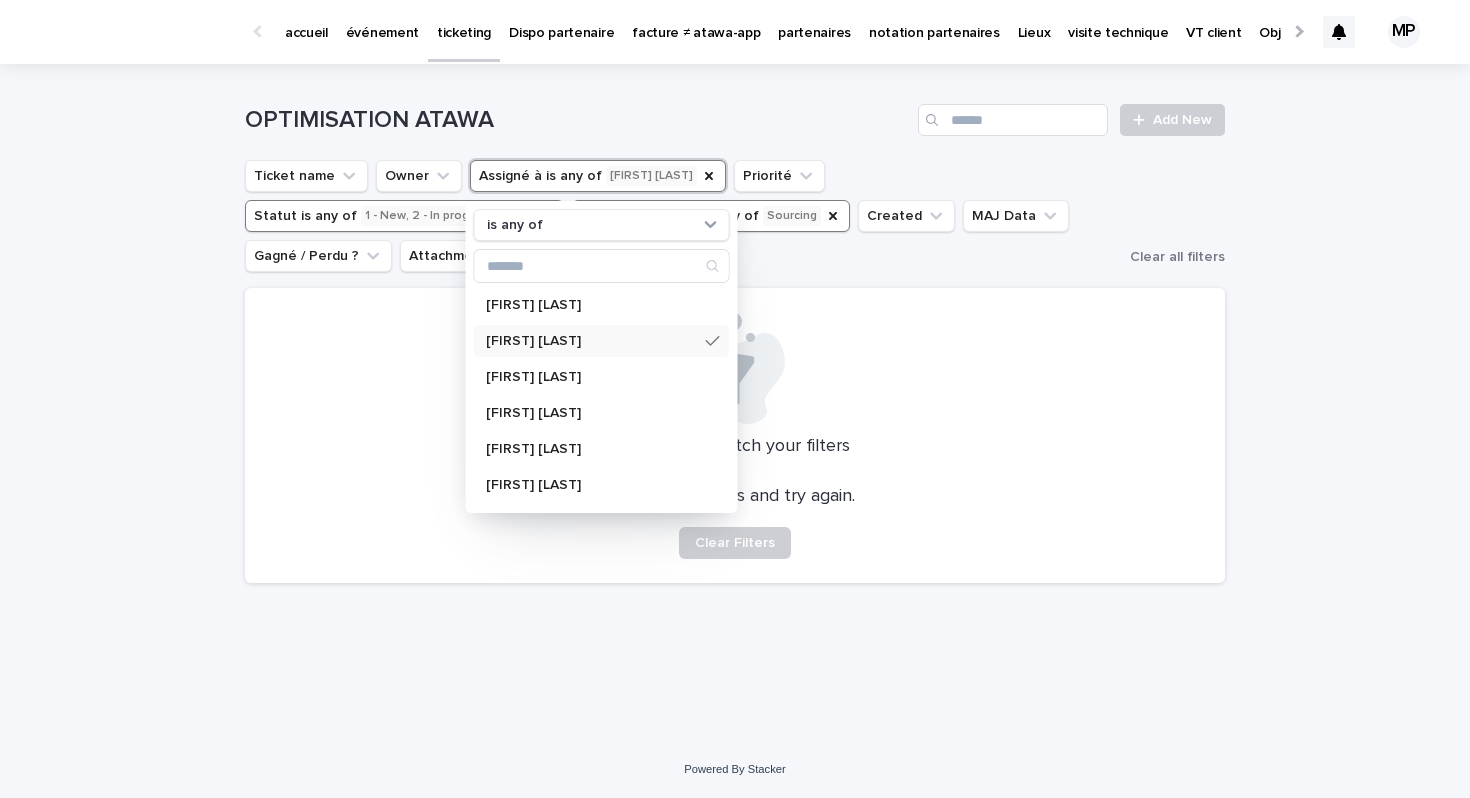 click on "Albane Dumont" at bounding box center [592, 341] 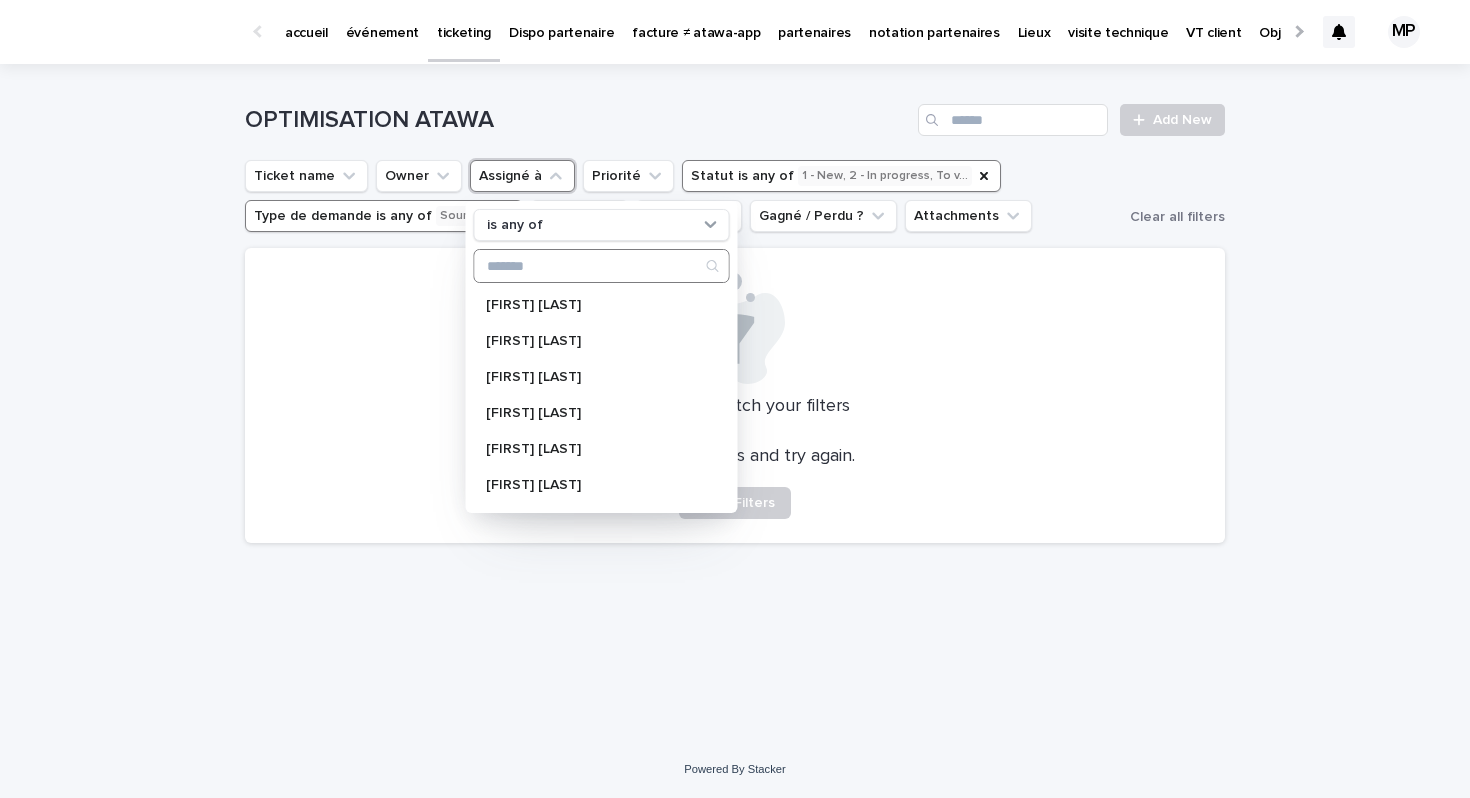 click at bounding box center (602, 266) 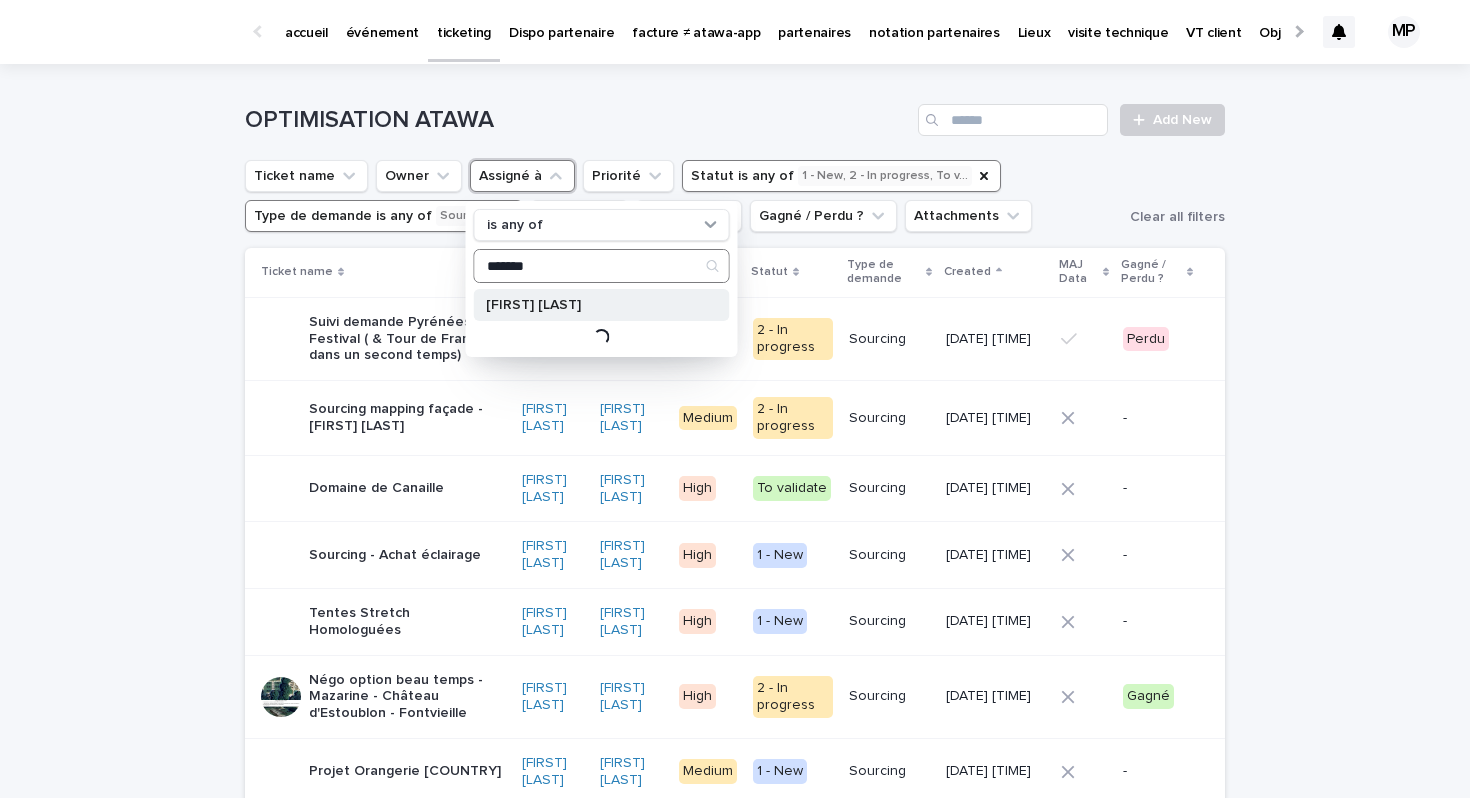 type on "*******" 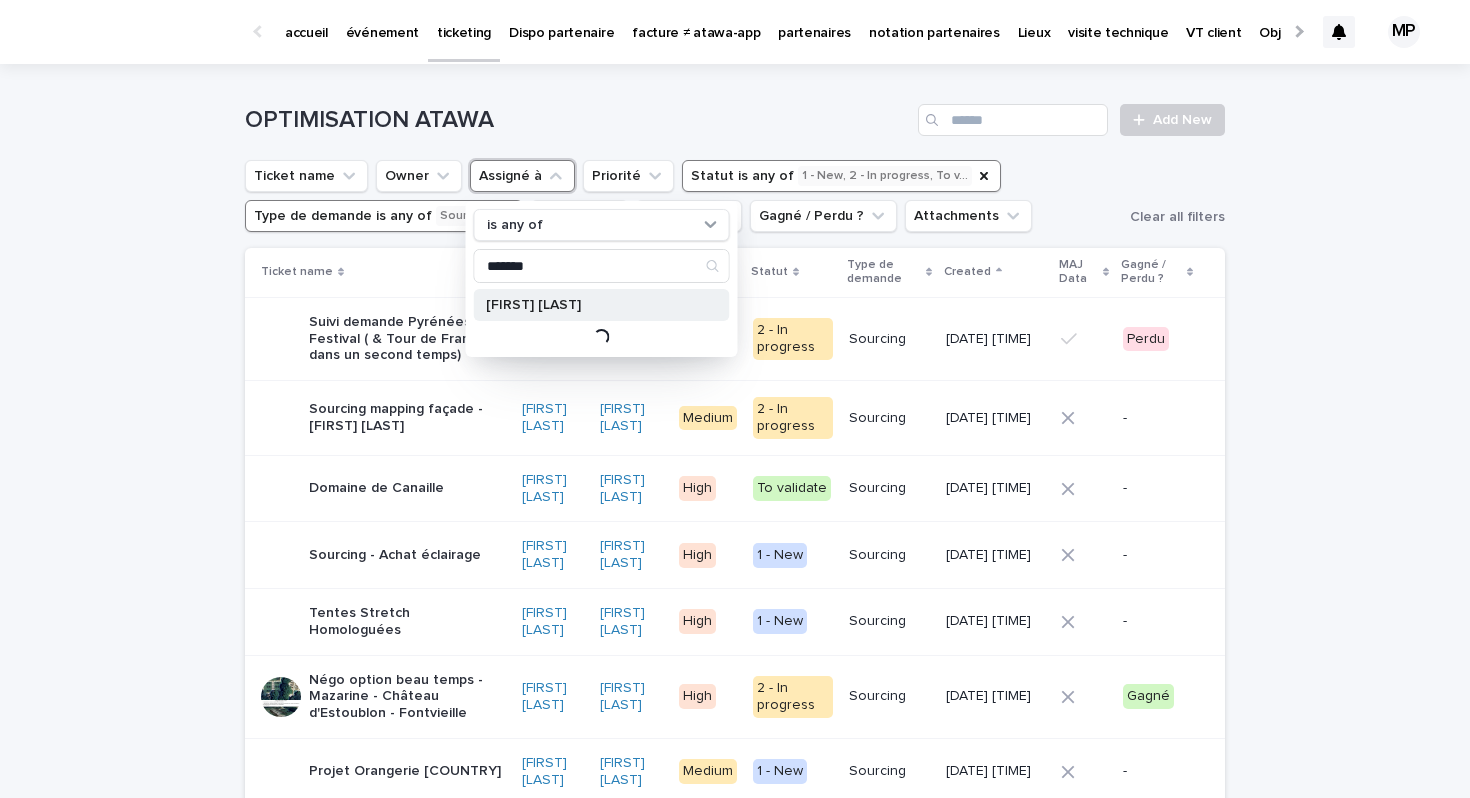 click on "Théo Maillet" at bounding box center [592, 305] 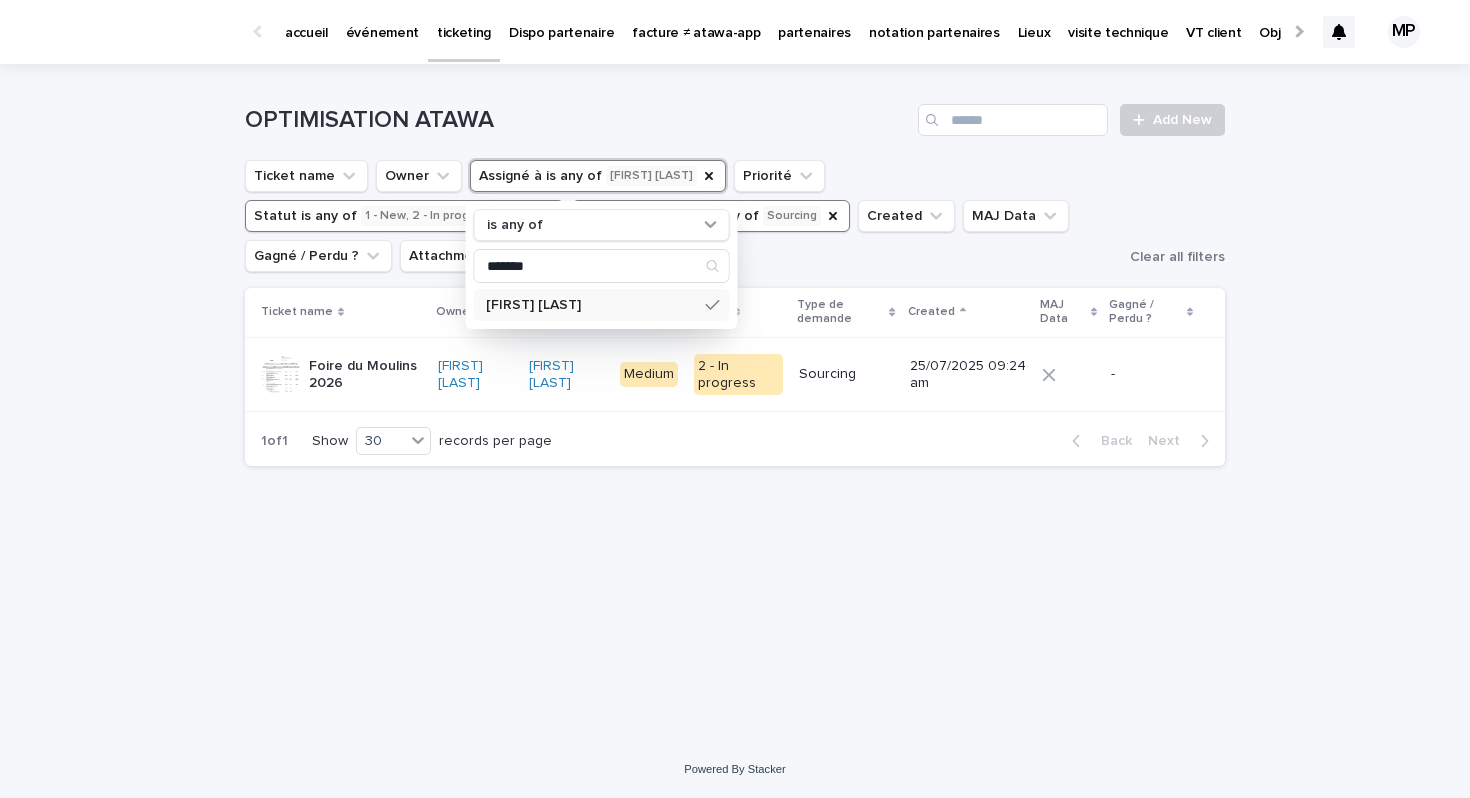 click on "Loading... Saving… Loading... Saving… OPTIMISATION ATAWA Add New Ticket name Owner Assigné à is any of Théo Maillet is any of ******* Théo Maillet Priorité Statut is any of 1 - New, 2 - In progress, To v… Type de demande is any of Sourcing Created MAJ Data Gagné / Perdu ? Attachments Clear all filters Ticket name Owner Assigné à Priorité Statut Type de demande Created MAJ Data Gagné / Perdu ? Foire du Moulins 2026 Lucas Barron   Théo Maillet   Medium 2 - In progress Sourcing 25/07/2025 09:24 am - 1  of  1 Show 30 records per page Back Next" at bounding box center [735, 402] 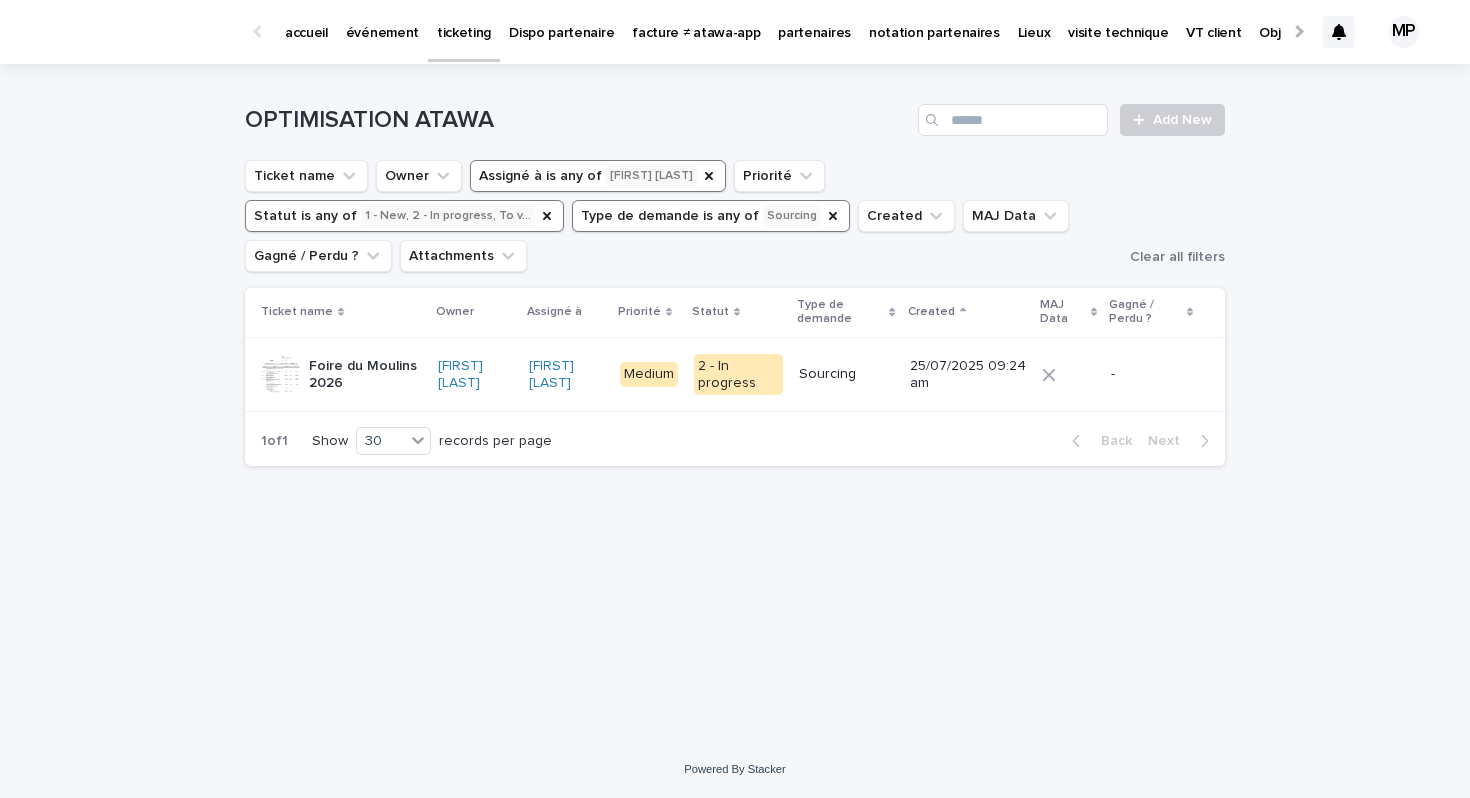 click on "Statut is any of 1 - New, 2 - In progress, To v…" at bounding box center [404, 216] 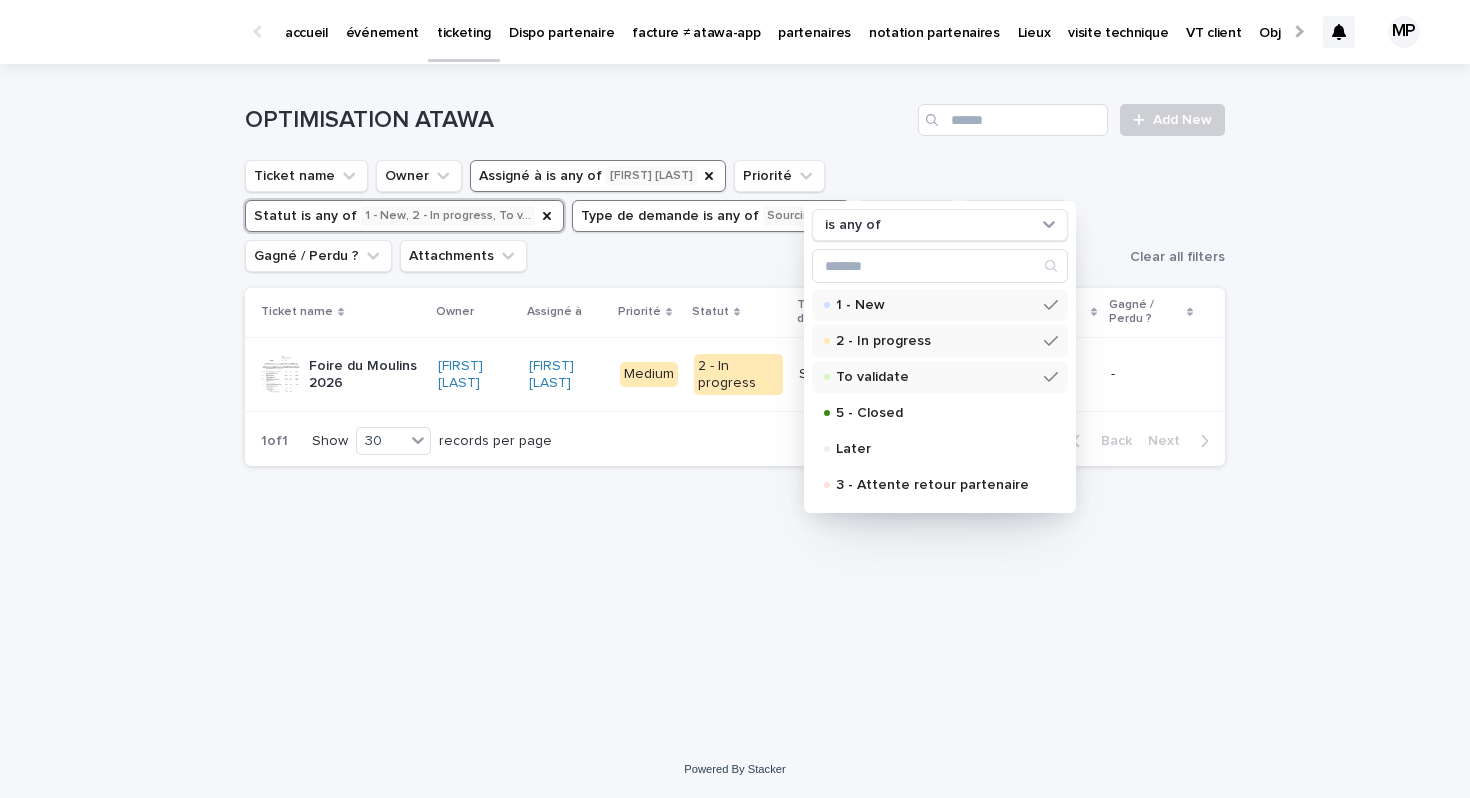 scroll, scrollTop: 32, scrollLeft: 0, axis: vertical 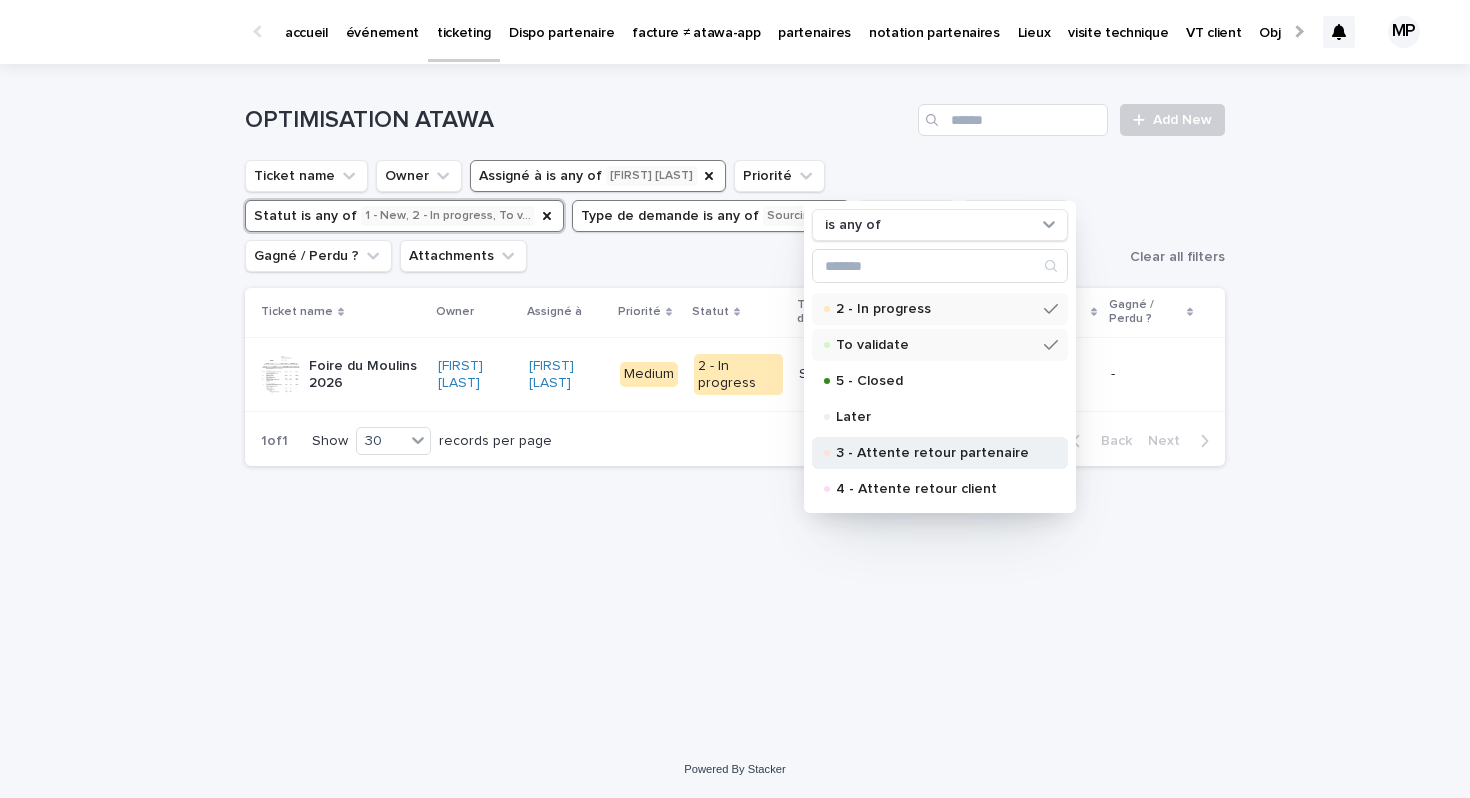 click on "3 - Attente retour partenaire" at bounding box center [940, 453] 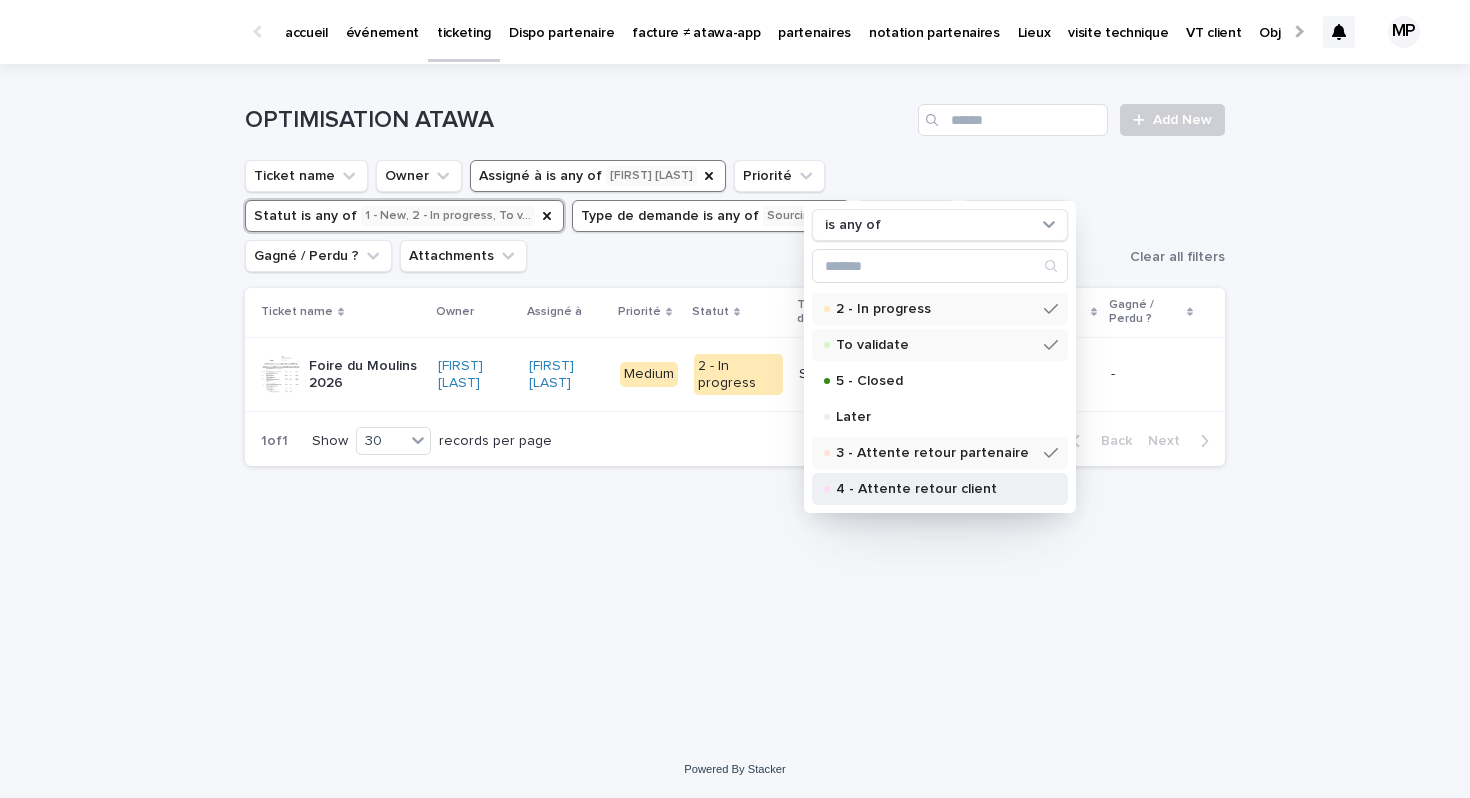 click on "4 - Attente retour client" at bounding box center [936, 489] 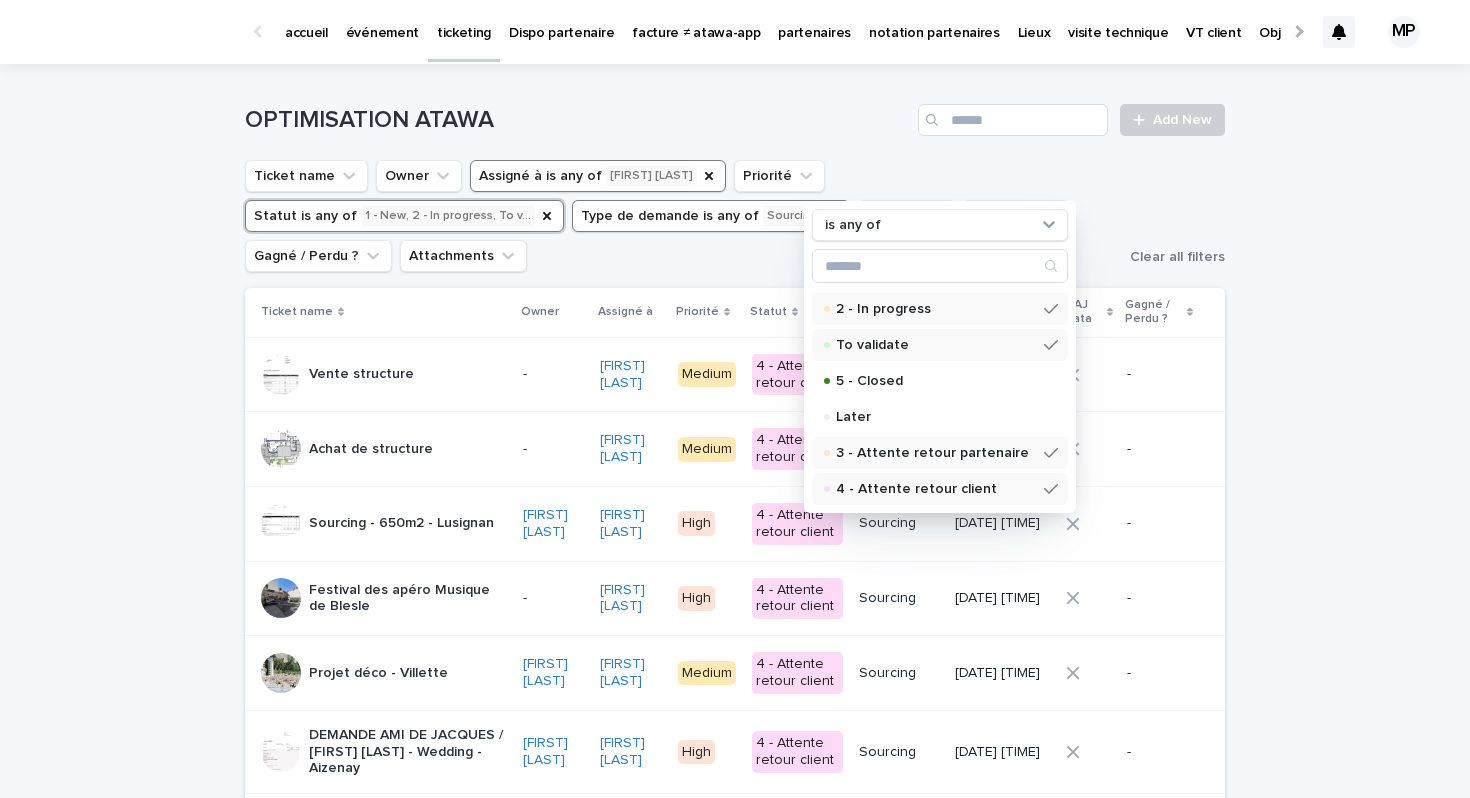 click on "Loading... Saving… Loading... Saving… OPTIMISATION ATAWA Add New Ticket name Owner Assigné à is any of Théo Maillet Priorité Statut is any of 1 - New, 2 - In progress, To v… is any of 1 - New 2 - In progress To validate 5 - Closed Later 3 - Attente retour partenaire 4 - Attente retour client Type de demande is any of Sourcing Created MAJ Data Gagné / Perdu ? Attachments Clear all filters Ticket name Owner Assigné à Priorité Statut Type de demande Created MAJ Data Gagné / Perdu ? Vente structure - Théo Maillet   Medium 4 - Attente retour client Sourcing 17/10/2024 05:15 pm - Achat de structure - Théo Maillet   Medium 4 - Attente retour client Sourcing 13/11/2024 02:53 pm - Sourcing - 650m2 - Lusignan Apolline Vion   Théo Maillet   High 4 - Attente retour client Sourcing 29/11/2024 04:25 pm - Festival des apéro Musique de Blesle - Théo Maillet   High 4 - Attente retour client Sourcing 20/12/2024 01:50 pm - Projet déco - Villette Fanny Dornier   Théo Maillet   Medium Sourcing - Léa Cardin" at bounding box center [735, 1440] 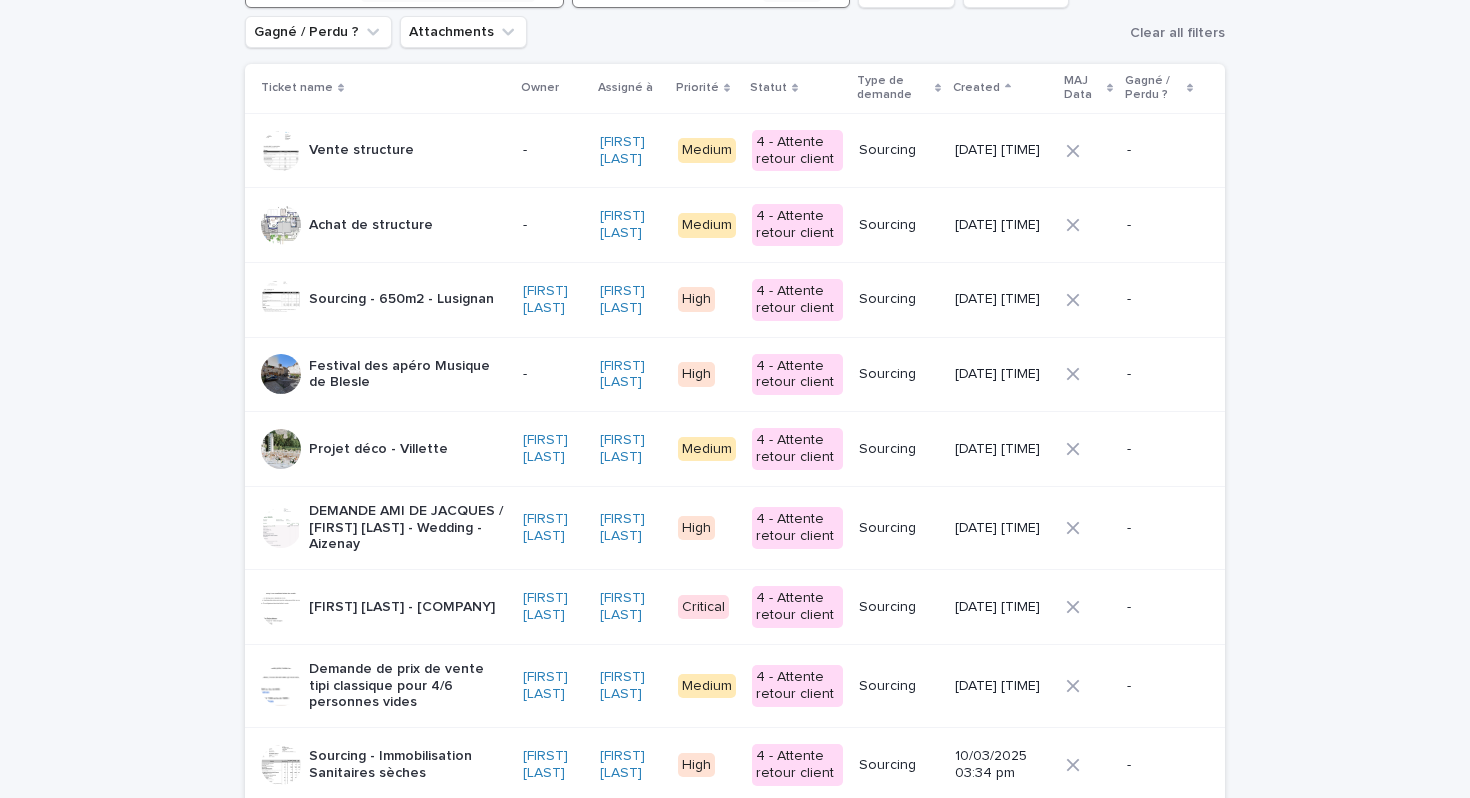 scroll, scrollTop: 0, scrollLeft: 0, axis: both 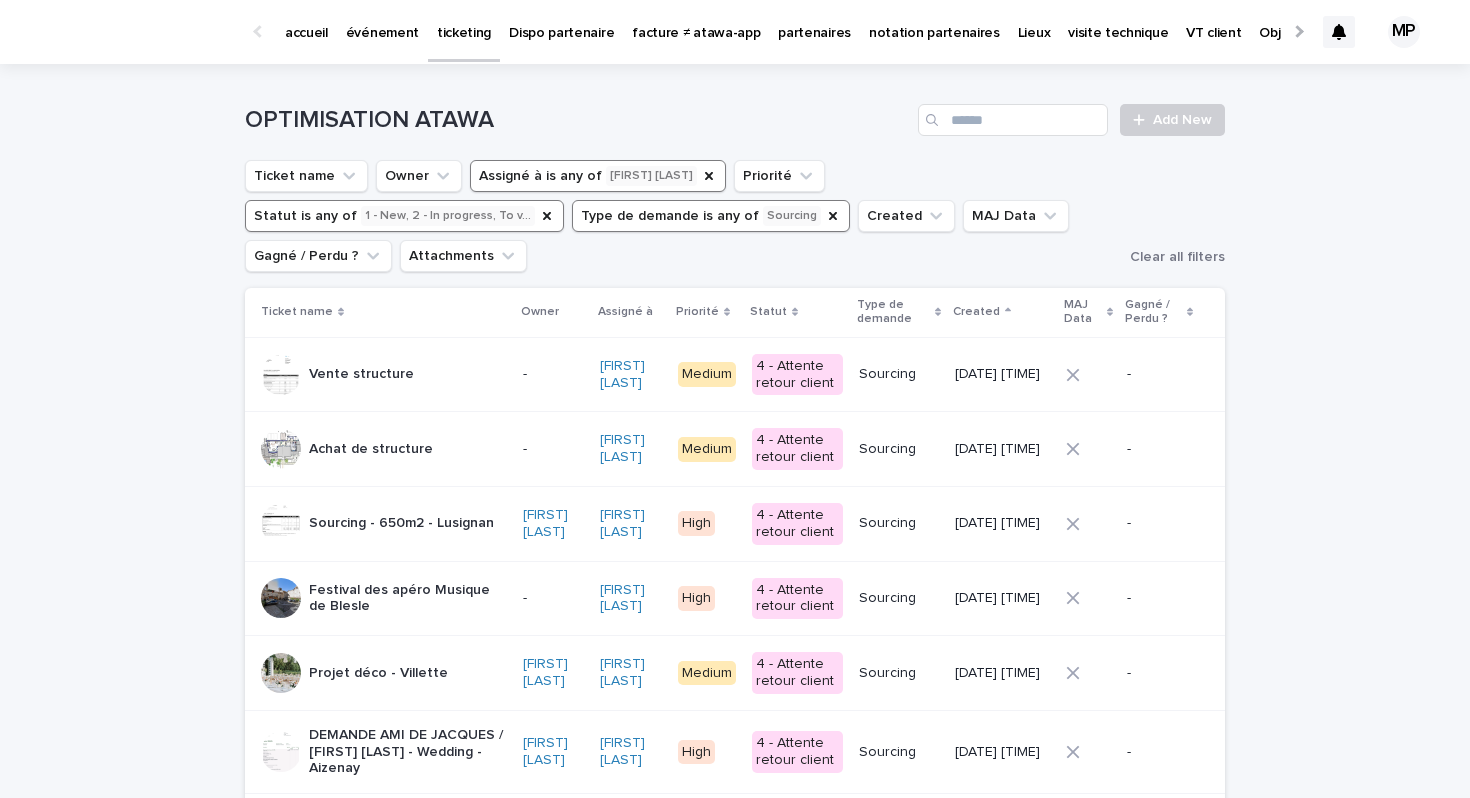 click on "Assigné à is any of Théo Maillet" at bounding box center (598, 176) 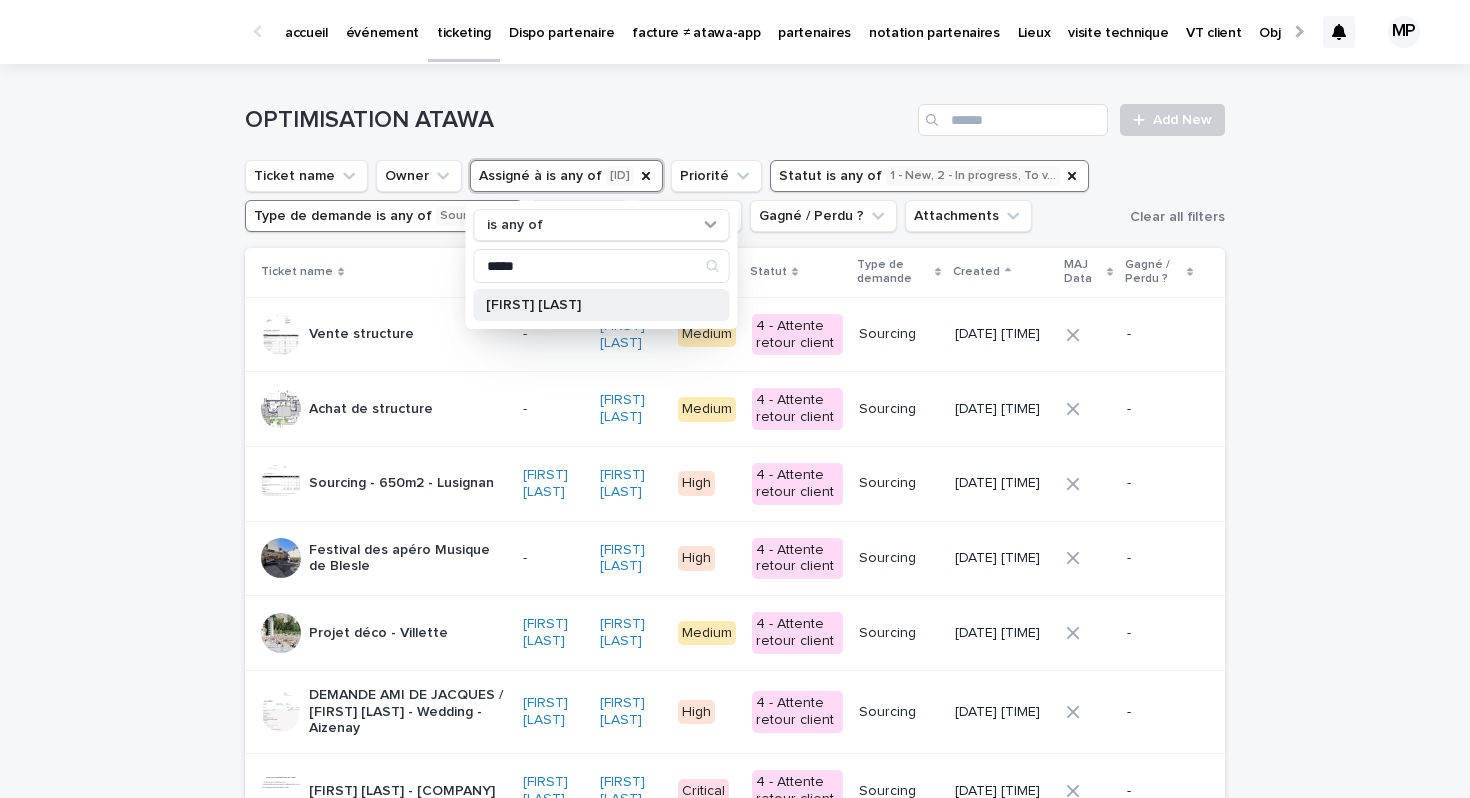 type on "*****" 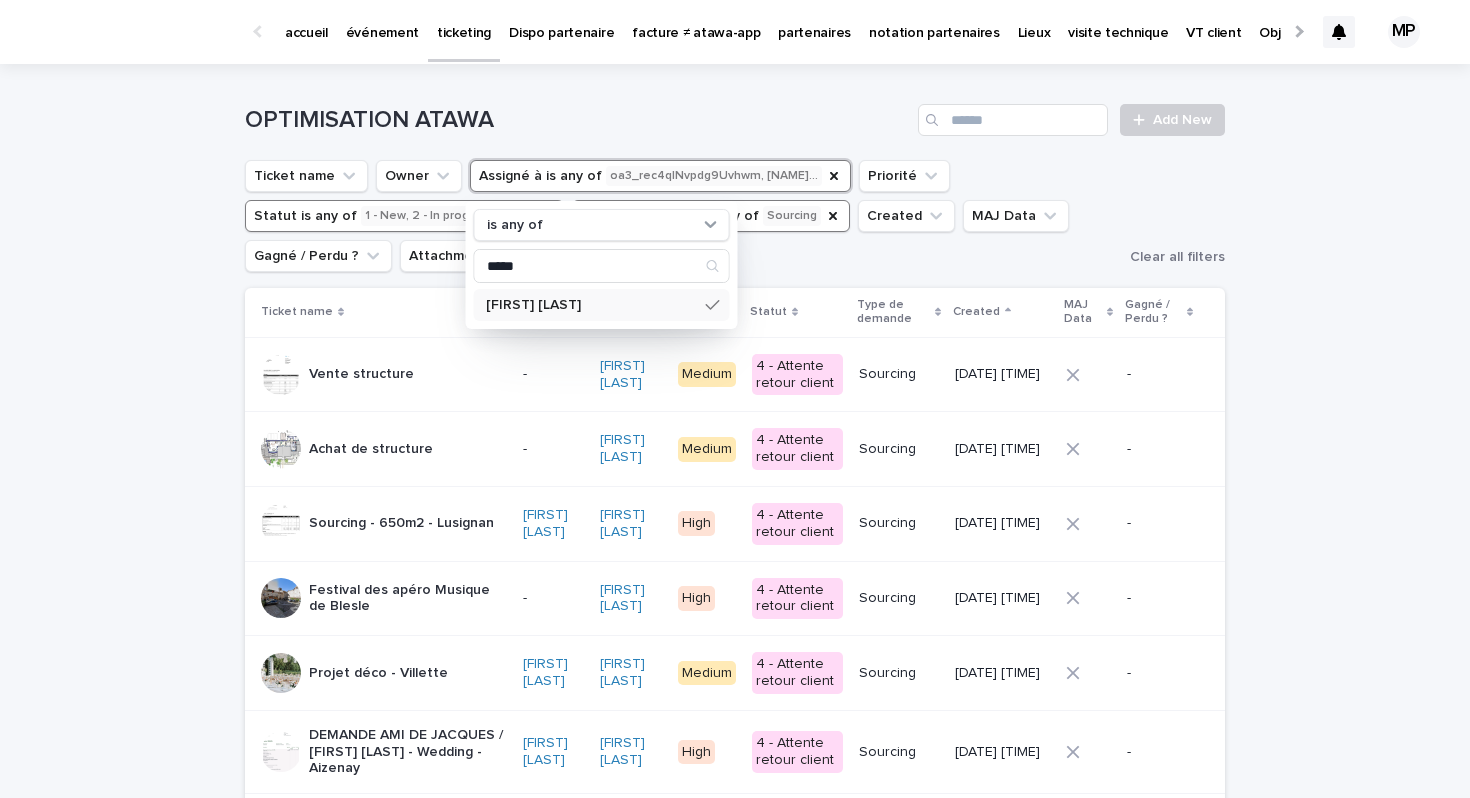 click on "Assigné à is any of oa3_rec4qINvpdg9Uvhwm, Albane…" at bounding box center [660, 176] 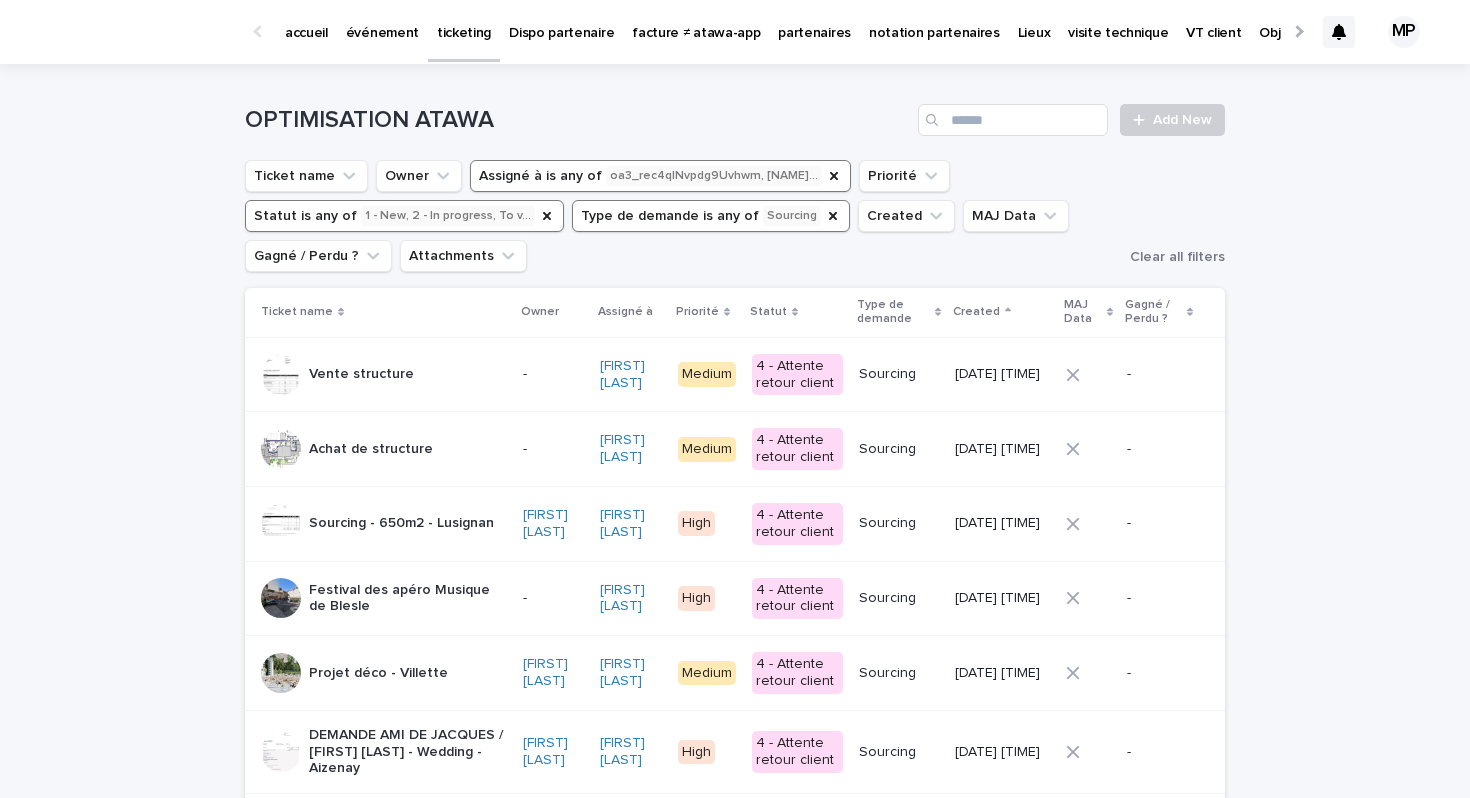 click on "Assigné à is any of oa3_rec4qINvpdg9Uvhwm, Albane…" at bounding box center (660, 176) 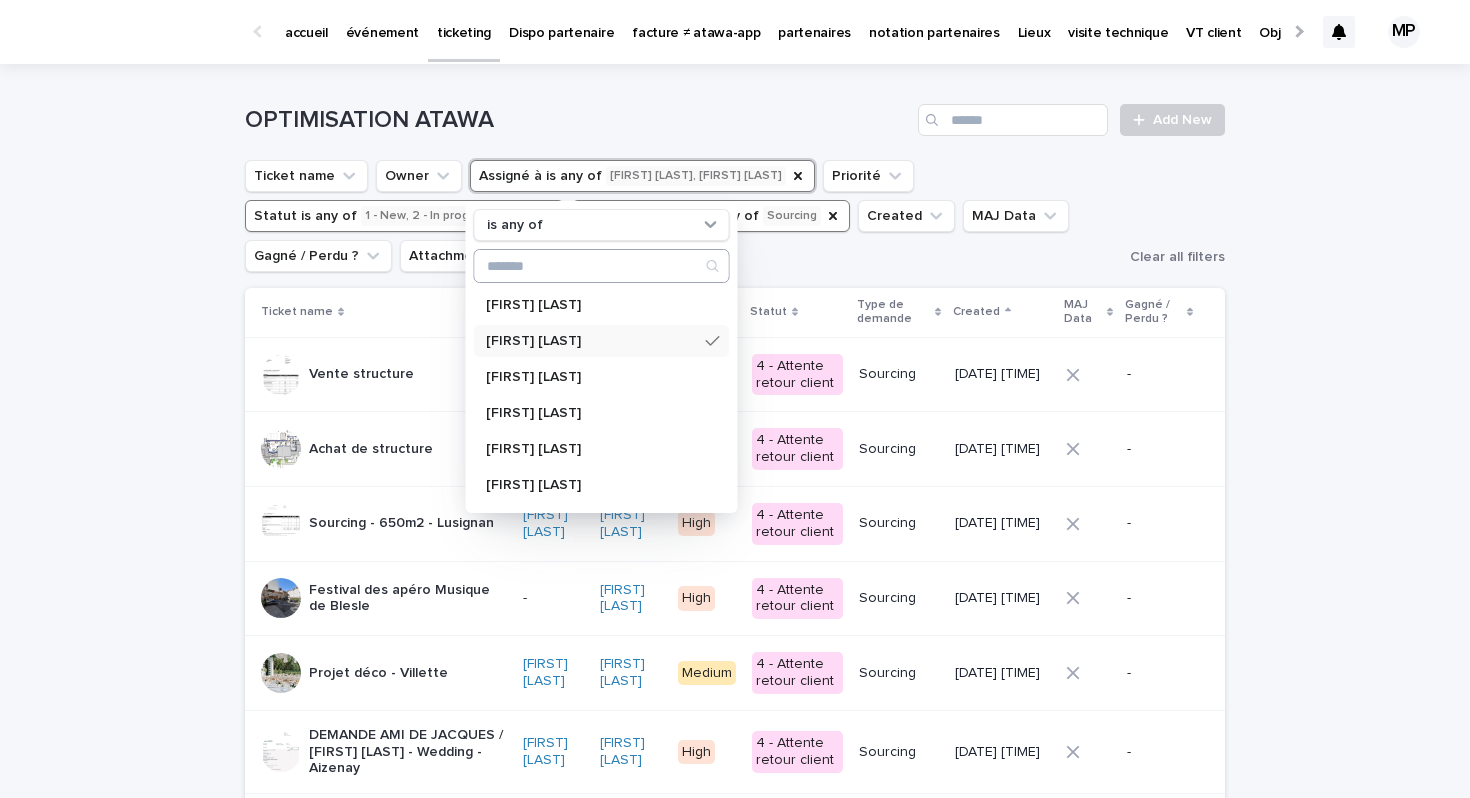type on "*" 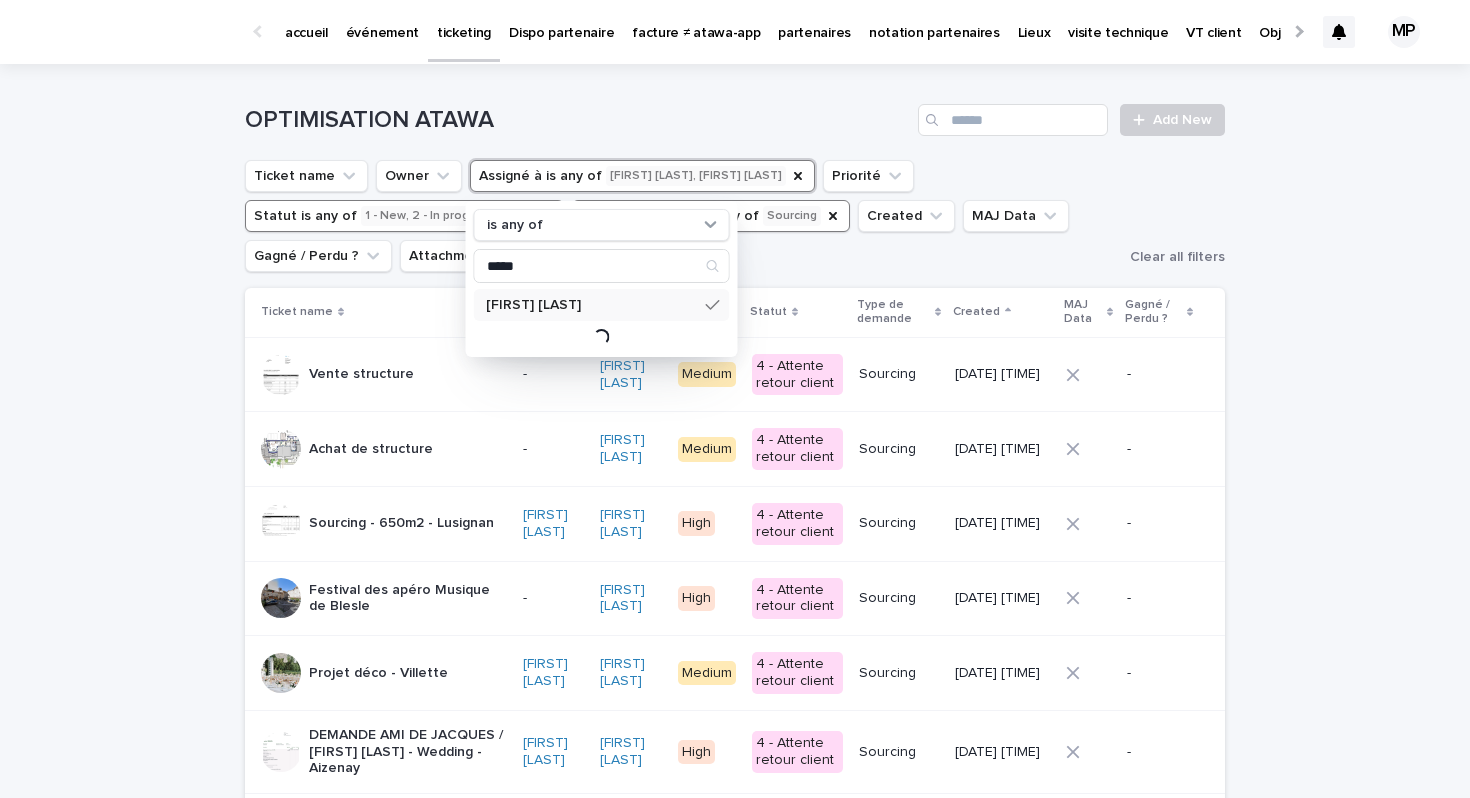 type on "*****" 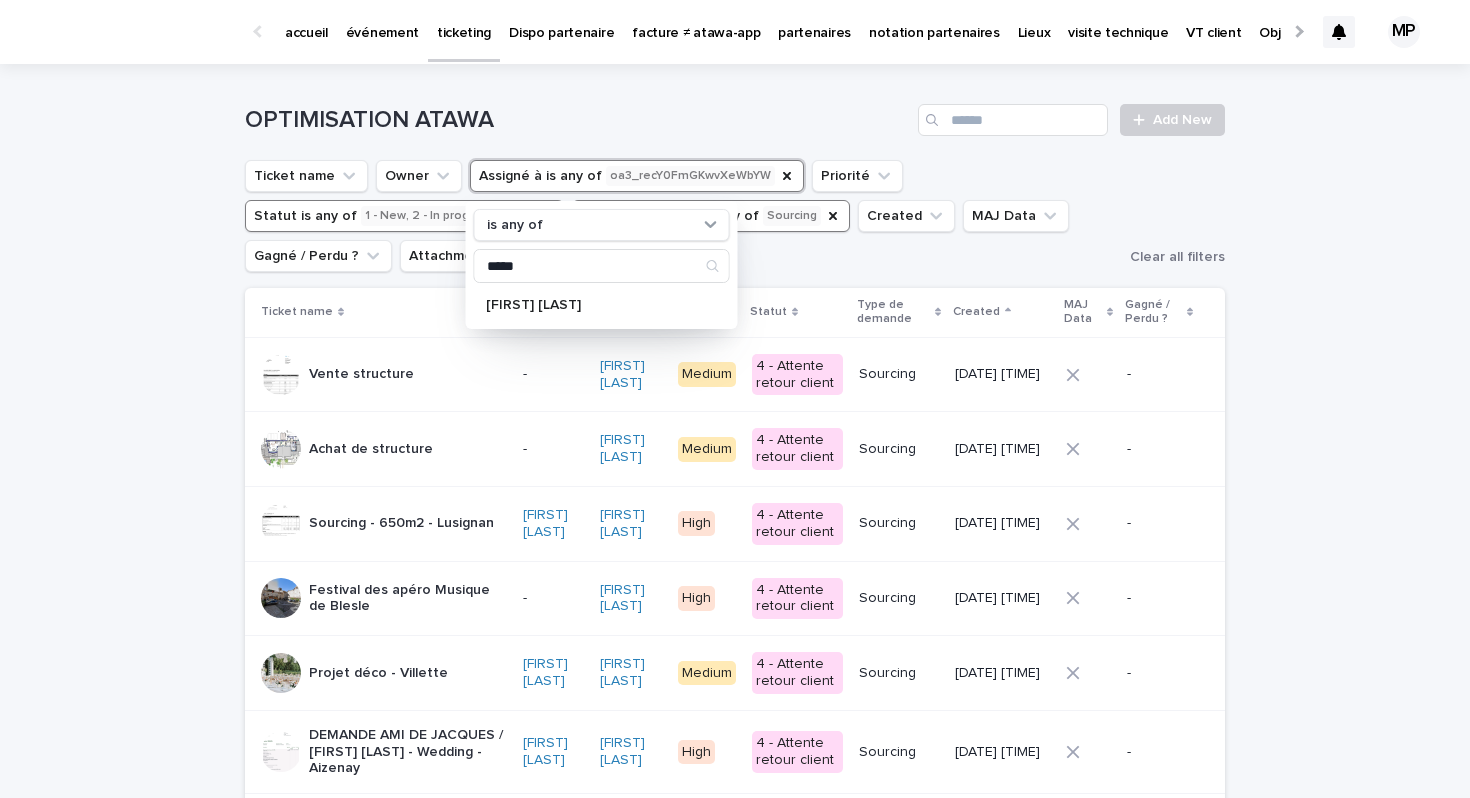 click on "Loading... Saving… Loading... Saving… OPTIMISATION ATAWA Add New Ticket name Owner Assigné à is any of oa3_recY0FmGKwvXeWbYW is any of ***** Théo Maillet Priorité Statut is any of 1 - New, 2 - In progress, To v… Type de demande is any of Sourcing Created MAJ Data Gagné / Perdu ? Attachments Clear all filters Ticket name Owner Assigné à Priorité Statut Type de demande Created MAJ Data Gagné / Perdu ? Vente structure - Théo Maillet   Medium 4 - Attente retour client Sourcing 17/10/2024 05:15 pm - Achat de structure - Théo Maillet   Medium 4 - Attente retour client Sourcing 13/11/2024 02:53 pm - Sourcing - 650m2 - Lusignan Apolline Vion   Théo Maillet   High 4 - Attente retour client Sourcing 29/11/2024 04:25 pm - Festival des apéro Musique de Blesle - Théo Maillet   High 4 - Attente retour client Sourcing 20/12/2024 01:50 pm - Projet déco - Villette Fanny Dornier   Théo Maillet   Medium 4 - Attente retour client Sourcing 02/01/2025 03:42 pm - Léa Cardin   Théo Maillet   High Sourcing -" at bounding box center [735, 1440] 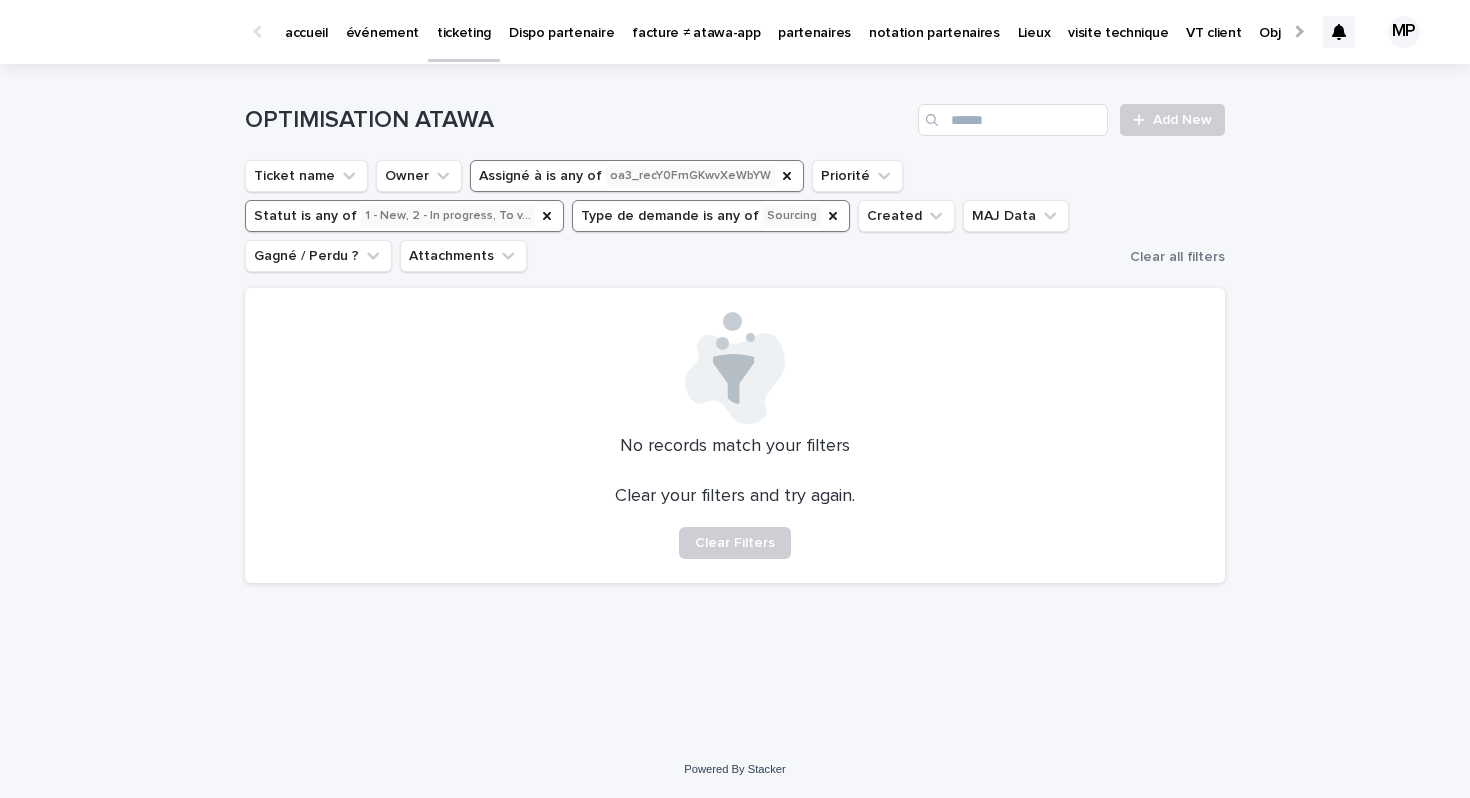 click on "Assigné à is any of oa3_recY0FmGKwvXeWbYW" at bounding box center [637, 176] 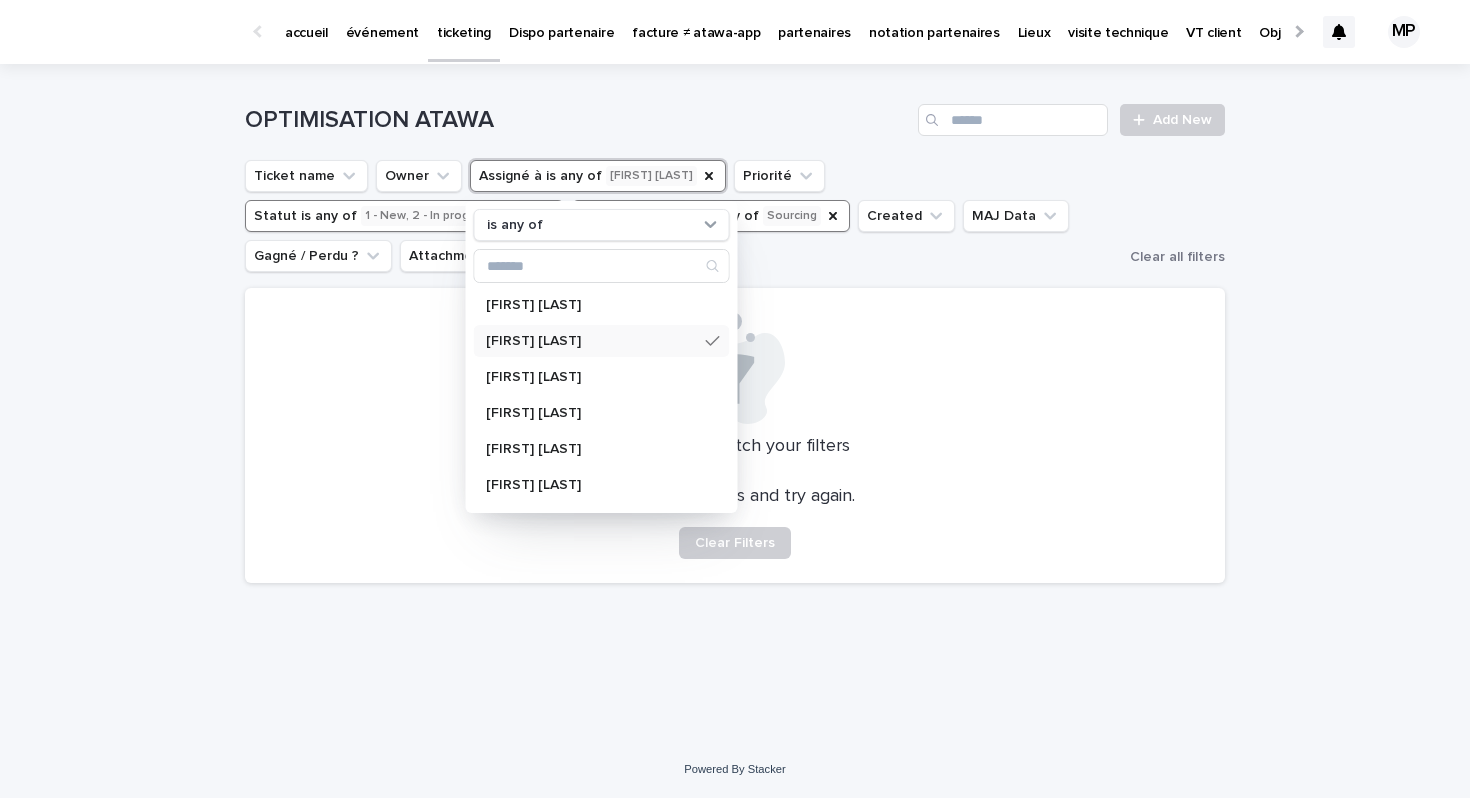 click on "Loading... Saving… Loading... Saving… OPTIMISATION ATAWA Add New Ticket name Owner Assigné à is any of Albane Dumont is any of Agathe Montaudon Albane Dumont Alexandre-Arthur Martin Apolline Vion Aurore Harismendy Aurélie Cointrel Benjamin Merchie Cynthia Vitale Cédric Corbin Céline Dislaire Esteban Bolanos Estelle Prochasson Fanny Dornier Garance Oboeuf Gaël MARTIN Jeanne Nogrix Joy Tarade Julia Majerus Julien Mathieu Lea Hiriart-Urruty Lilian Bich Lucas Barron Léa Cardin Léo Seigneurin Marion Houriez Maureen Pilaud Olivia Marchand Pierre Axel de Fournoux Raphael Olivier Romane Camus Servane de Longvilliers Sébastien Kozoris Théo Maillet William Hearsey Priorité Statut is any of 1 - New, 2 - In progress, To v… Type de demande is any of Sourcing Created MAJ Data Gagné / Perdu ? Attachments Clear all filters No records match your filters Clear your filters and try again. Clear Filters" at bounding box center [735, 402] 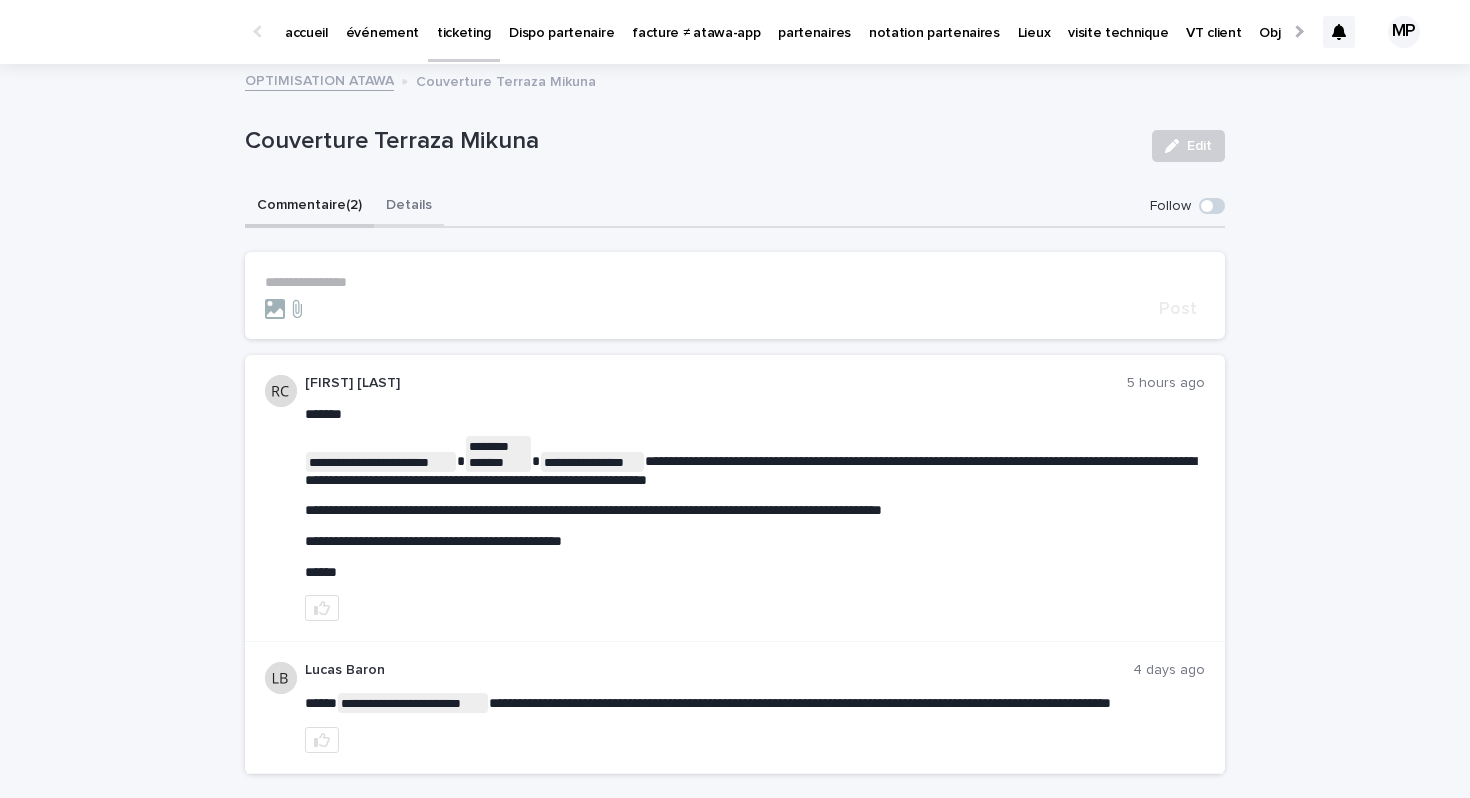 scroll, scrollTop: 0, scrollLeft: 0, axis: both 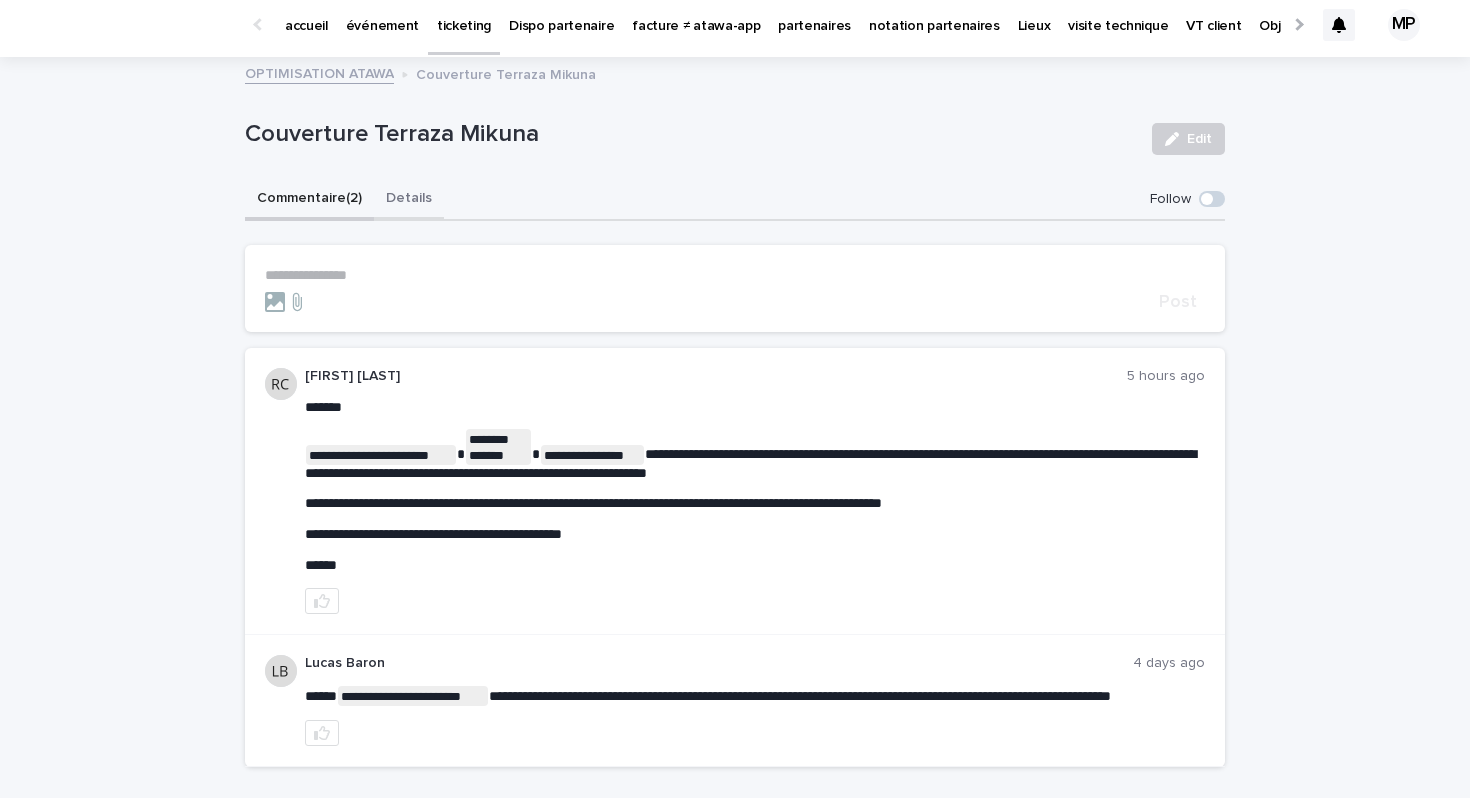 click on "Details" at bounding box center [409, 200] 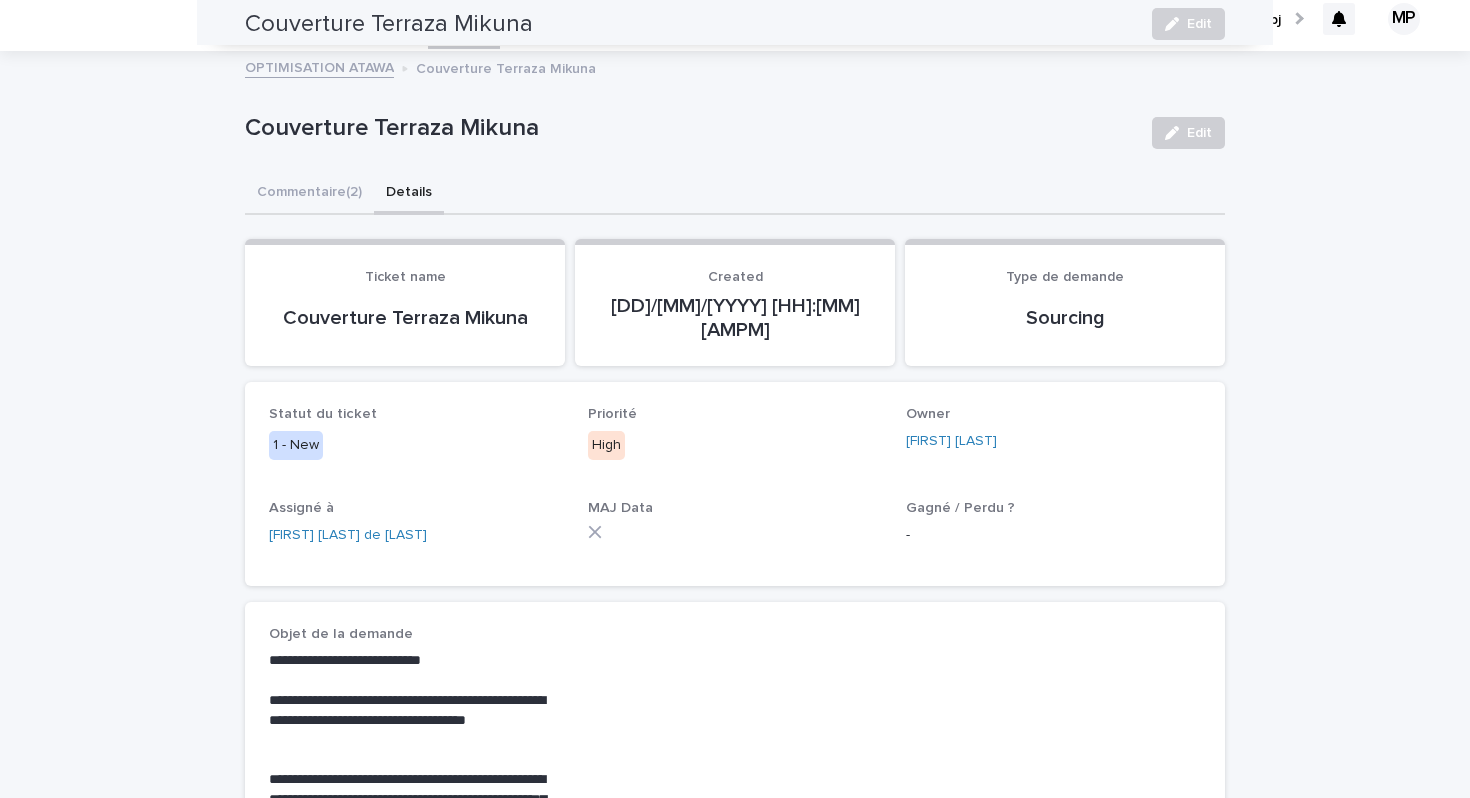 scroll, scrollTop: 0, scrollLeft: 0, axis: both 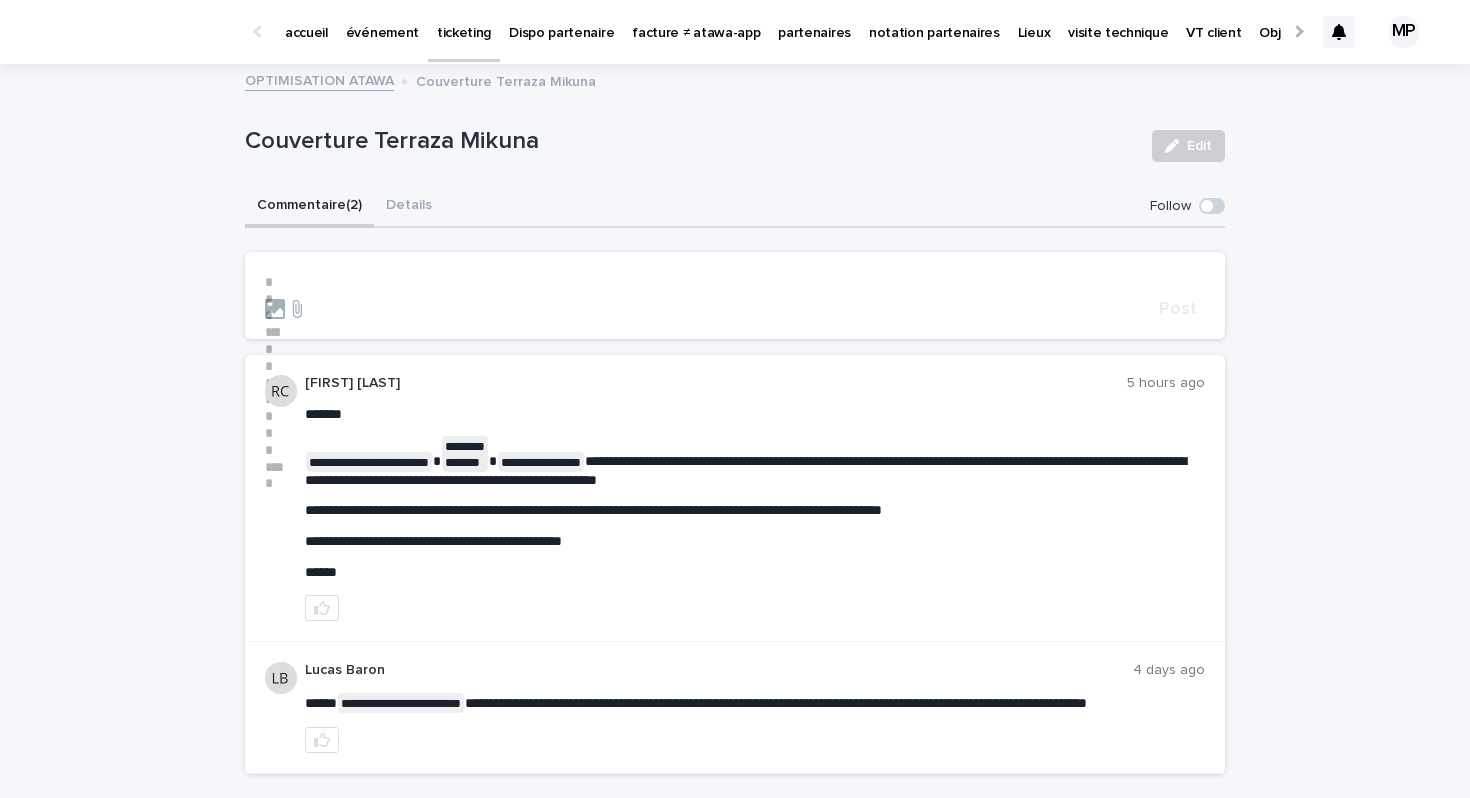 click on "Commentaire  (2)" at bounding box center (309, 207) 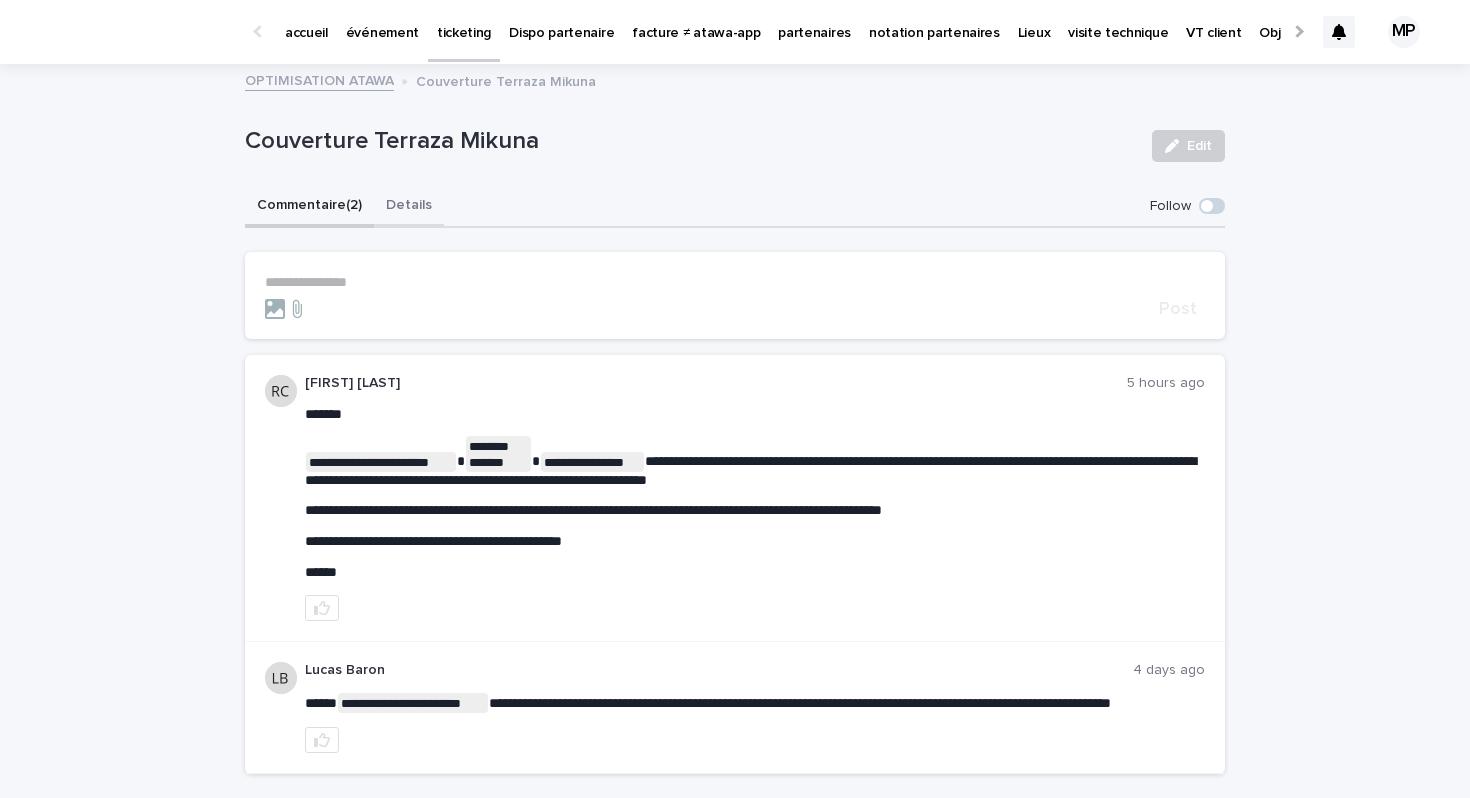 click on "Details" at bounding box center [409, 207] 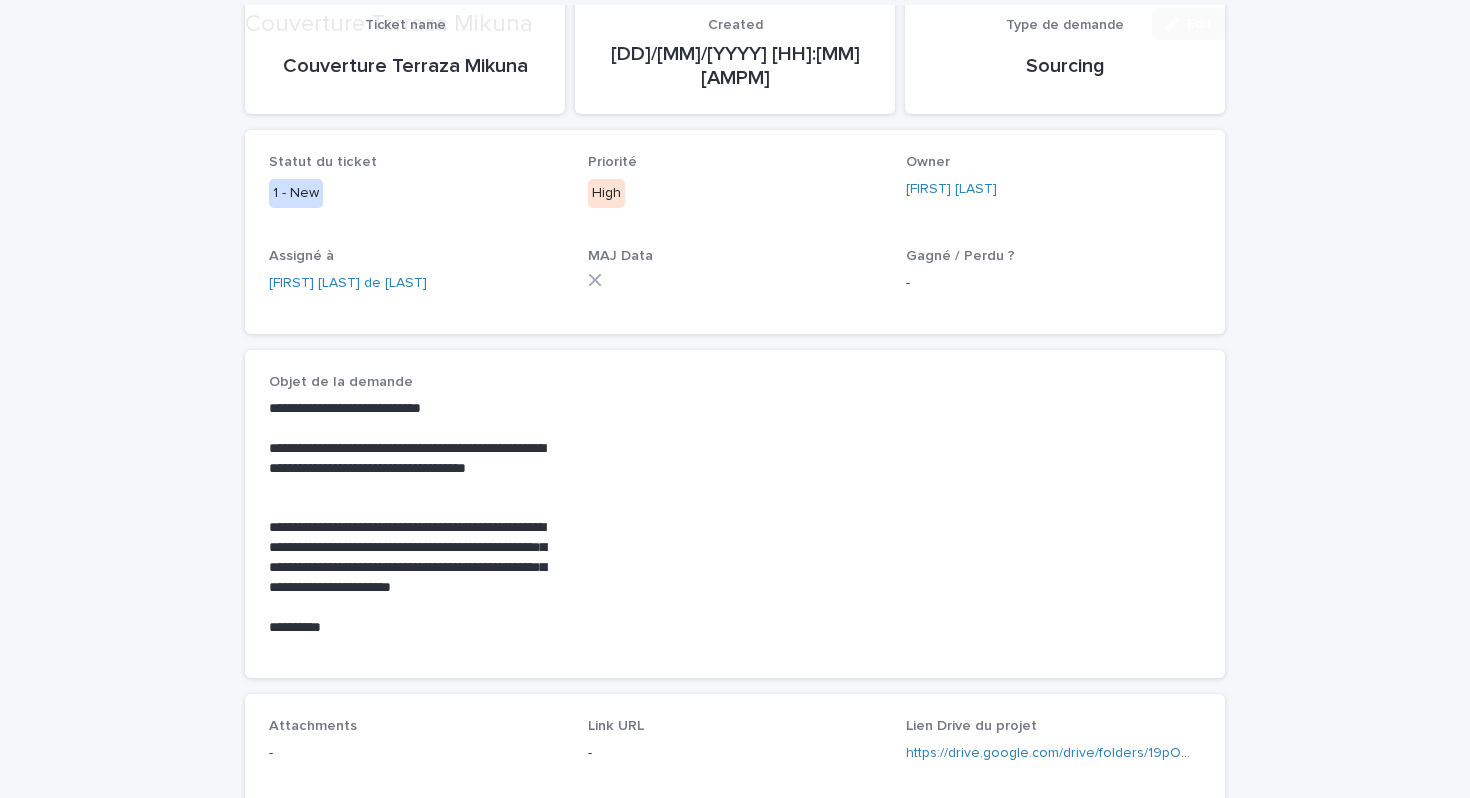scroll, scrollTop: 267, scrollLeft: 0, axis: vertical 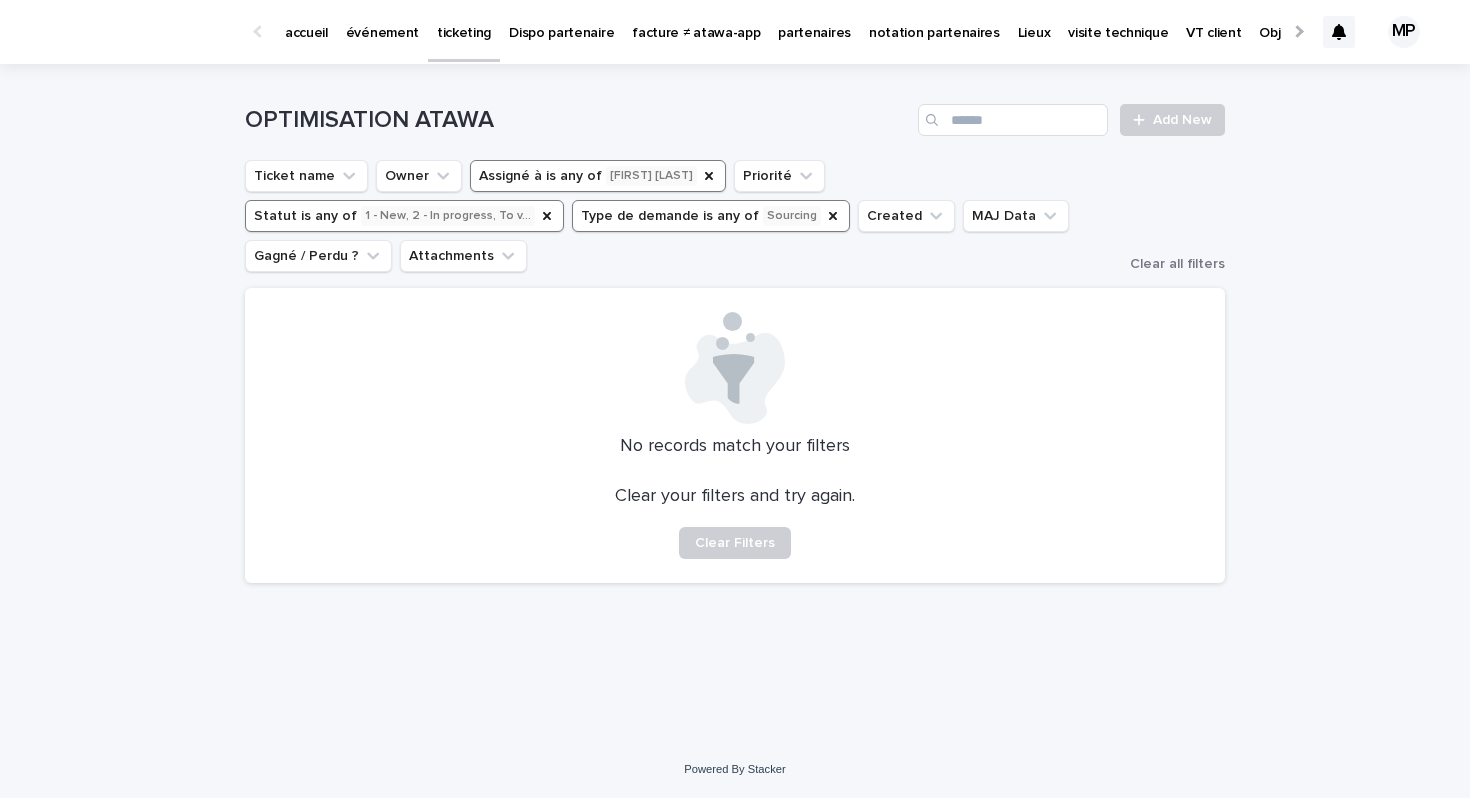 click on "événement" at bounding box center (382, 21) 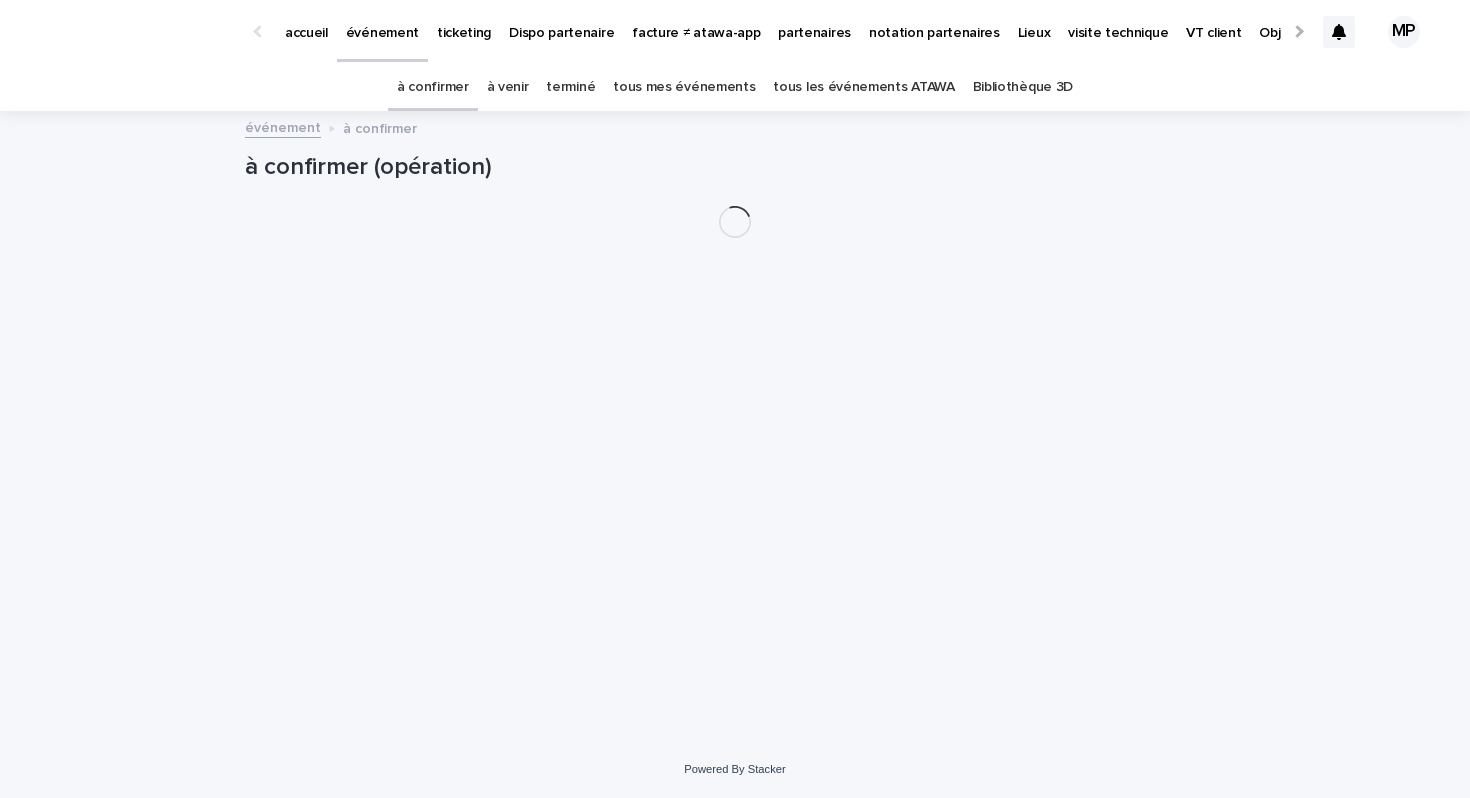 click on "tous les événements ATAWA" at bounding box center [863, 87] 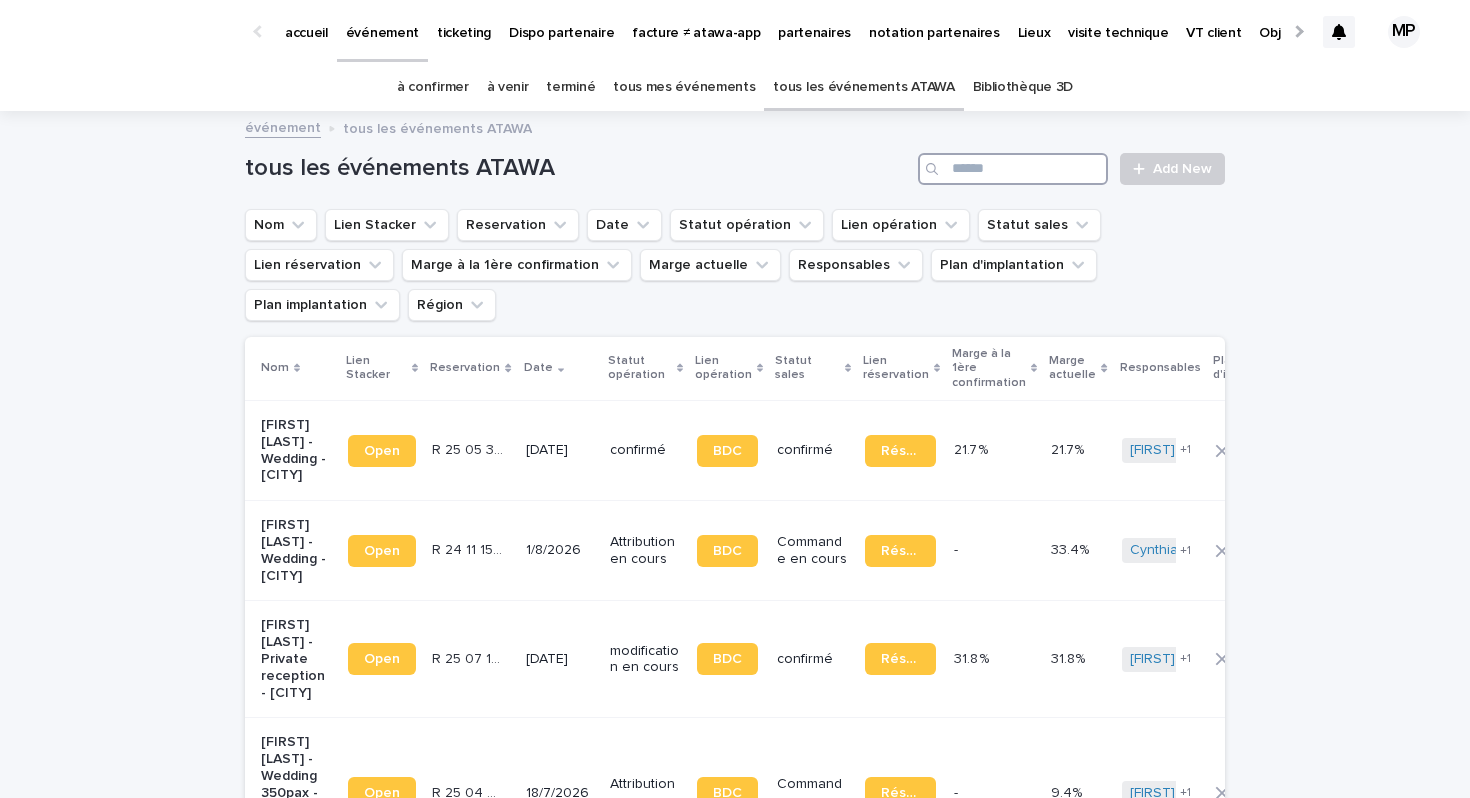 click at bounding box center [1013, 169] 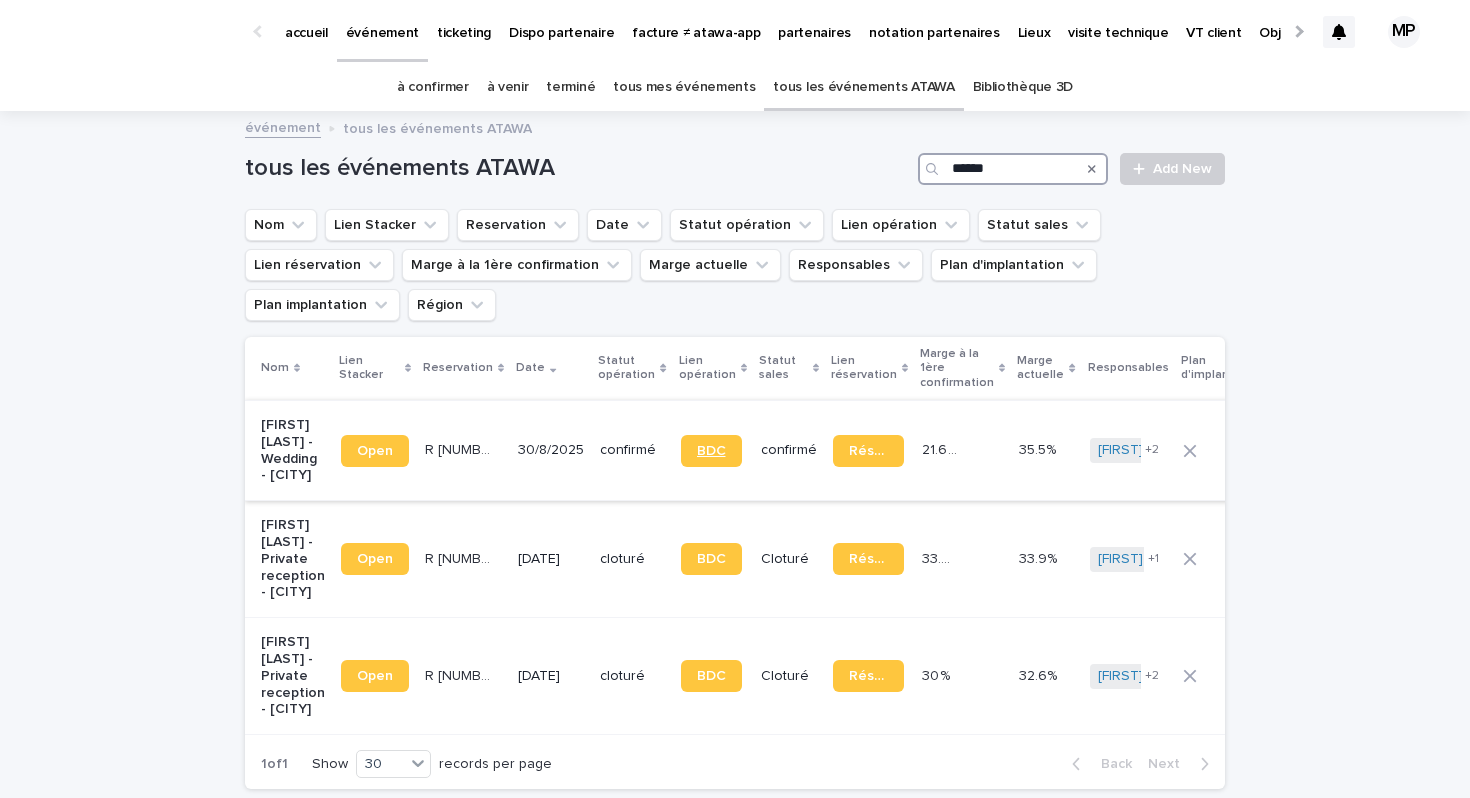 type on "******" 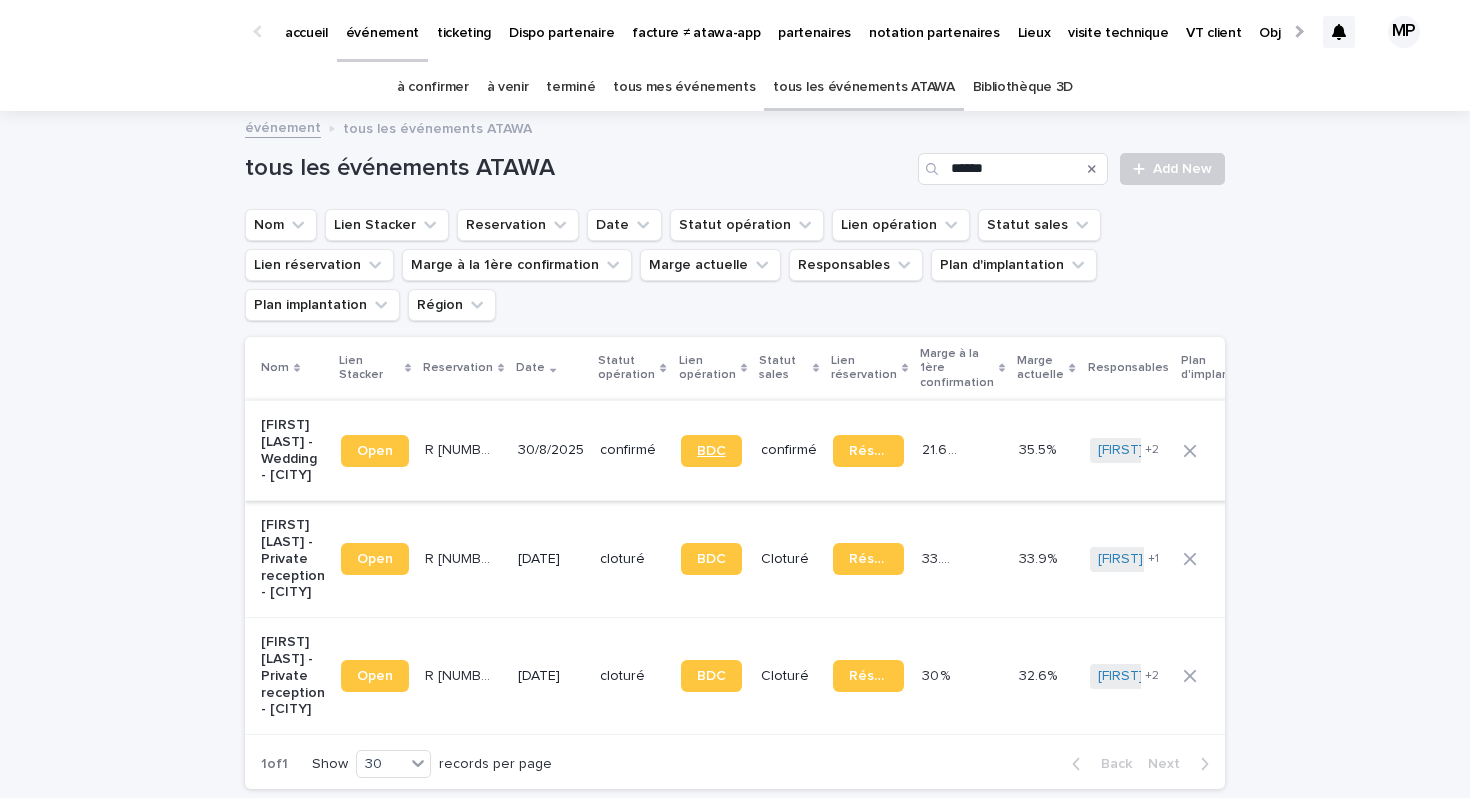 click on "BDC" at bounding box center (711, 451) 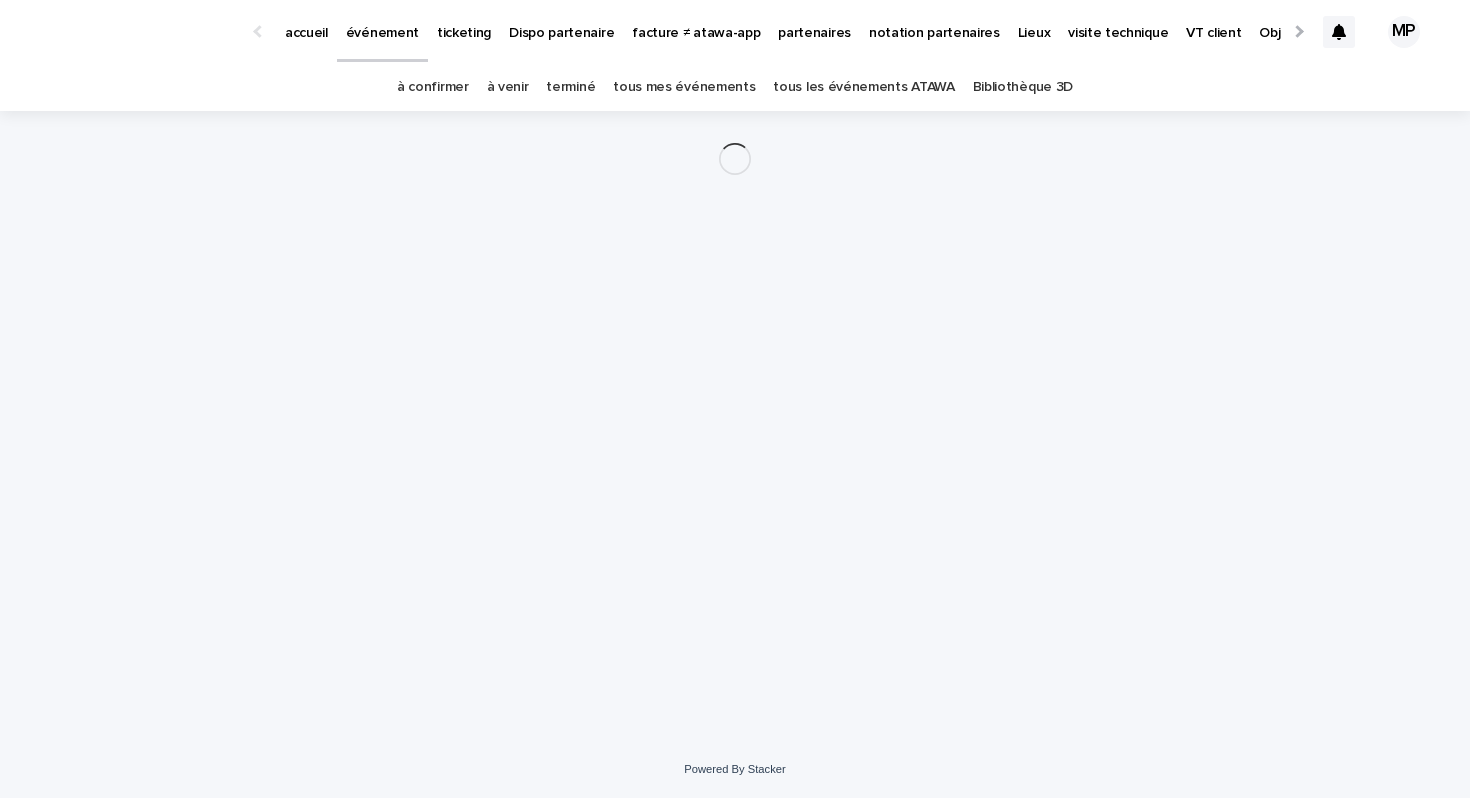 scroll, scrollTop: 0, scrollLeft: 0, axis: both 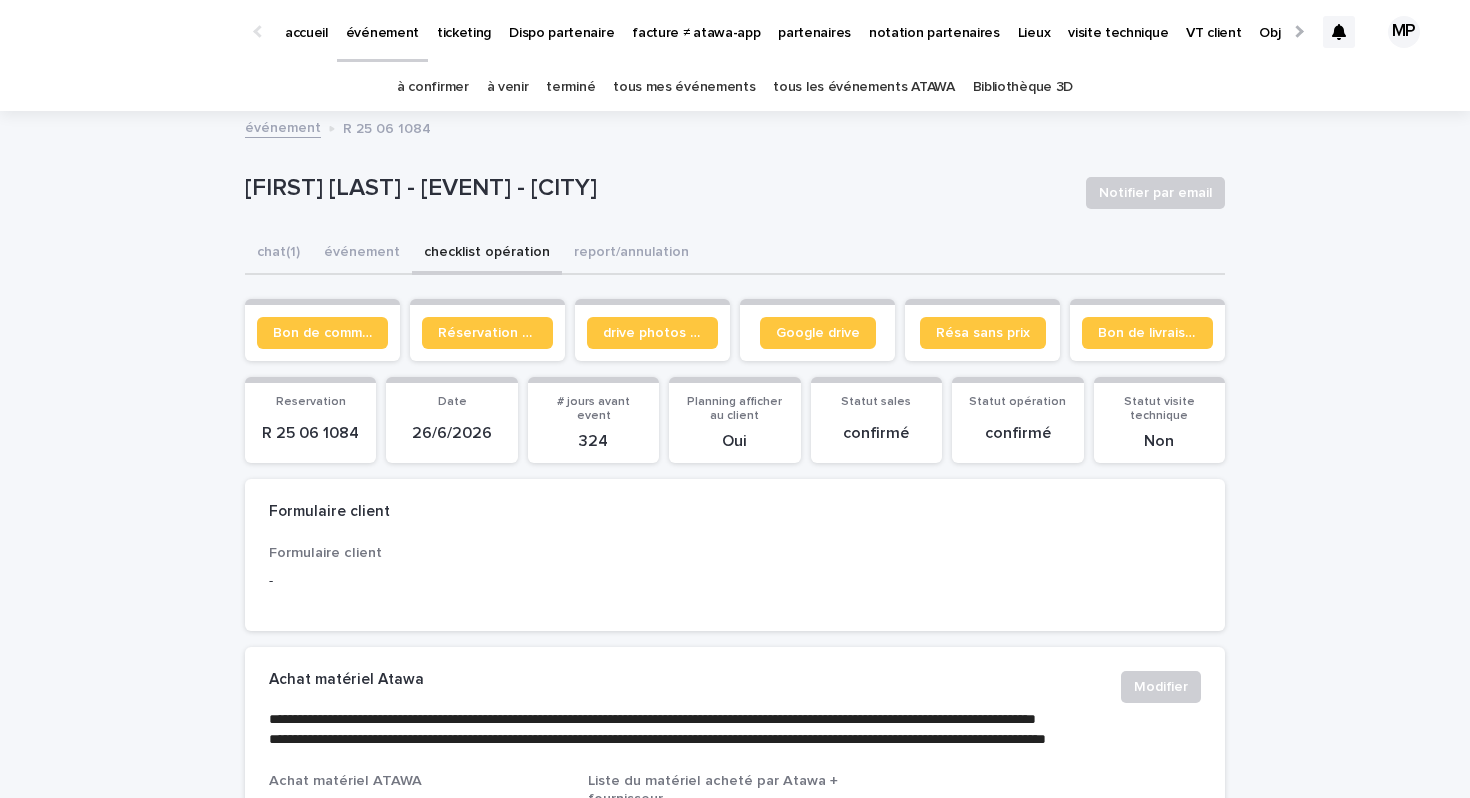 click on "partenaires" at bounding box center (814, 21) 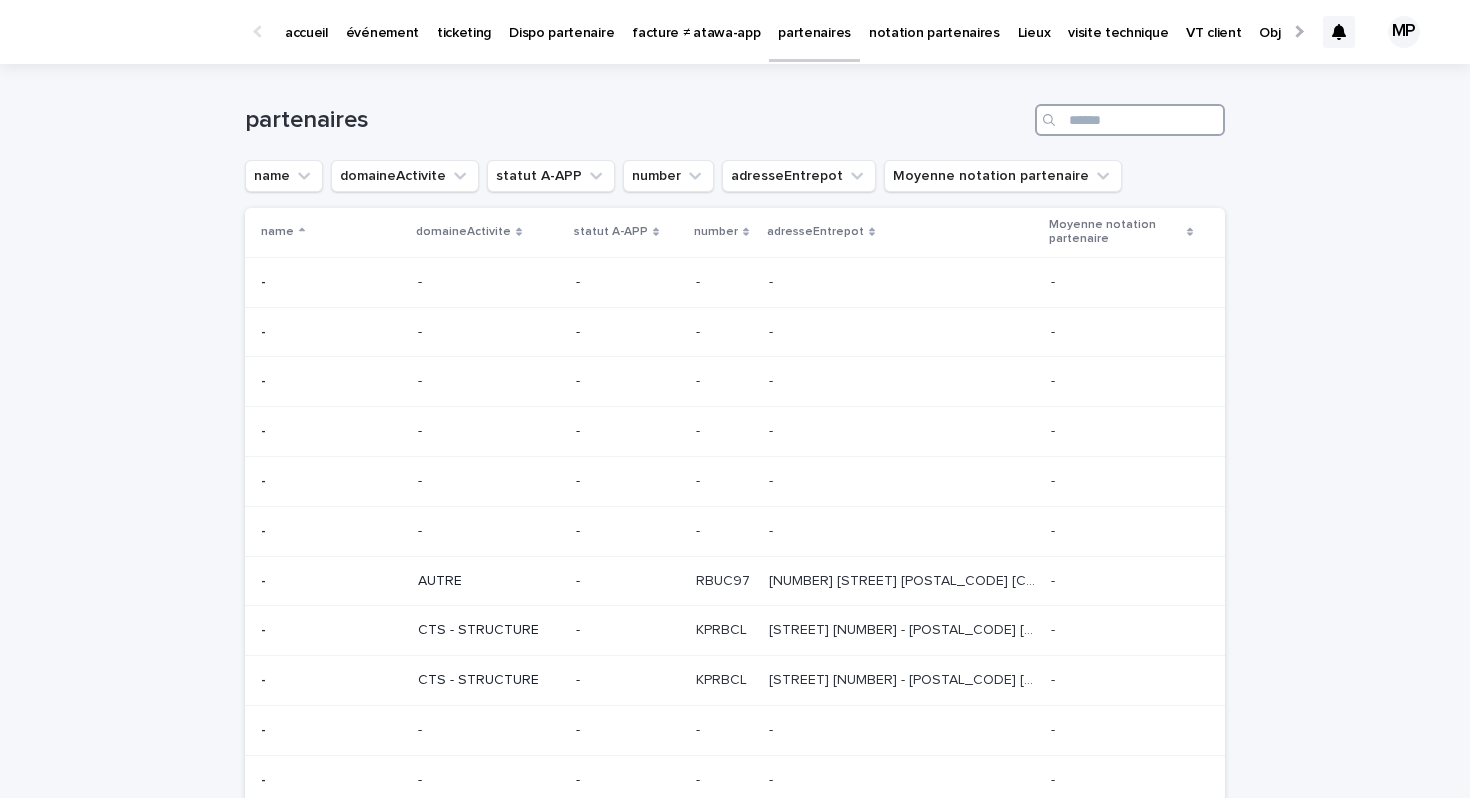 click at bounding box center (1130, 120) 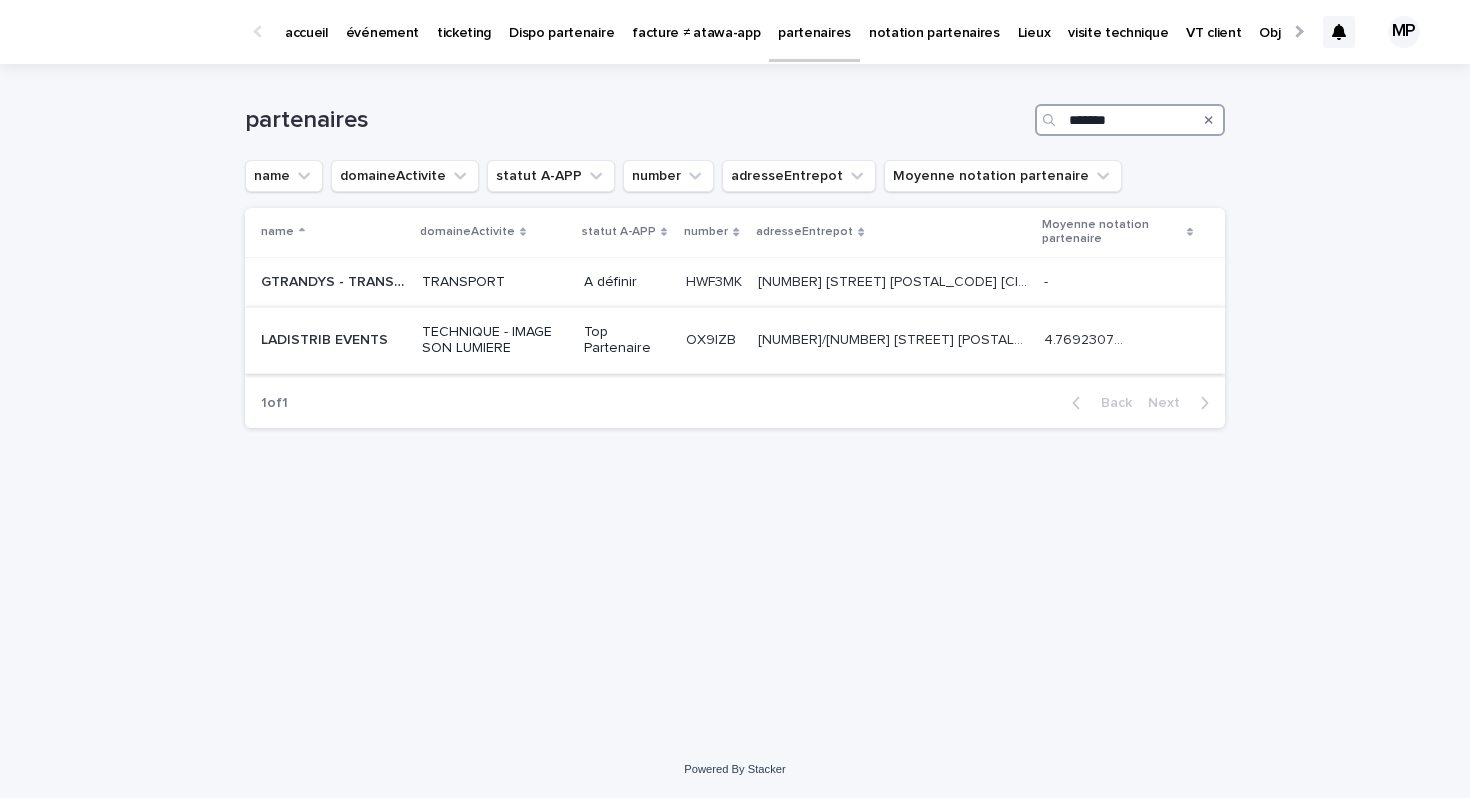 type on "*******" 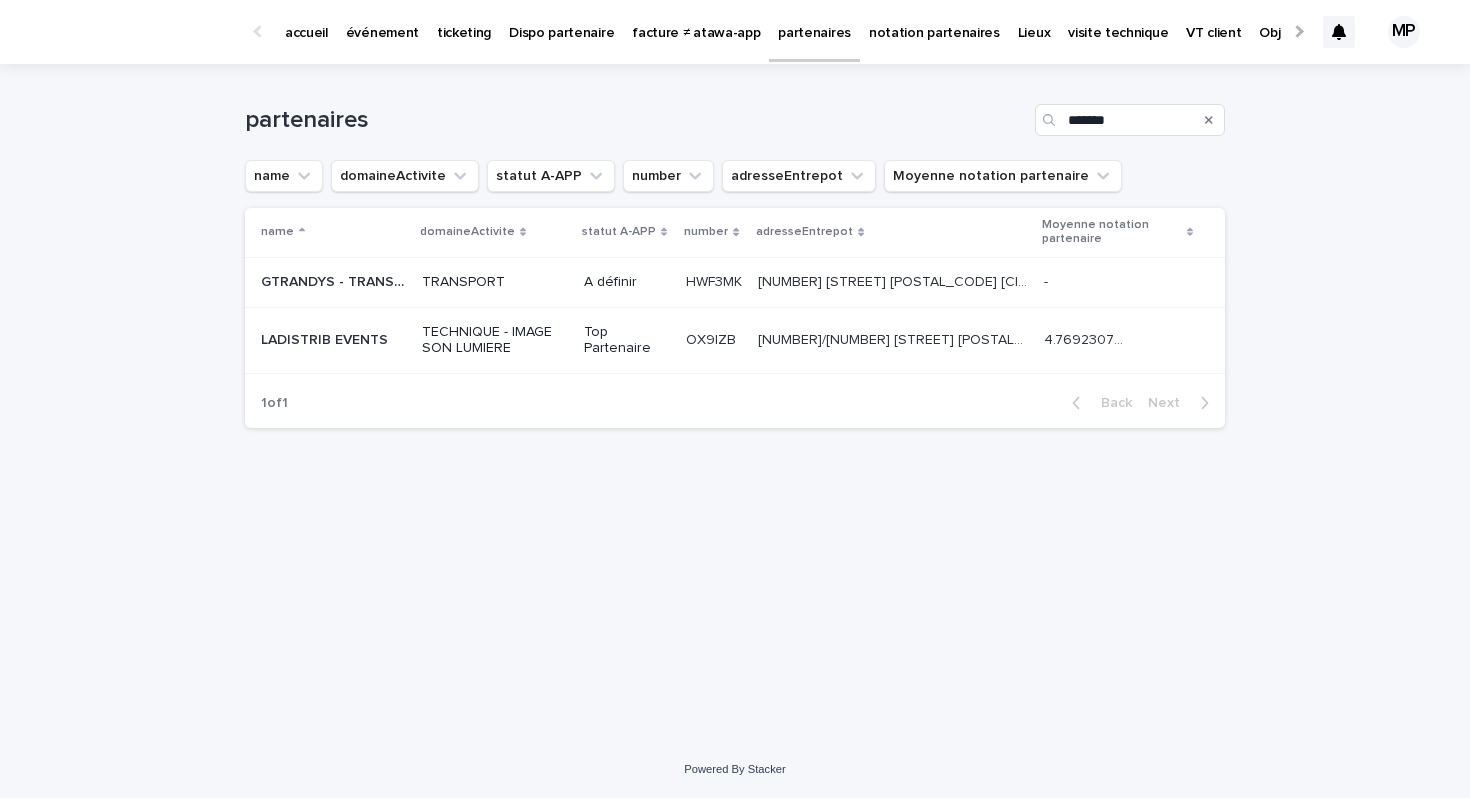 click on "LADISTRIB EVENTS LADISTRIB EVENTS" at bounding box center [333, 340] 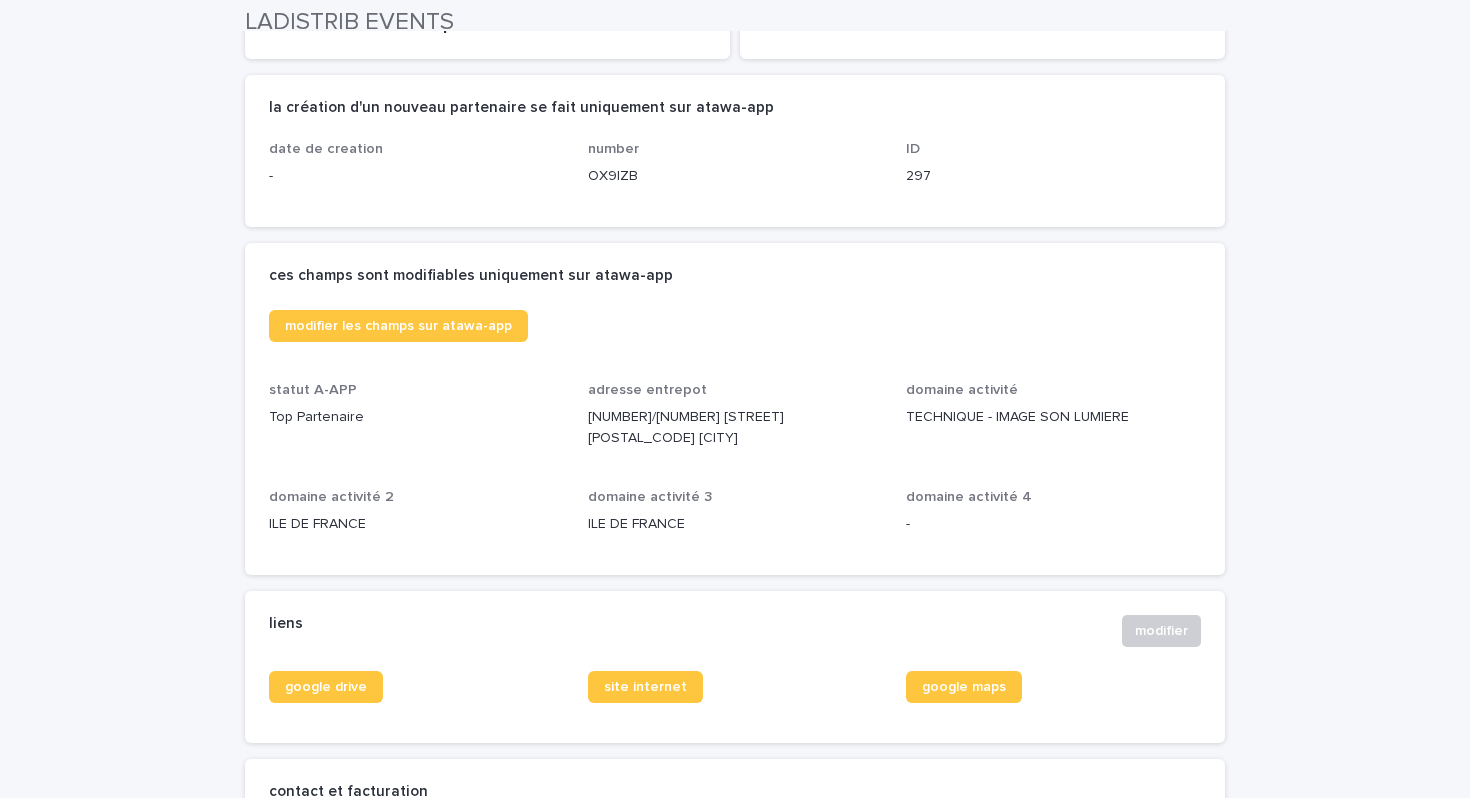 scroll, scrollTop: 295, scrollLeft: 0, axis: vertical 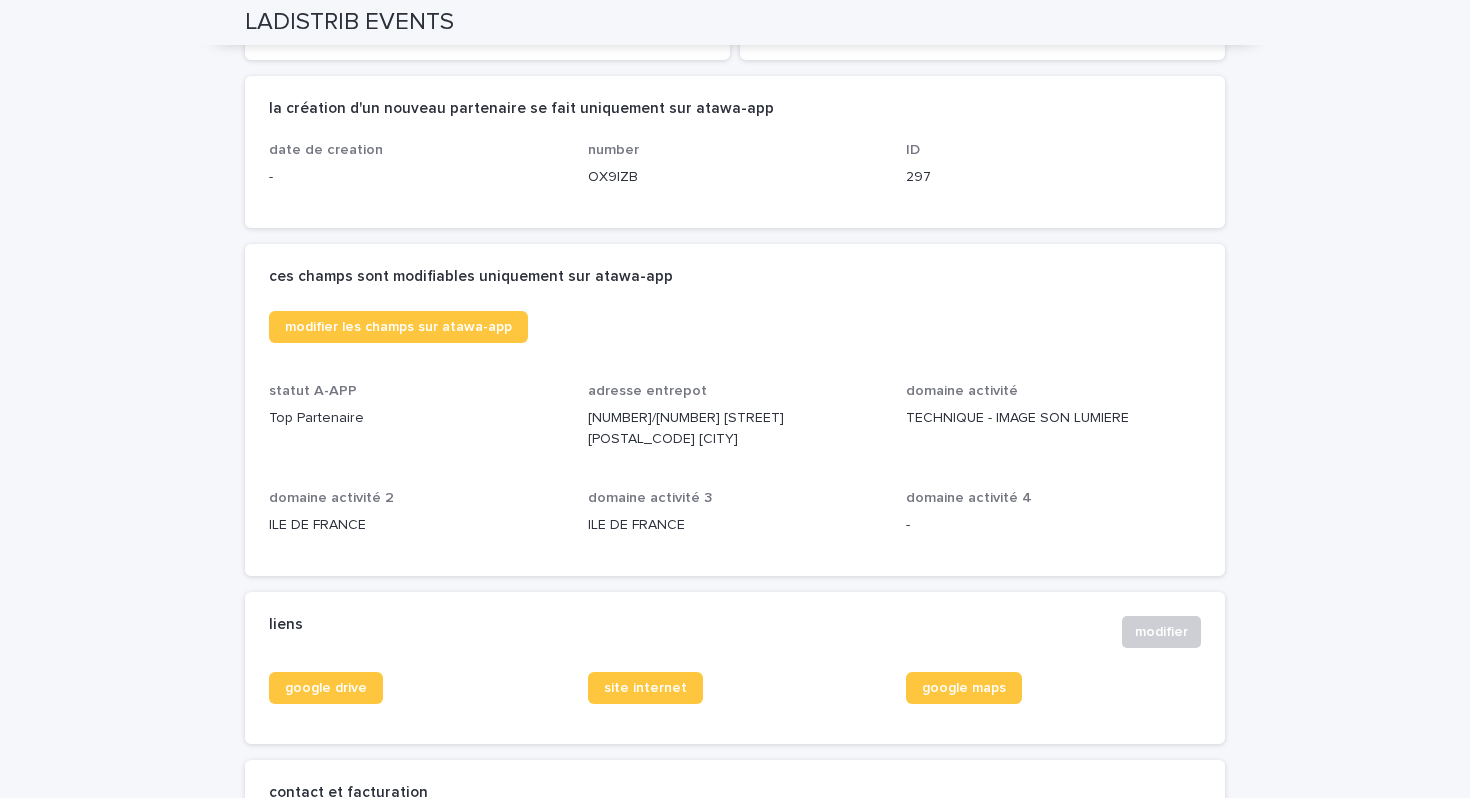 click on "[NUMBER]/[NUMBER] [STREET] [POSTAL_CODE] [CITY]" at bounding box center [735, 429] 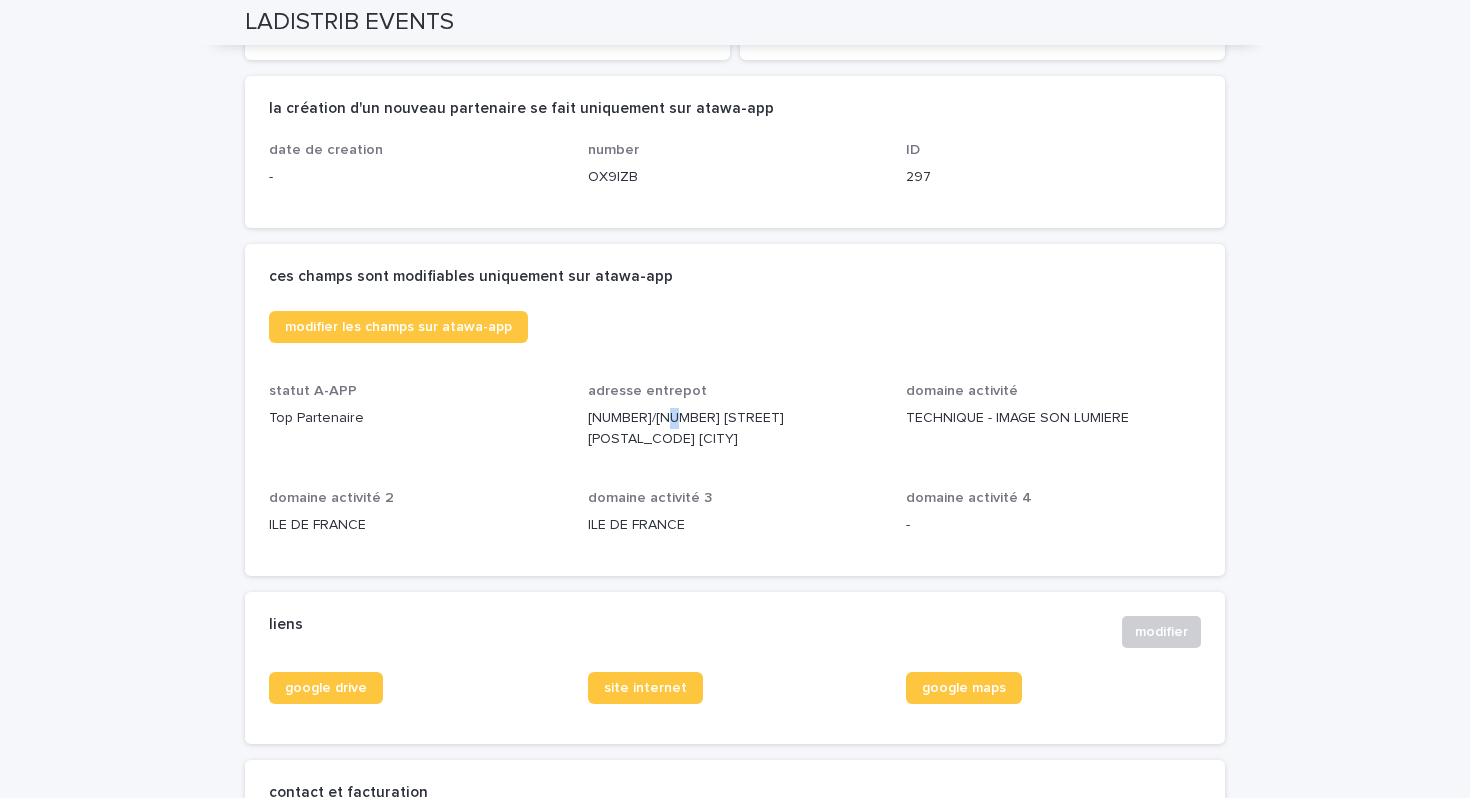 click on "[NUMBER]/[NUMBER] [STREET] [POSTAL_CODE] [CITY]" at bounding box center [735, 429] 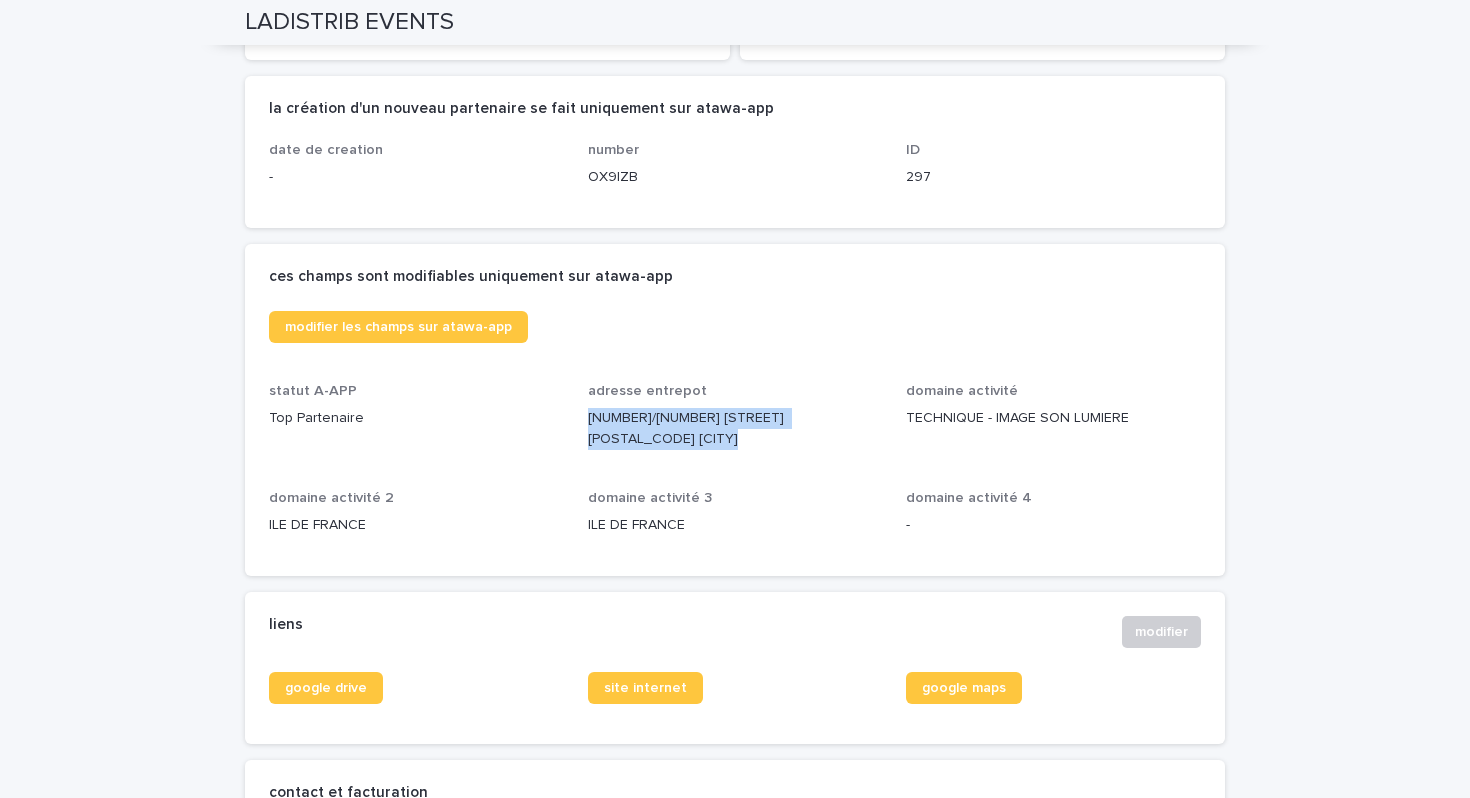 click on "[NUMBER]/[NUMBER] [STREET] [POSTAL_CODE] [CITY]" at bounding box center [735, 429] 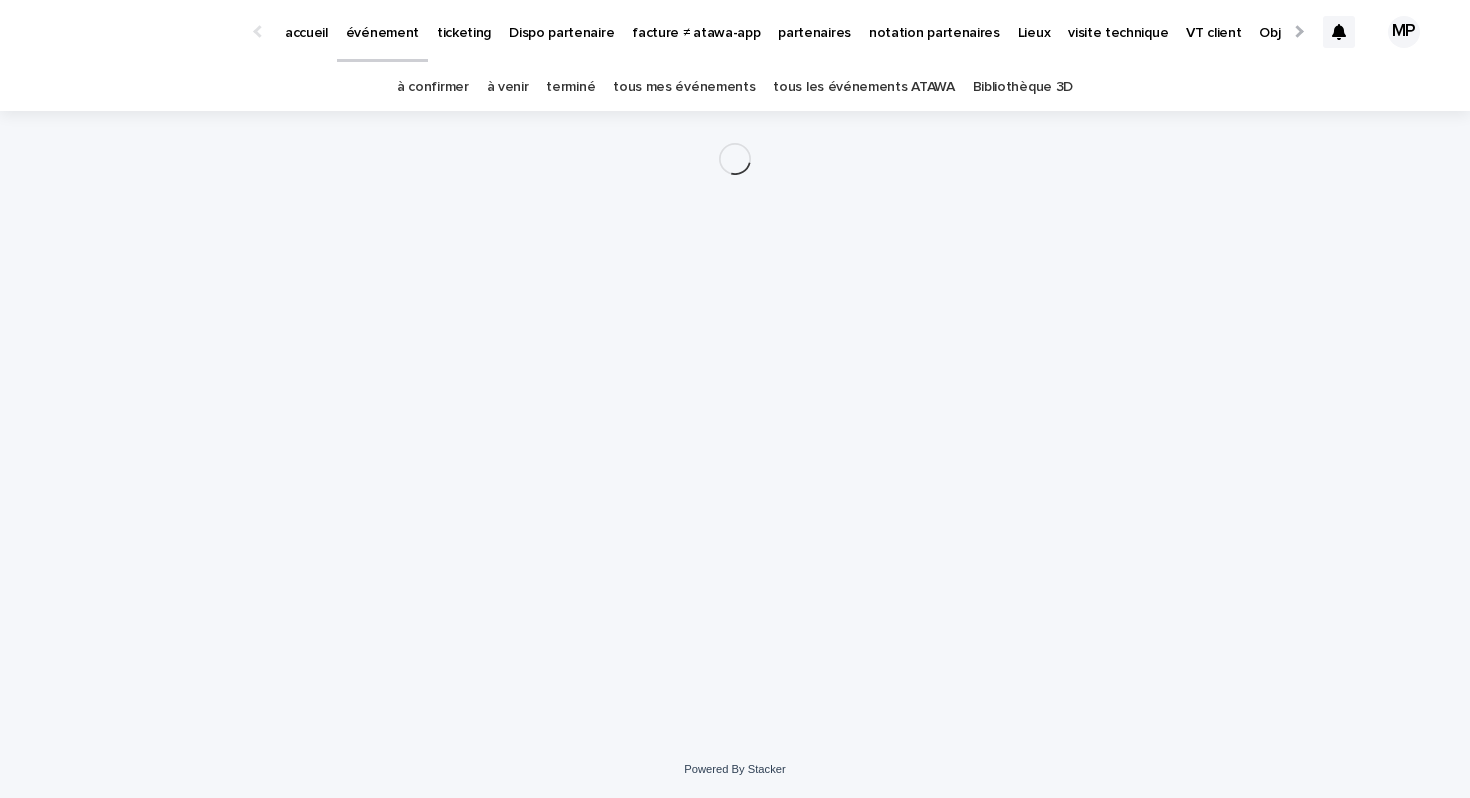 scroll, scrollTop: 0, scrollLeft: 0, axis: both 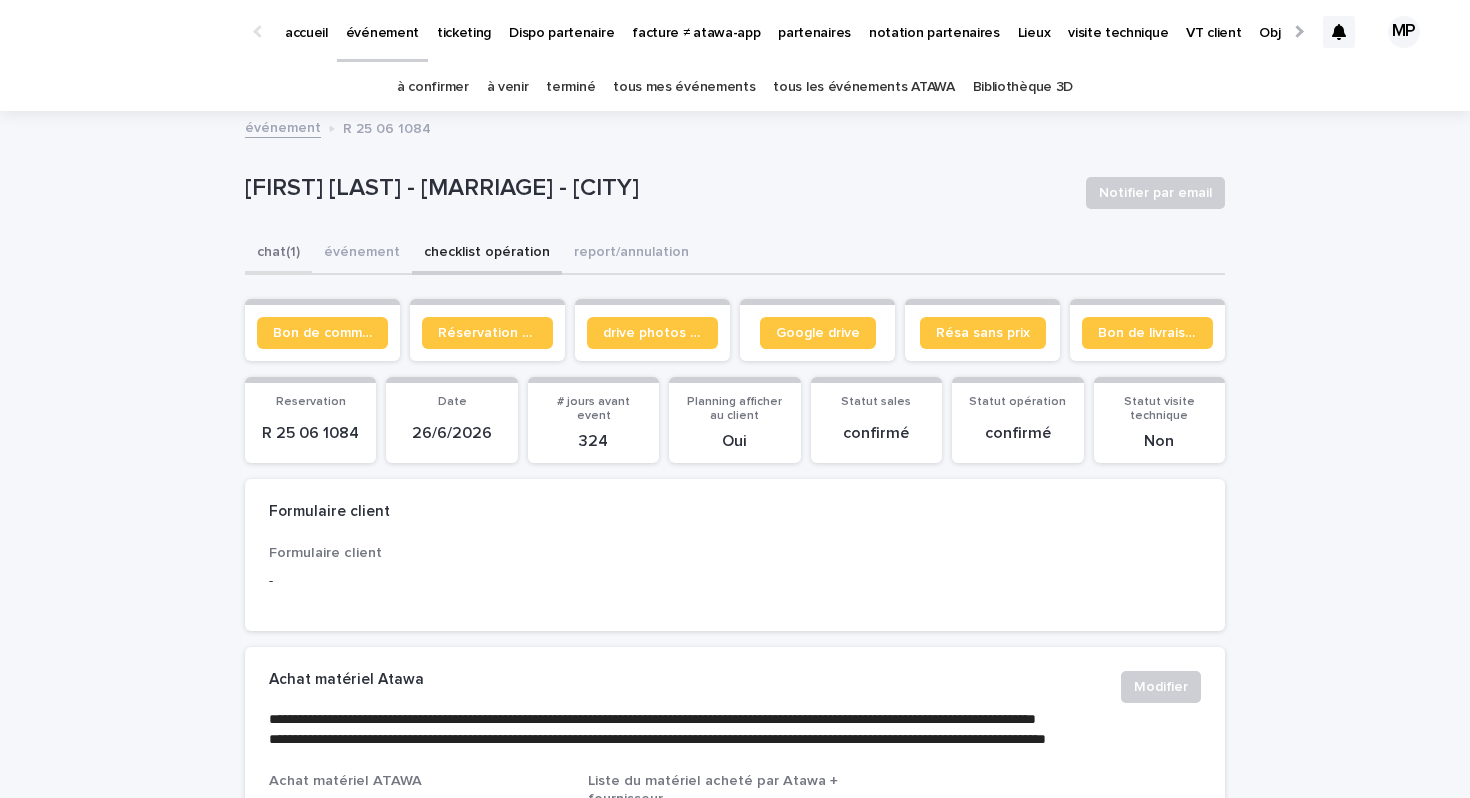click on "chat  (1)" at bounding box center [278, 254] 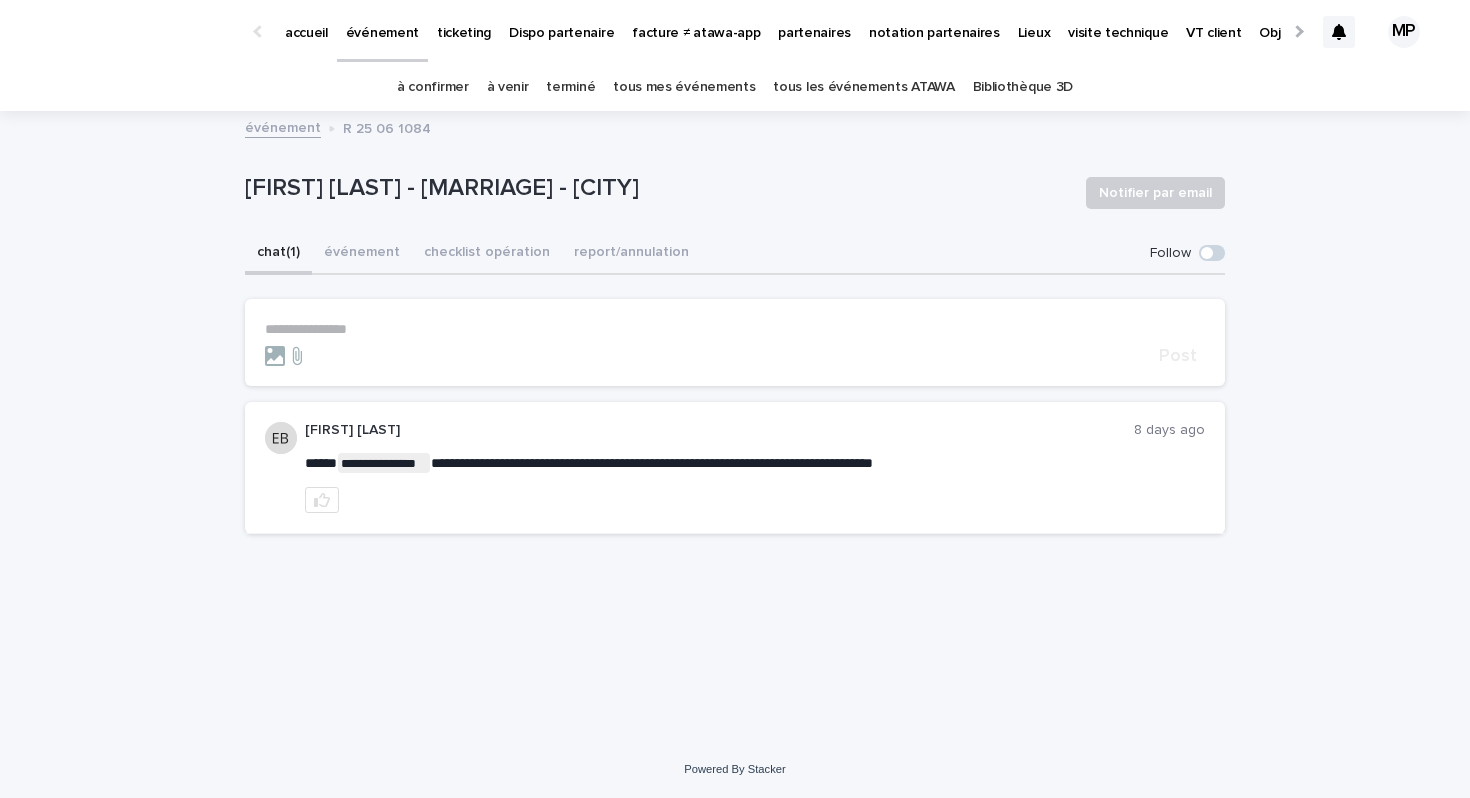 click on "checklist opération" at bounding box center (487, 254) 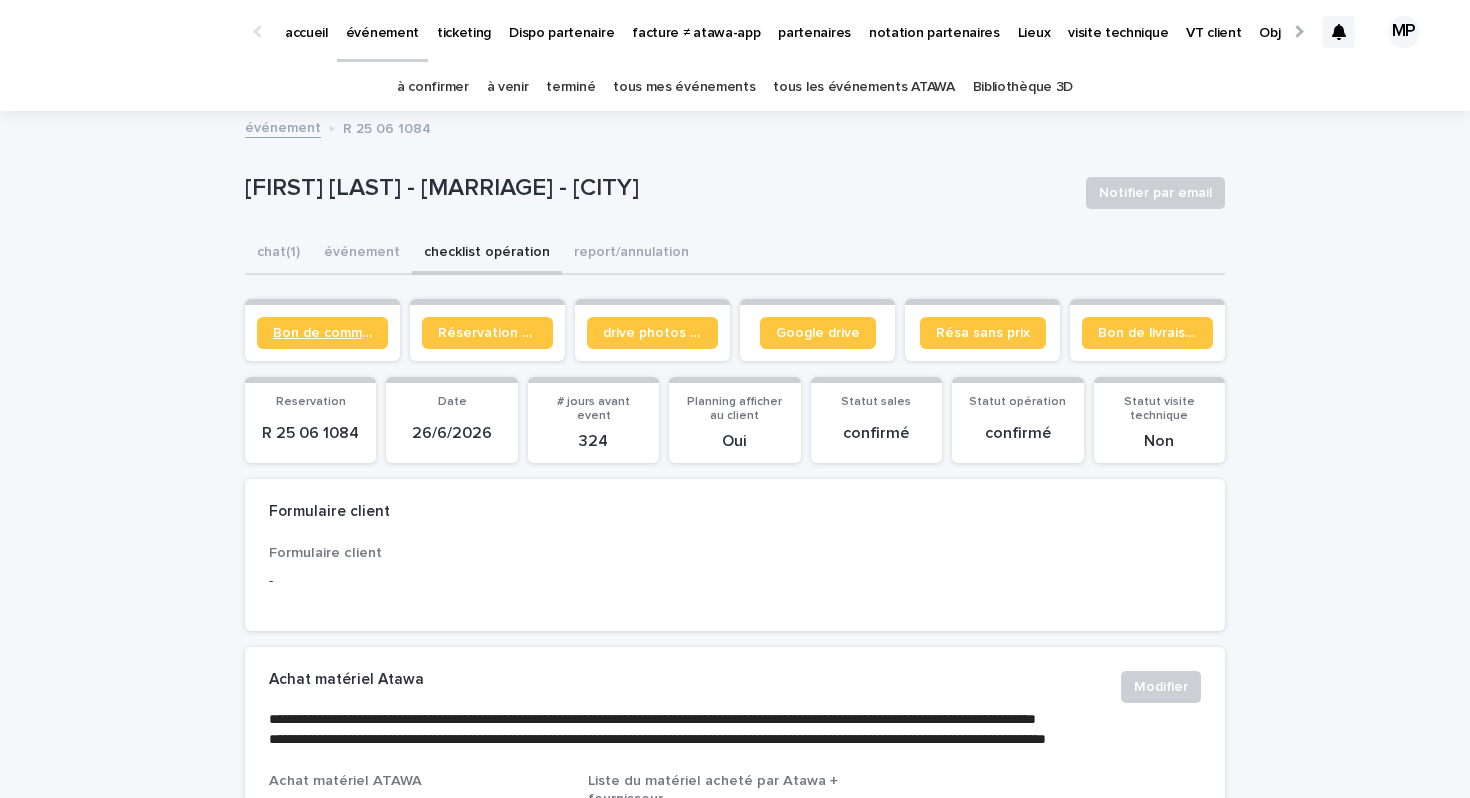 click on "Bon de commande" at bounding box center [322, 333] 